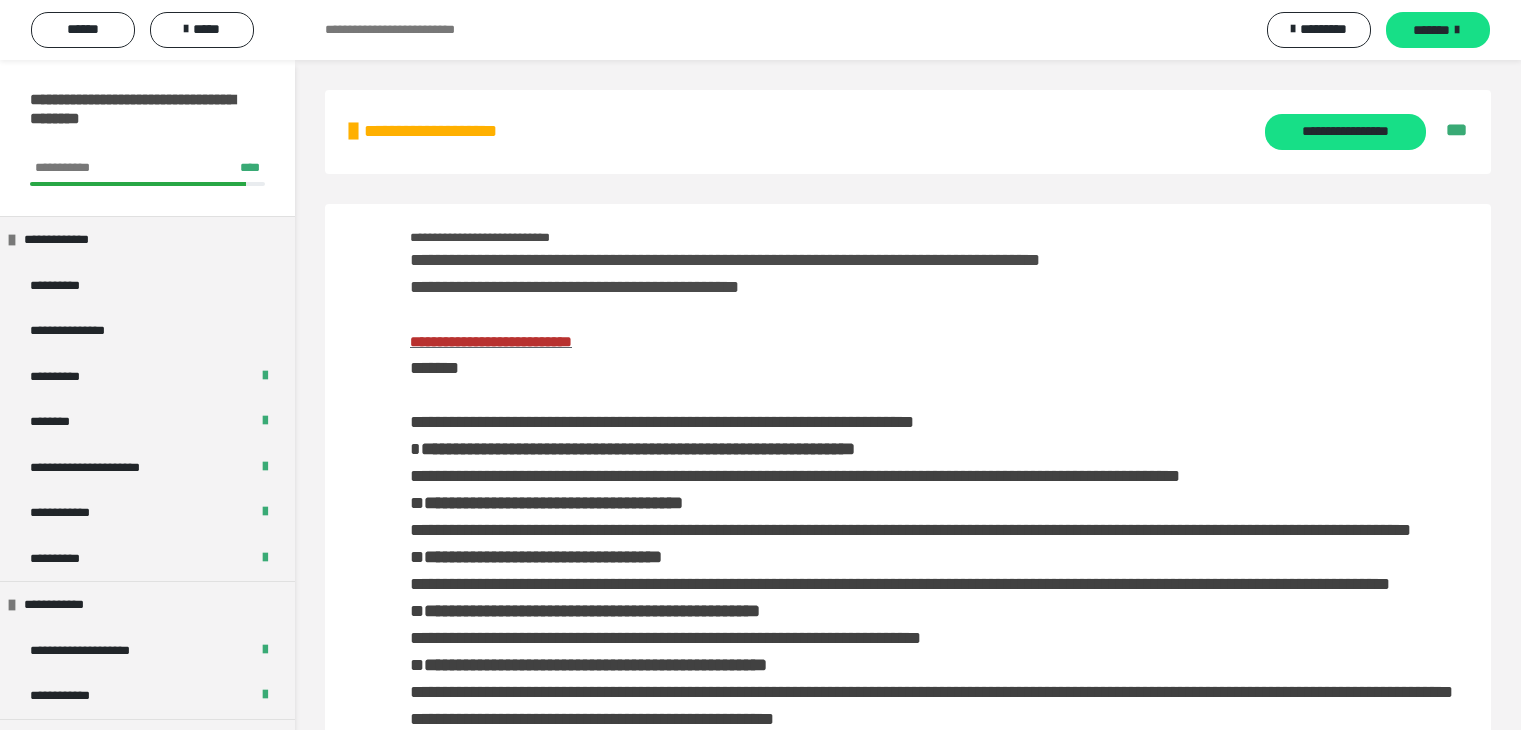 scroll, scrollTop: 3908, scrollLeft: 0, axis: vertical 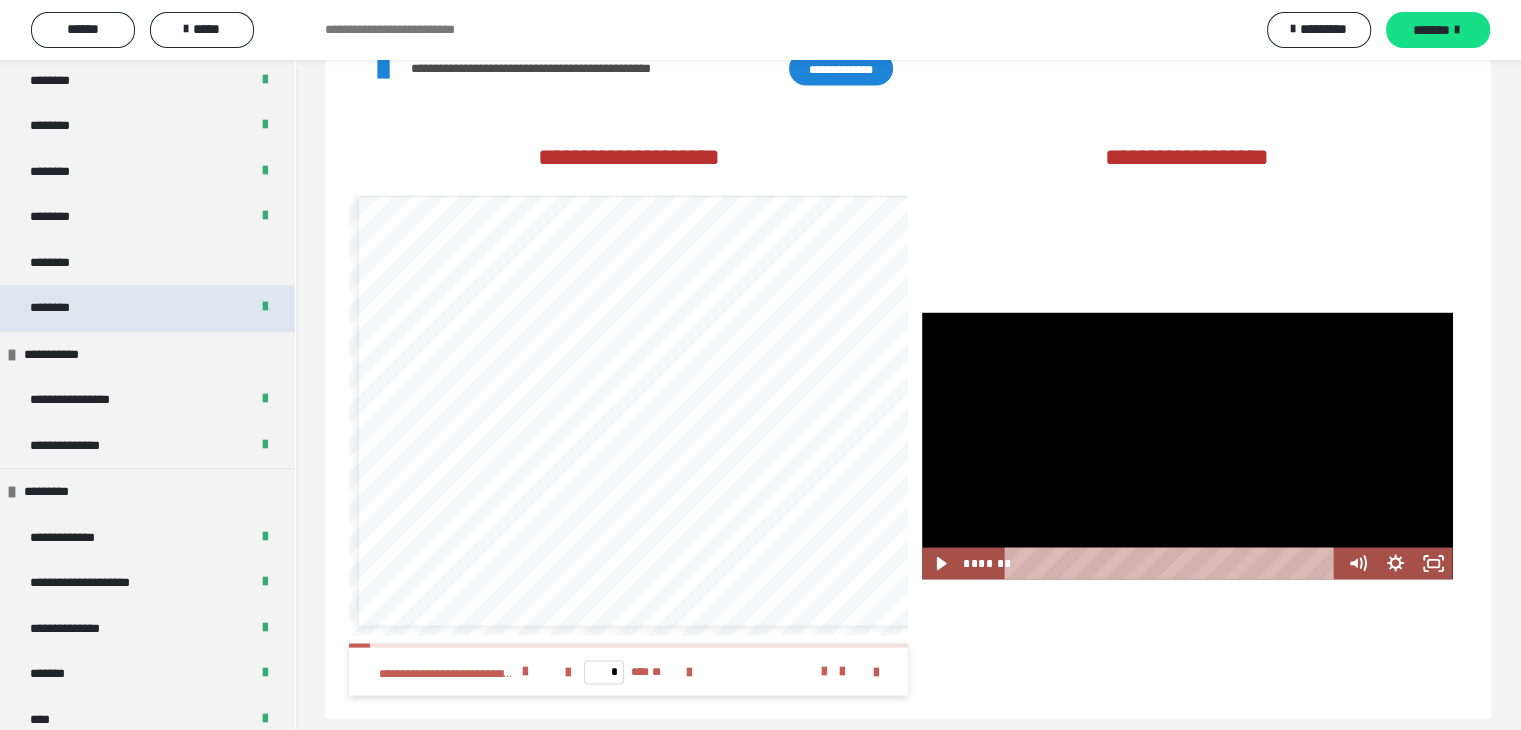 click on "********" at bounding box center (147, 308) 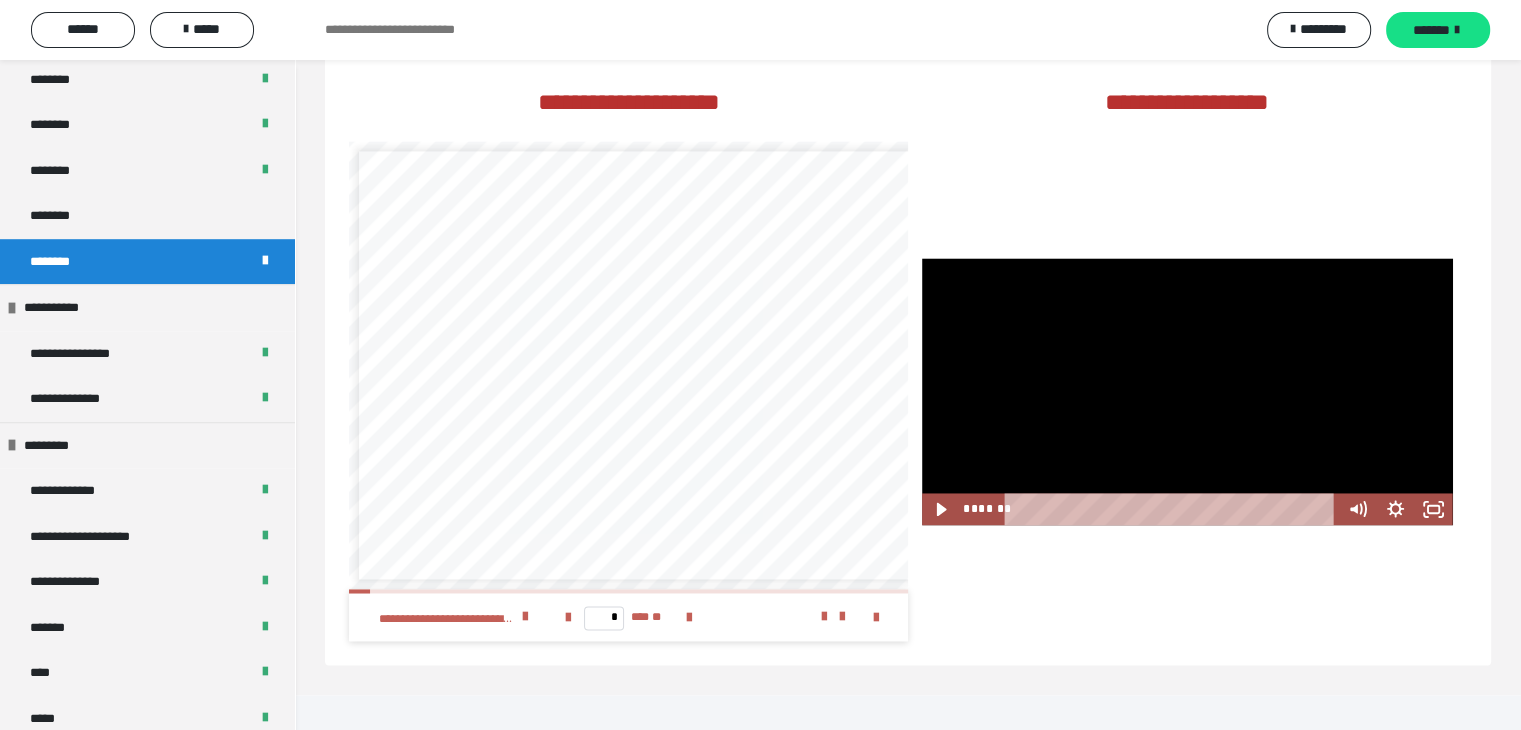 scroll, scrollTop: 2913, scrollLeft: 0, axis: vertical 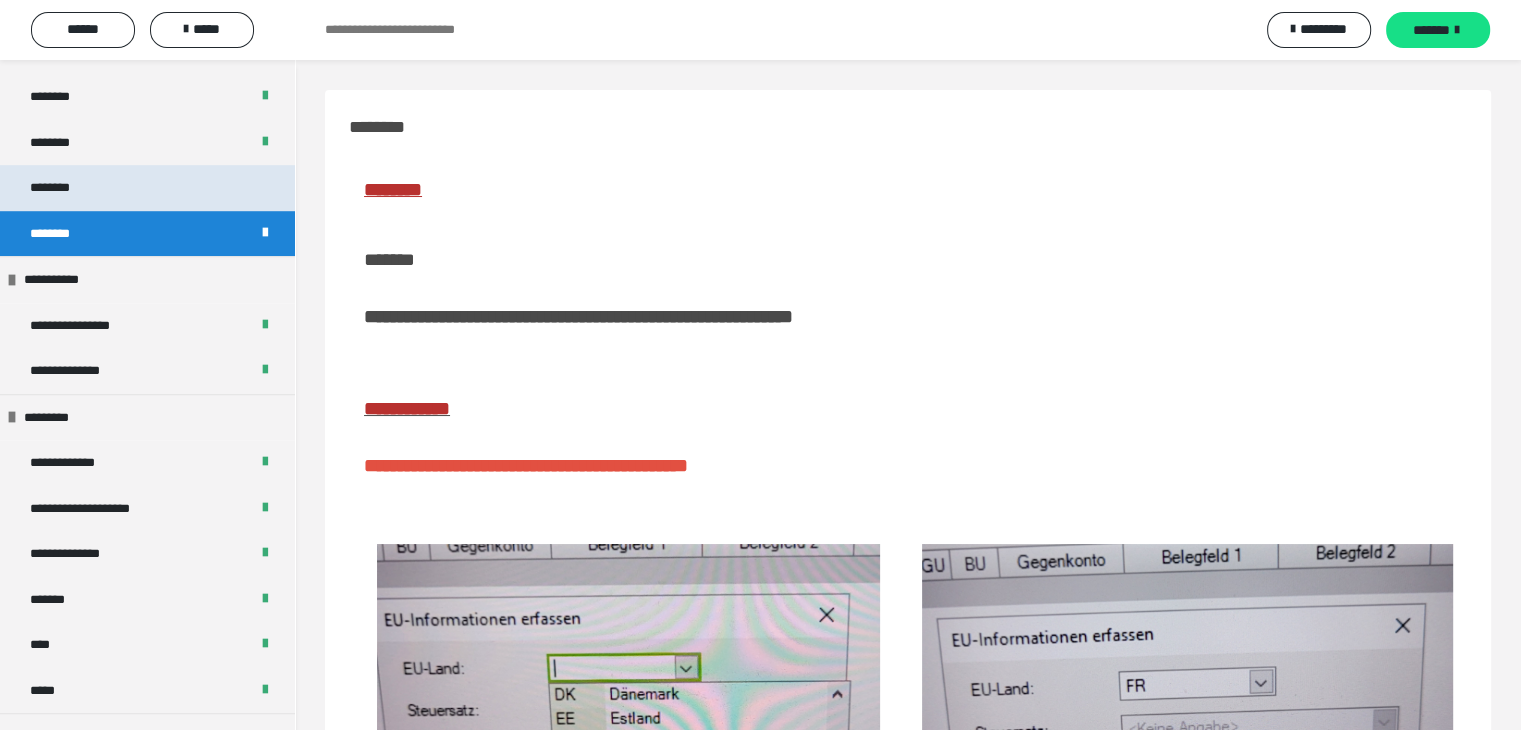 click on "********" at bounding box center (147, 188) 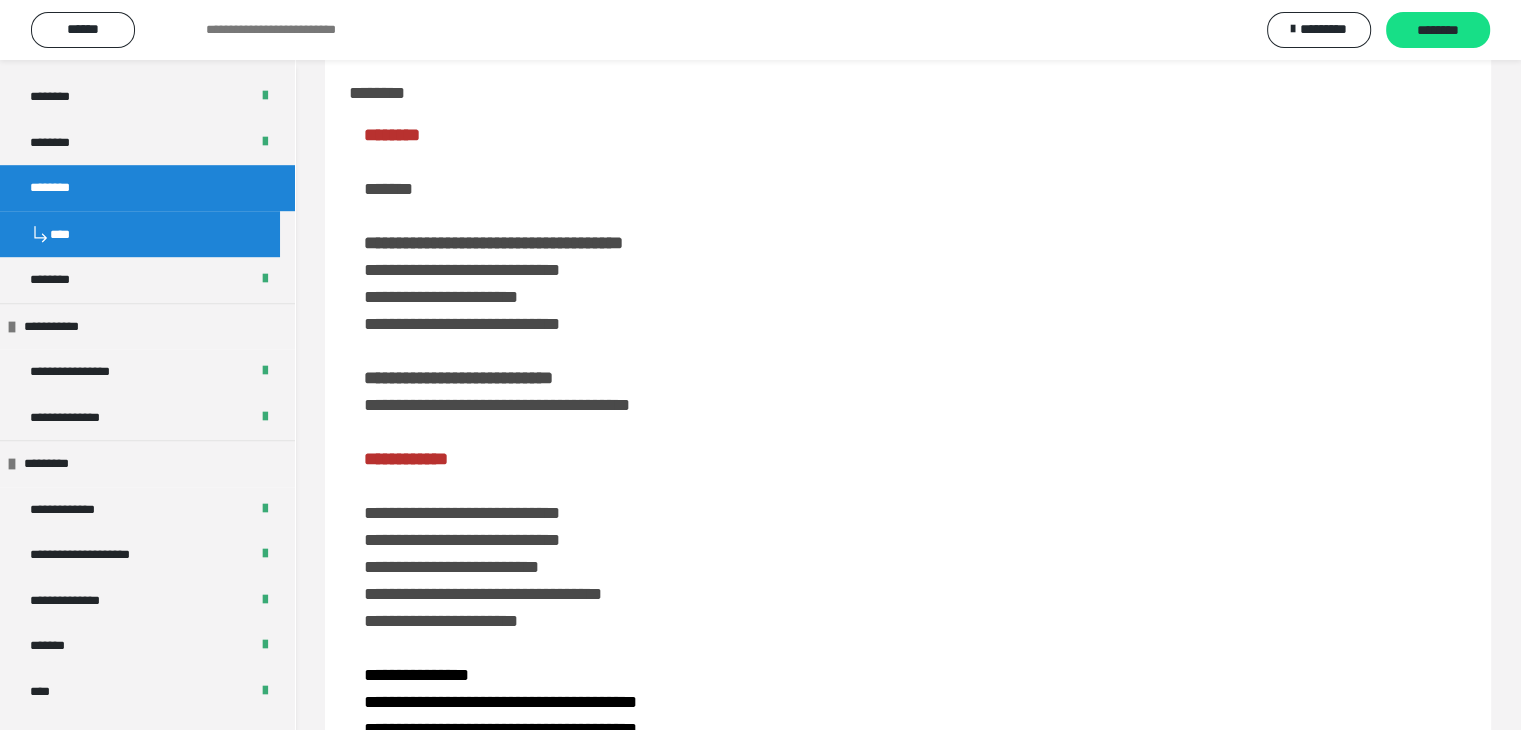 scroll, scrollTop: 0, scrollLeft: 0, axis: both 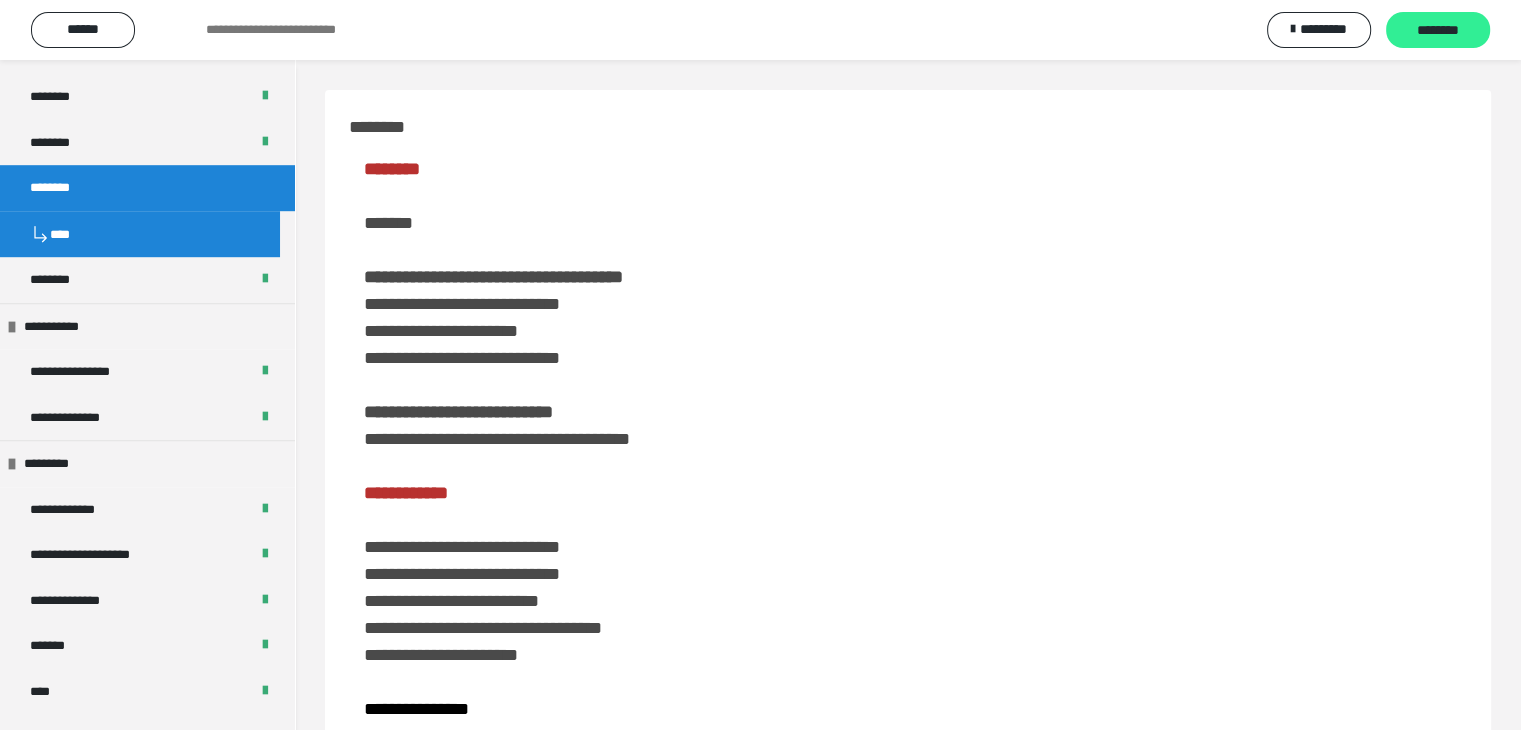 click on "********" at bounding box center (1438, 31) 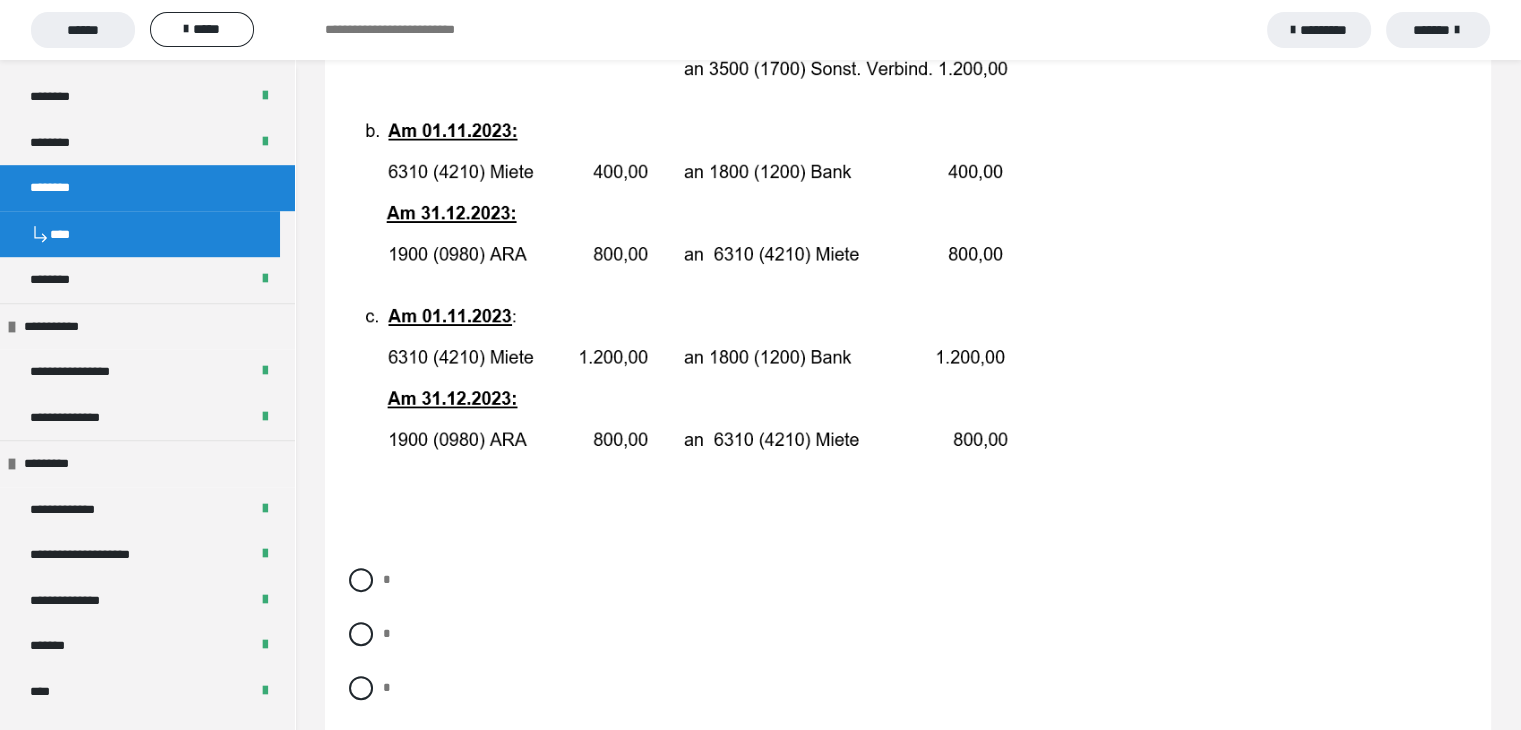 scroll, scrollTop: 500, scrollLeft: 0, axis: vertical 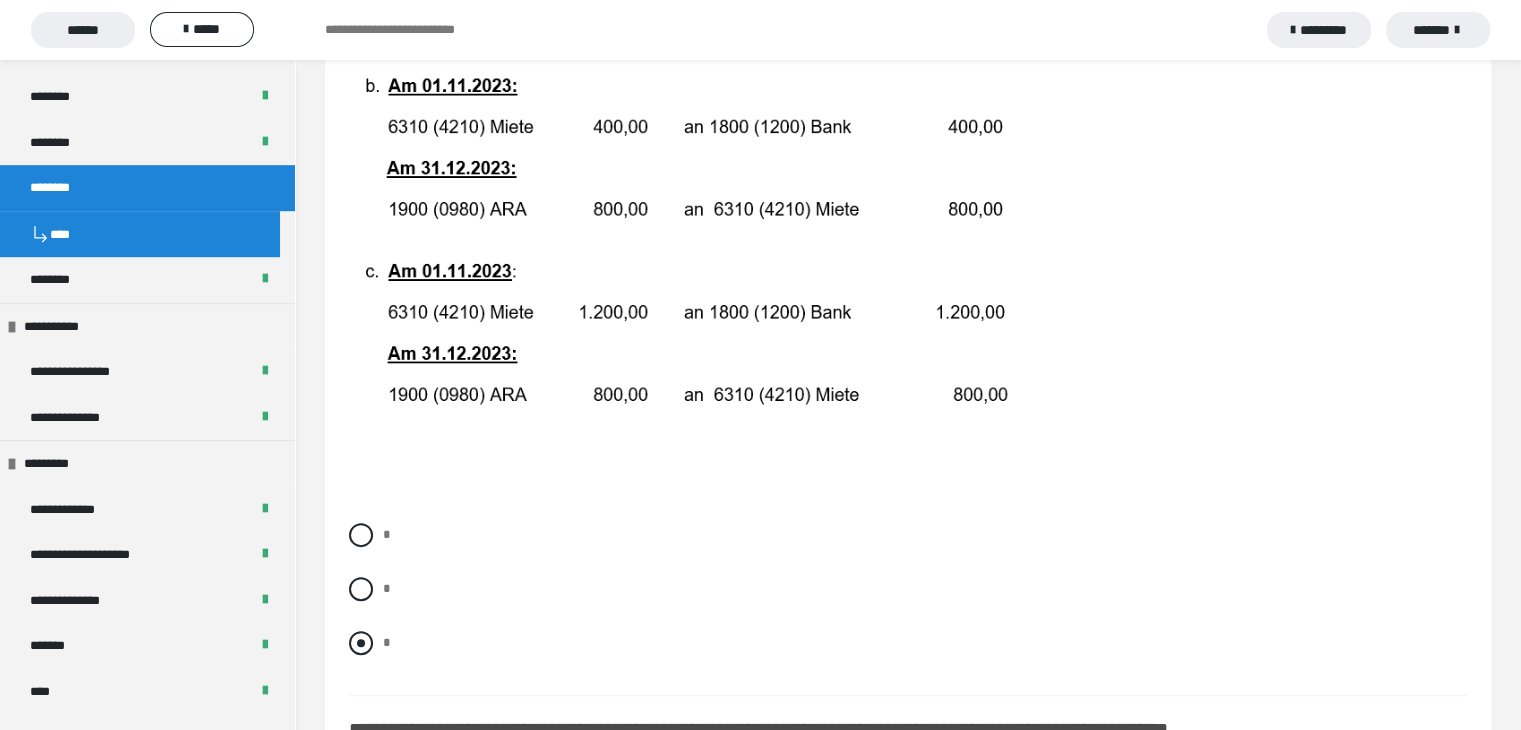 click at bounding box center (361, 643) 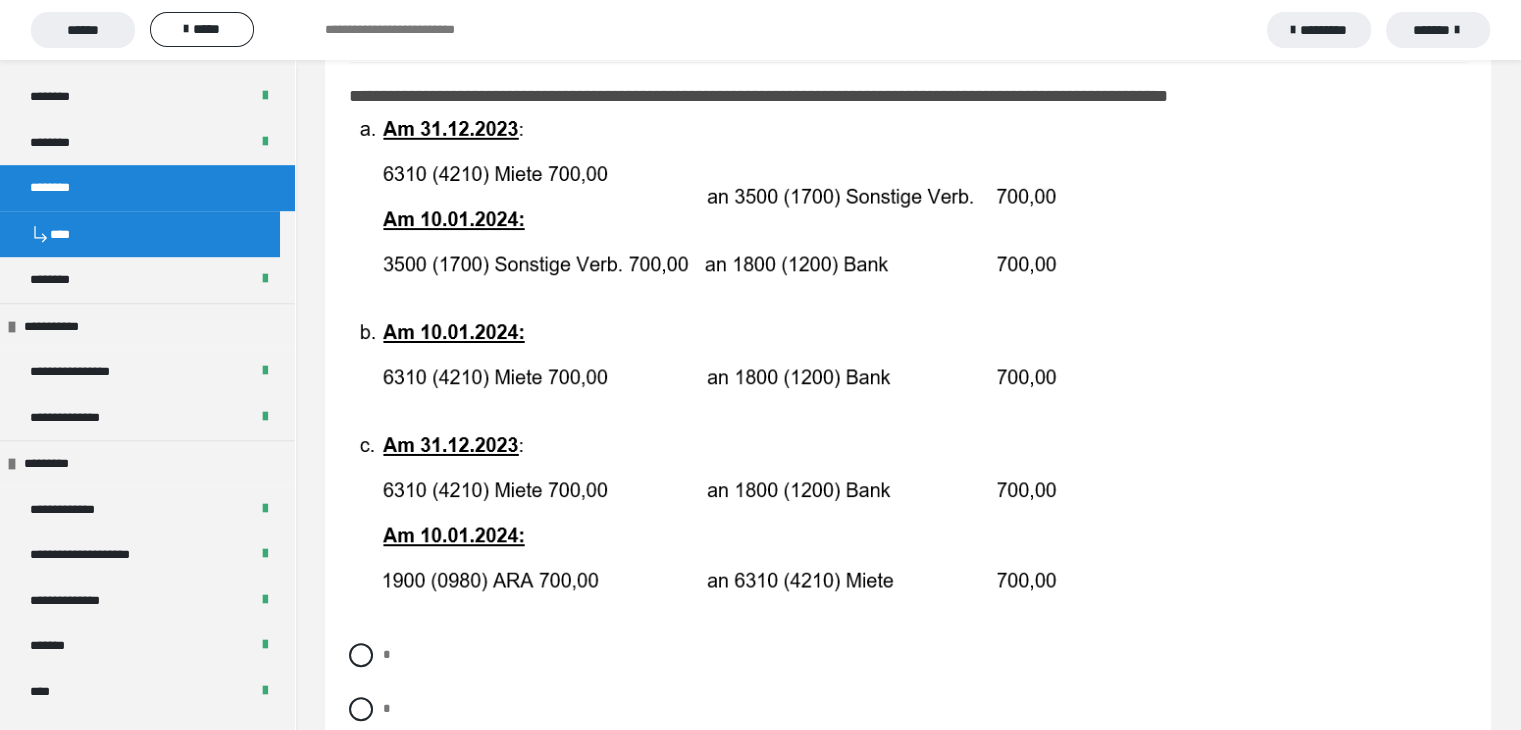 scroll, scrollTop: 1200, scrollLeft: 0, axis: vertical 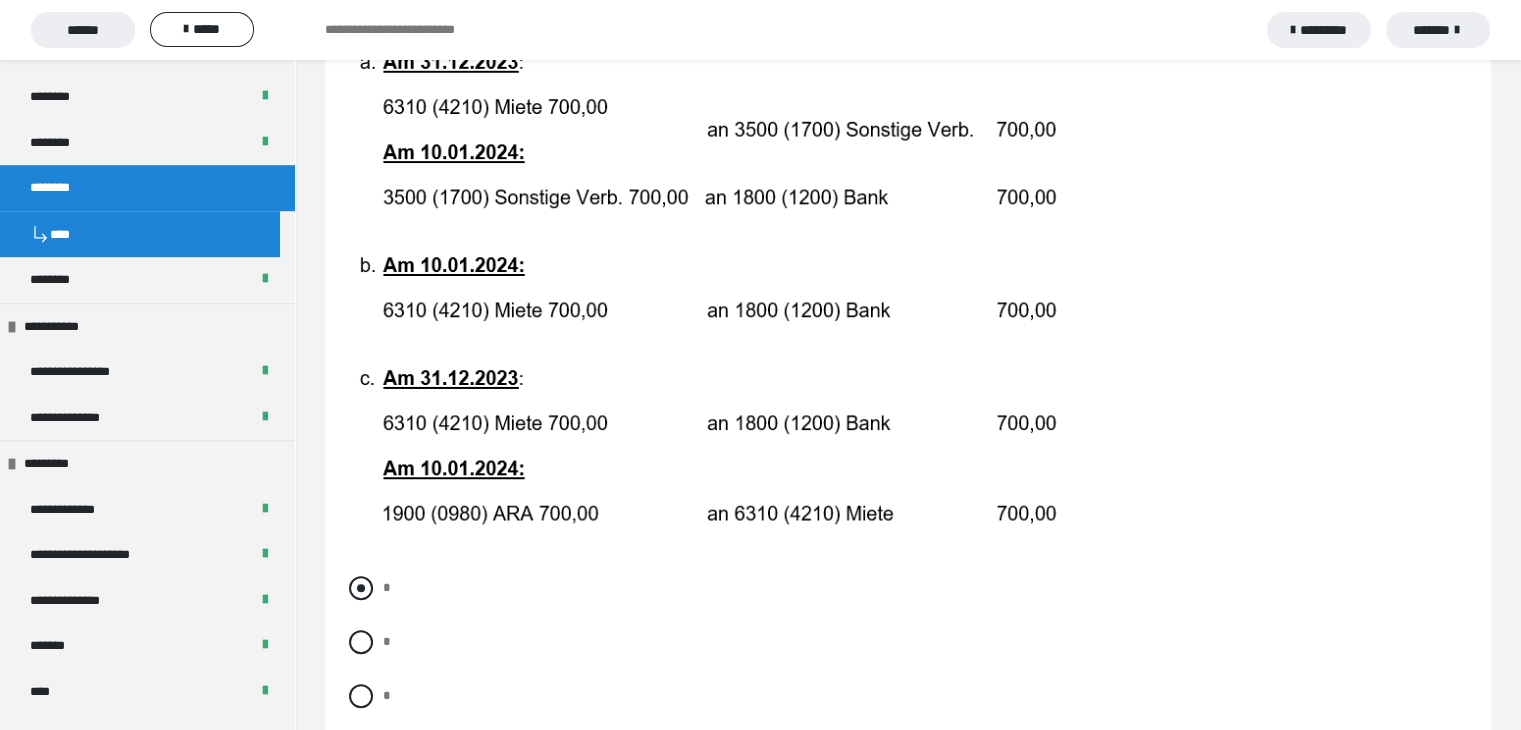 click at bounding box center (361, 588) 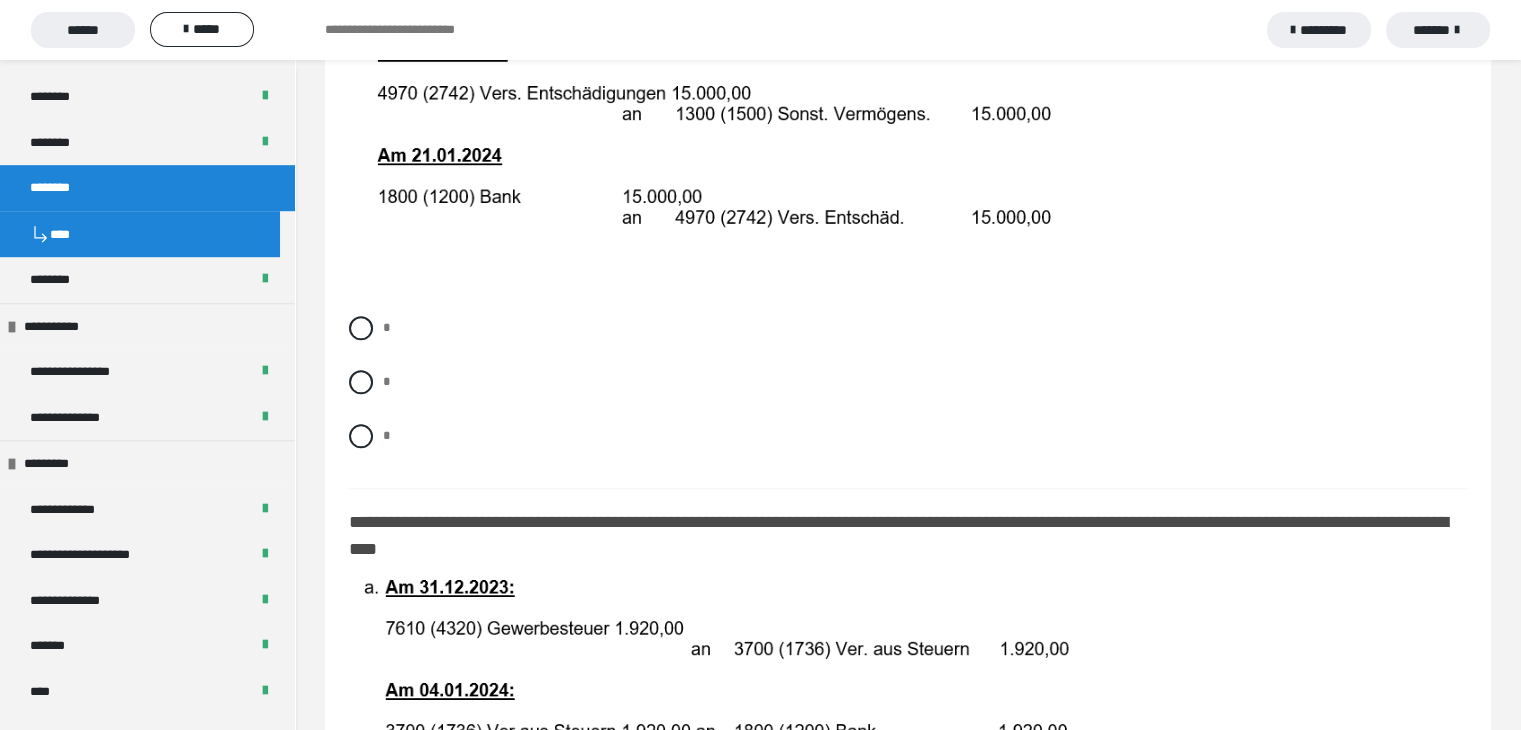 scroll, scrollTop: 2400, scrollLeft: 0, axis: vertical 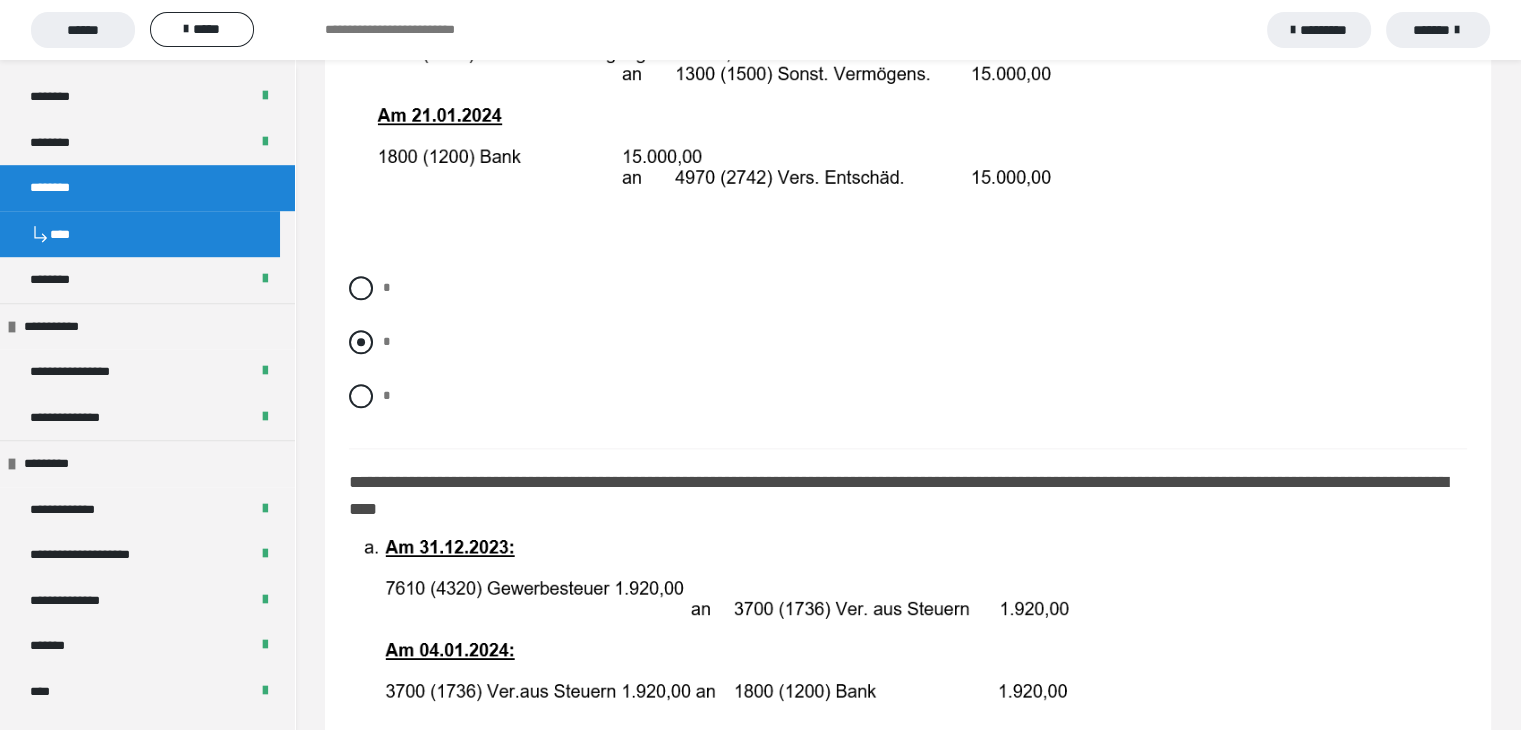 click at bounding box center (361, 342) 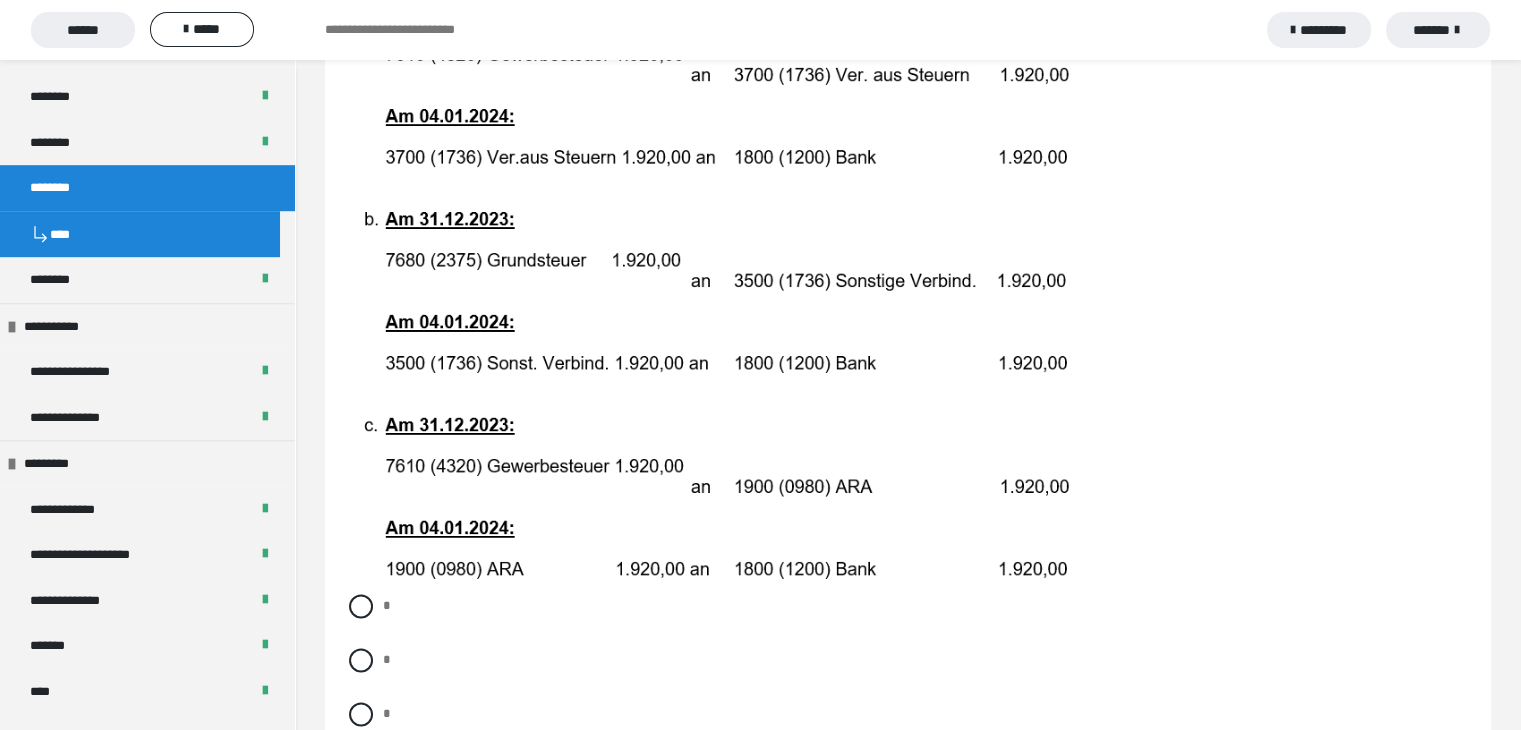 scroll, scrollTop: 2900, scrollLeft: 0, axis: vertical 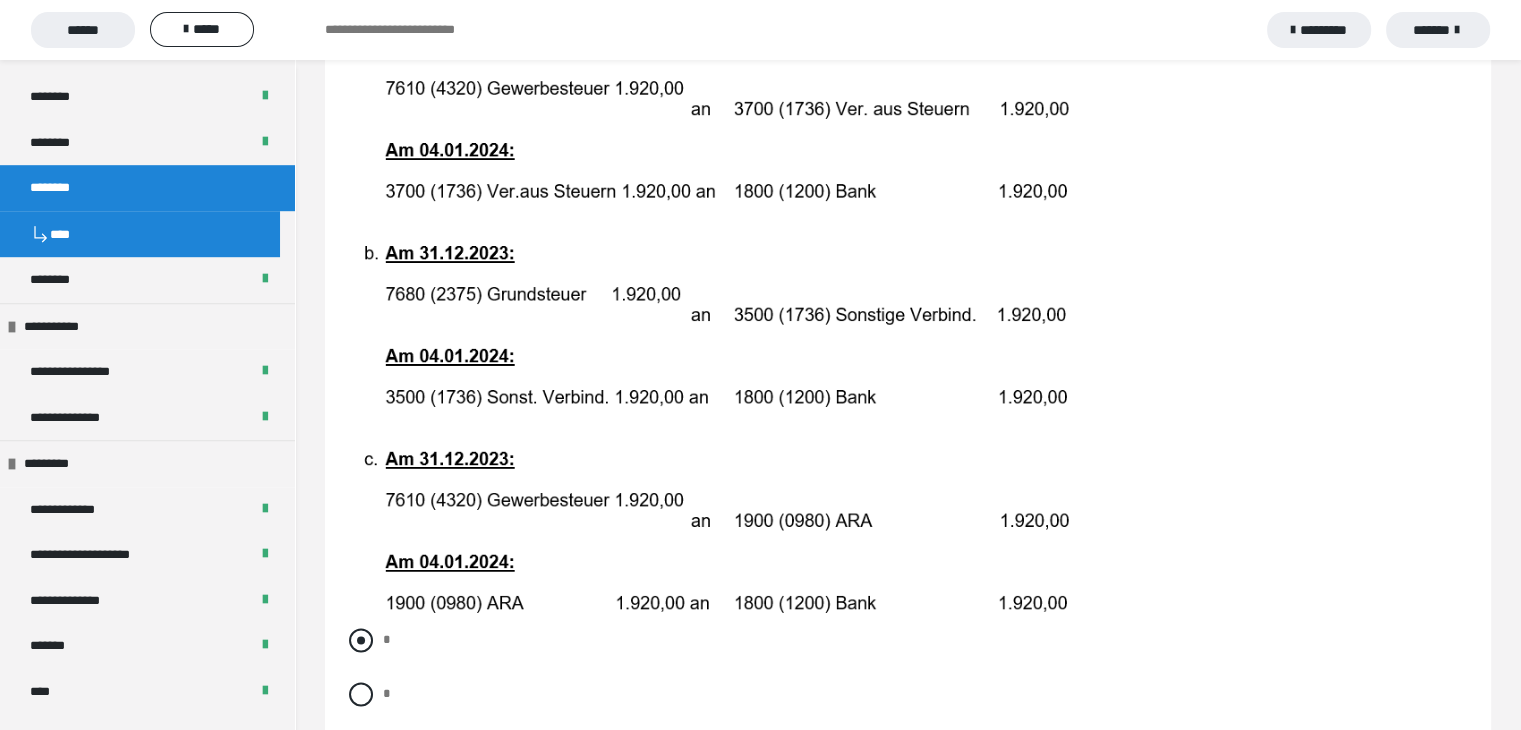 click at bounding box center (361, 640) 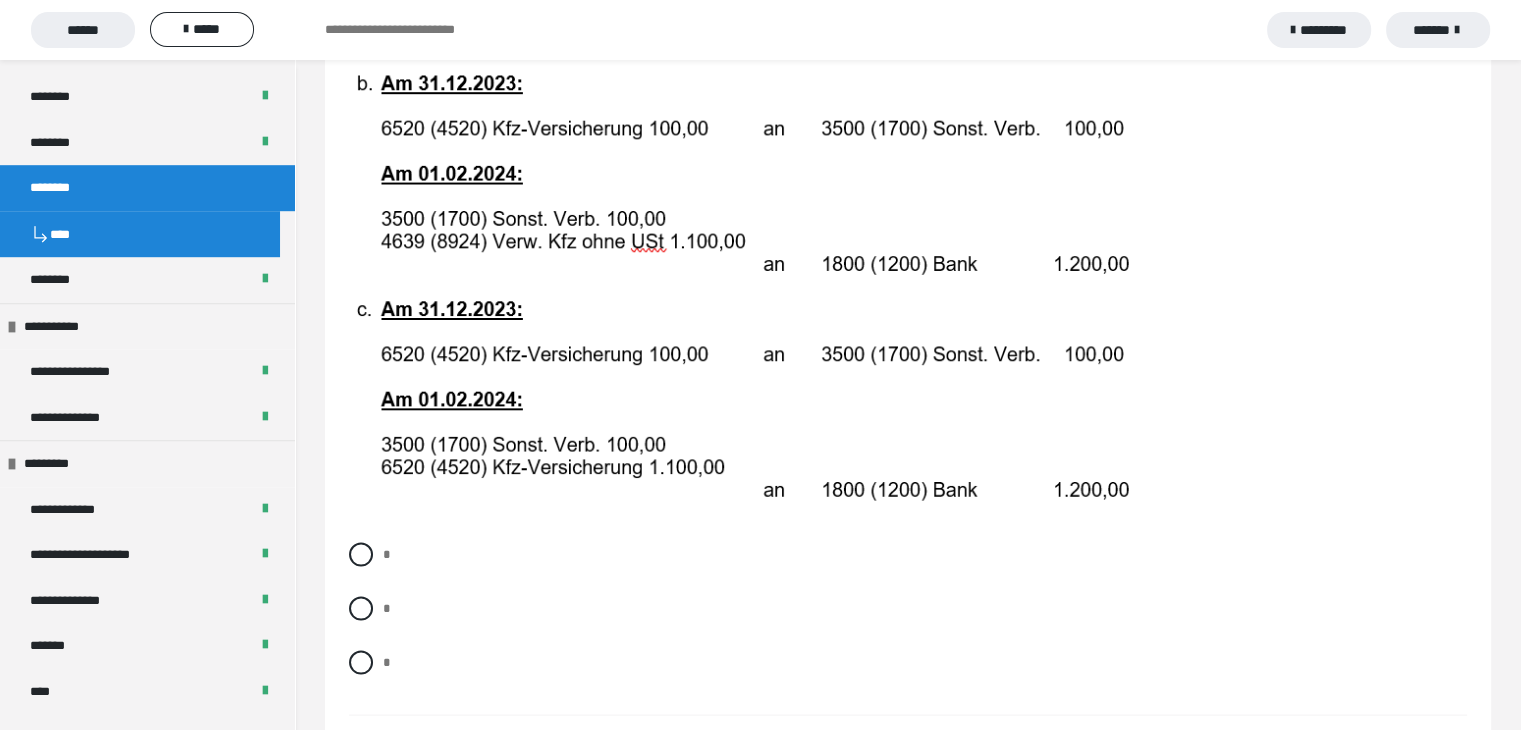 scroll, scrollTop: 3740, scrollLeft: 0, axis: vertical 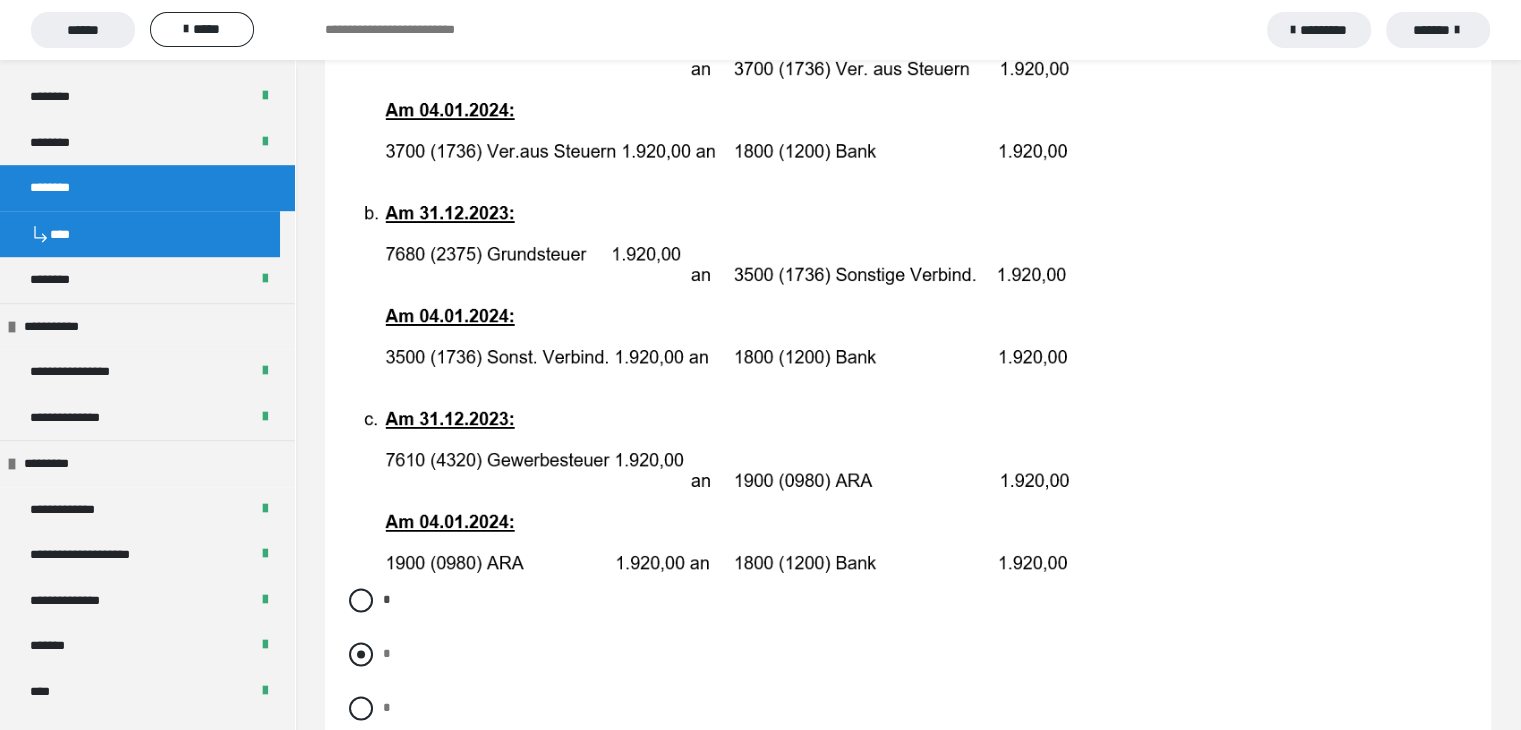 click at bounding box center (361, 654) 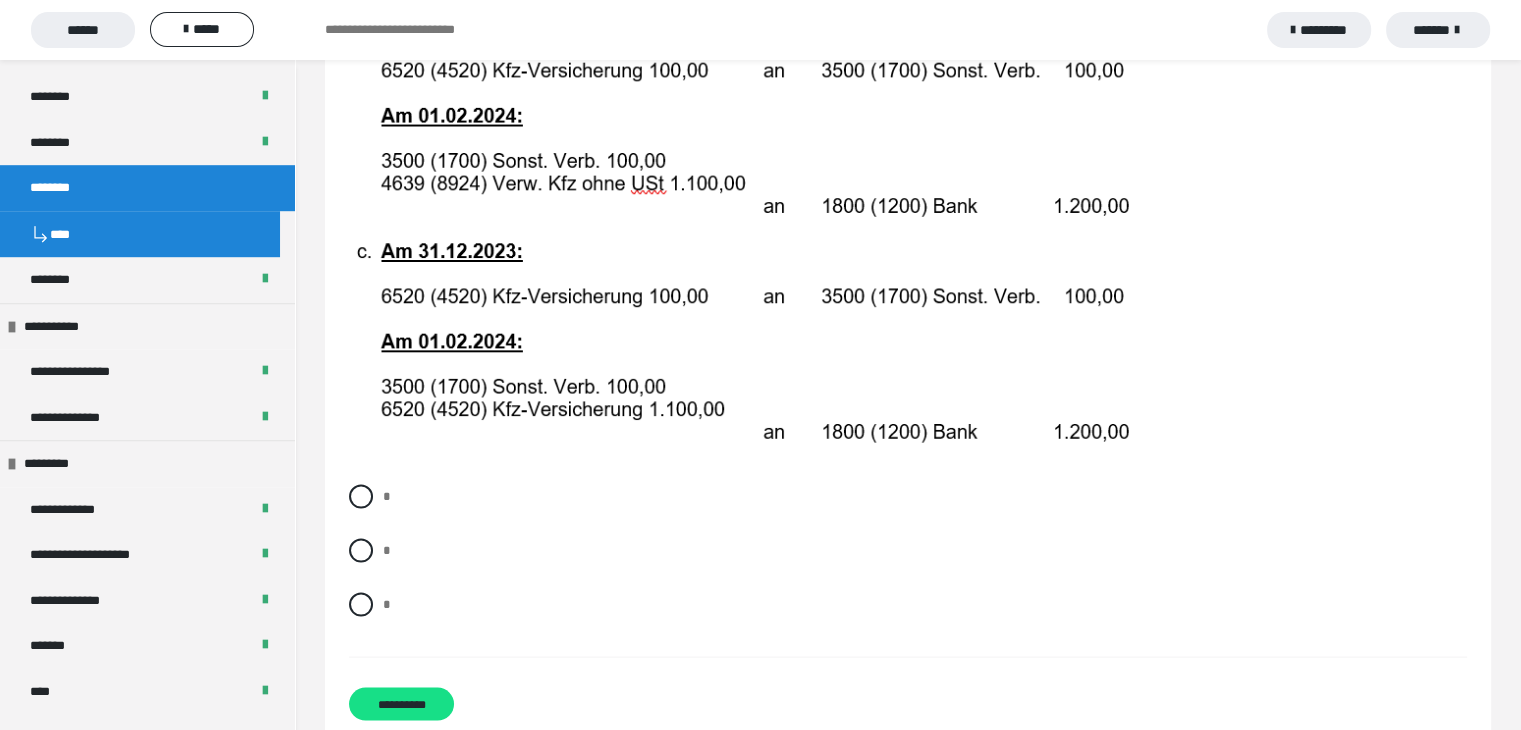 scroll, scrollTop: 4040, scrollLeft: 0, axis: vertical 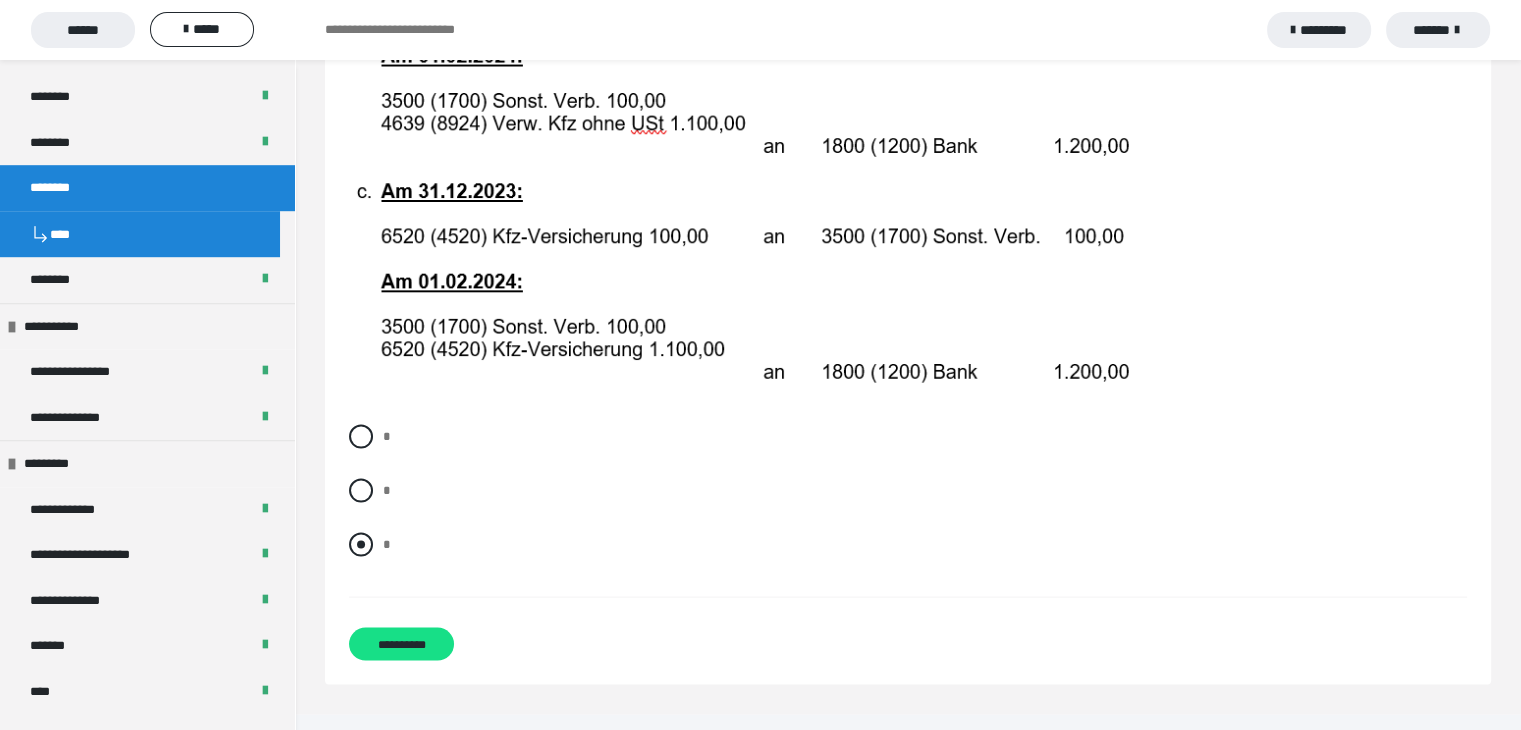 click at bounding box center (361, 545) 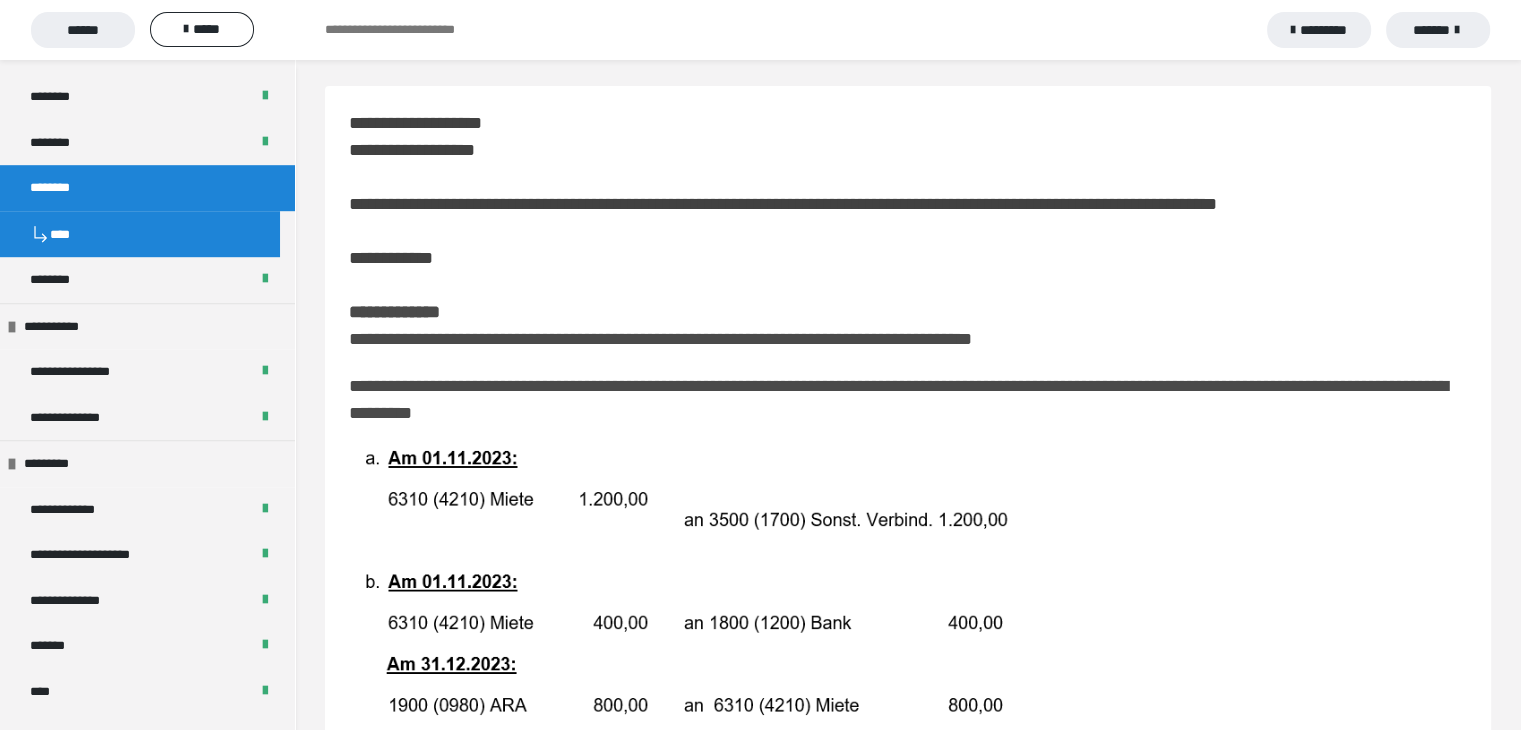 scroll, scrollTop: 0, scrollLeft: 0, axis: both 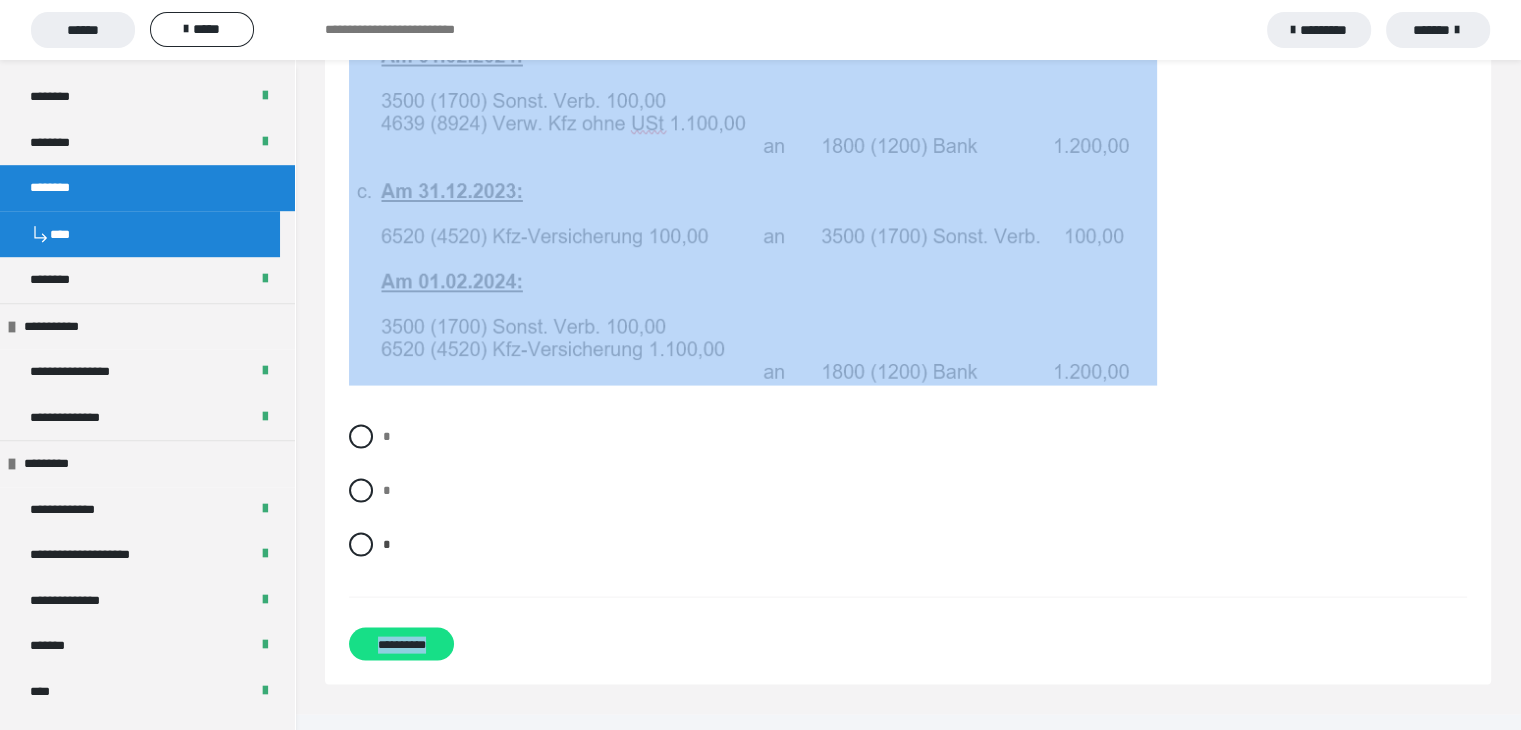 drag, startPoint x: 346, startPoint y: 126, endPoint x: 504, endPoint y: 665, distance: 561.68054 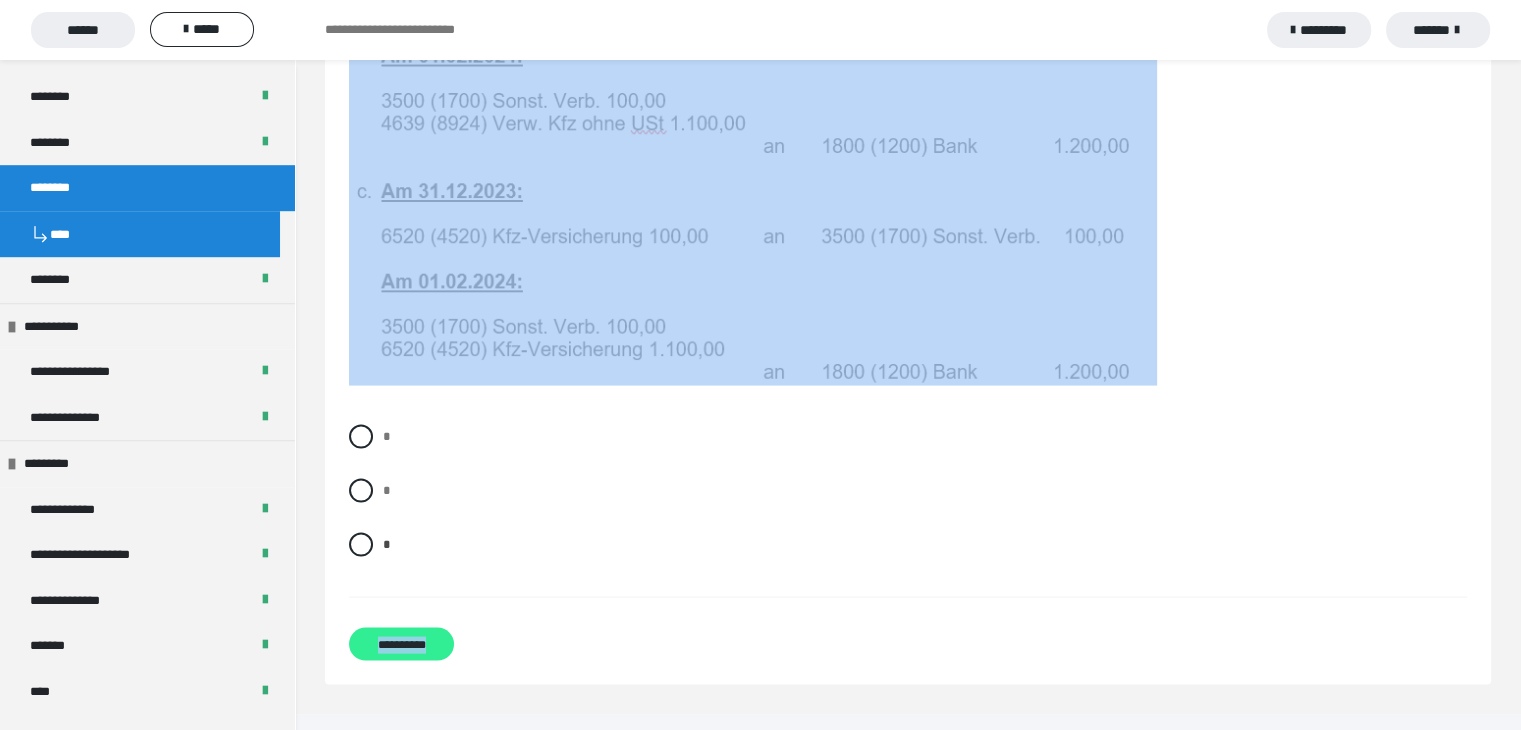 click on "**********" at bounding box center (401, 644) 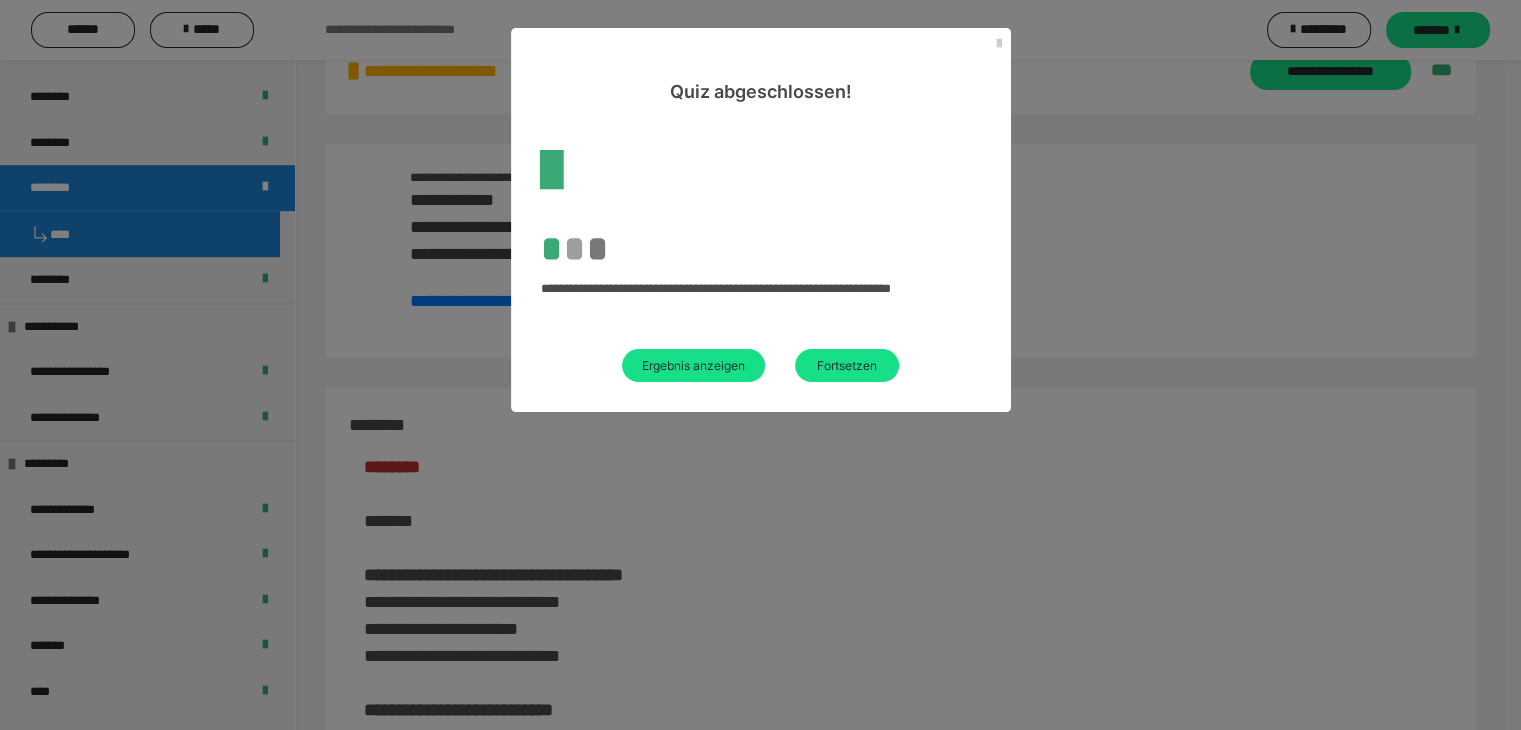 scroll, scrollTop: 3193, scrollLeft: 0, axis: vertical 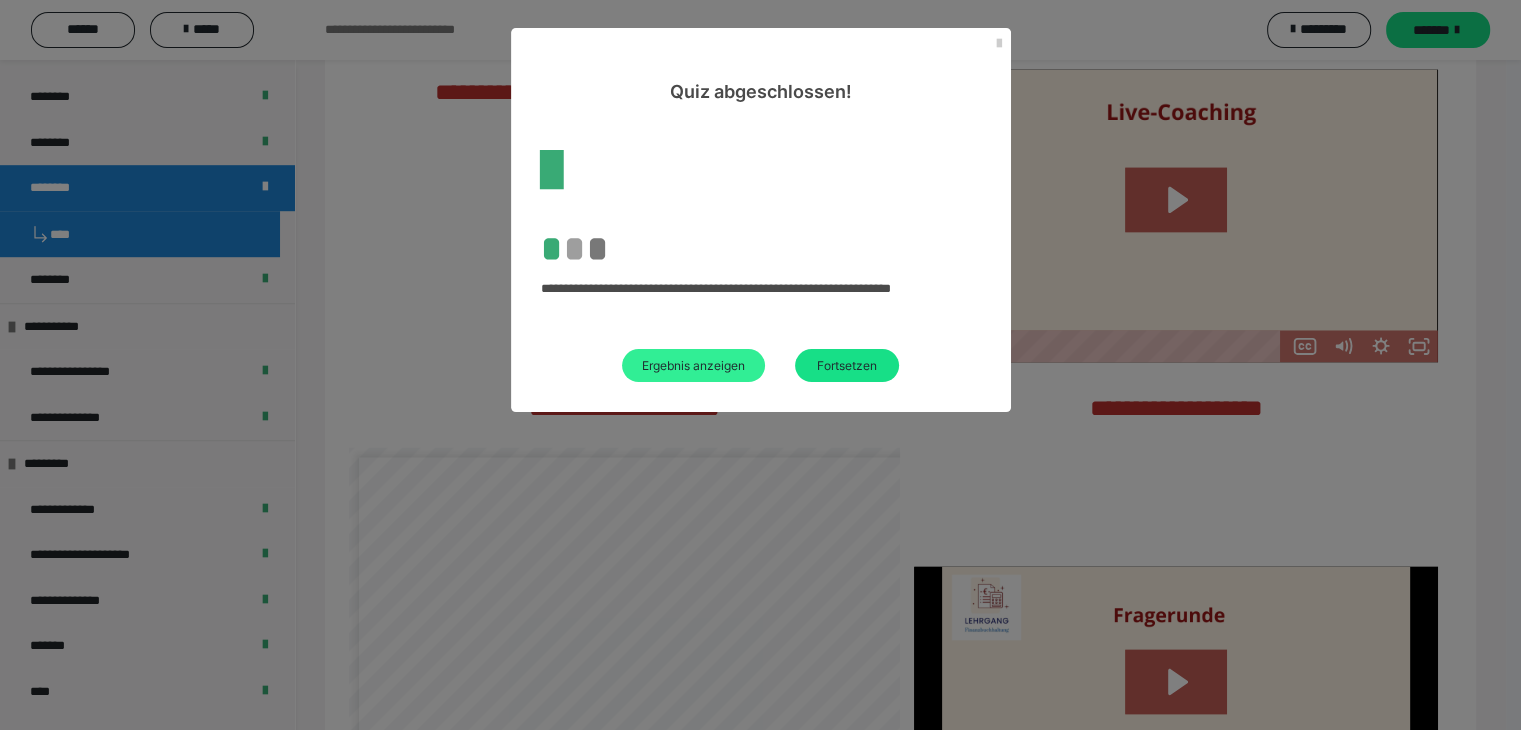 click on "Ergebnis anzeigen" at bounding box center (693, 365) 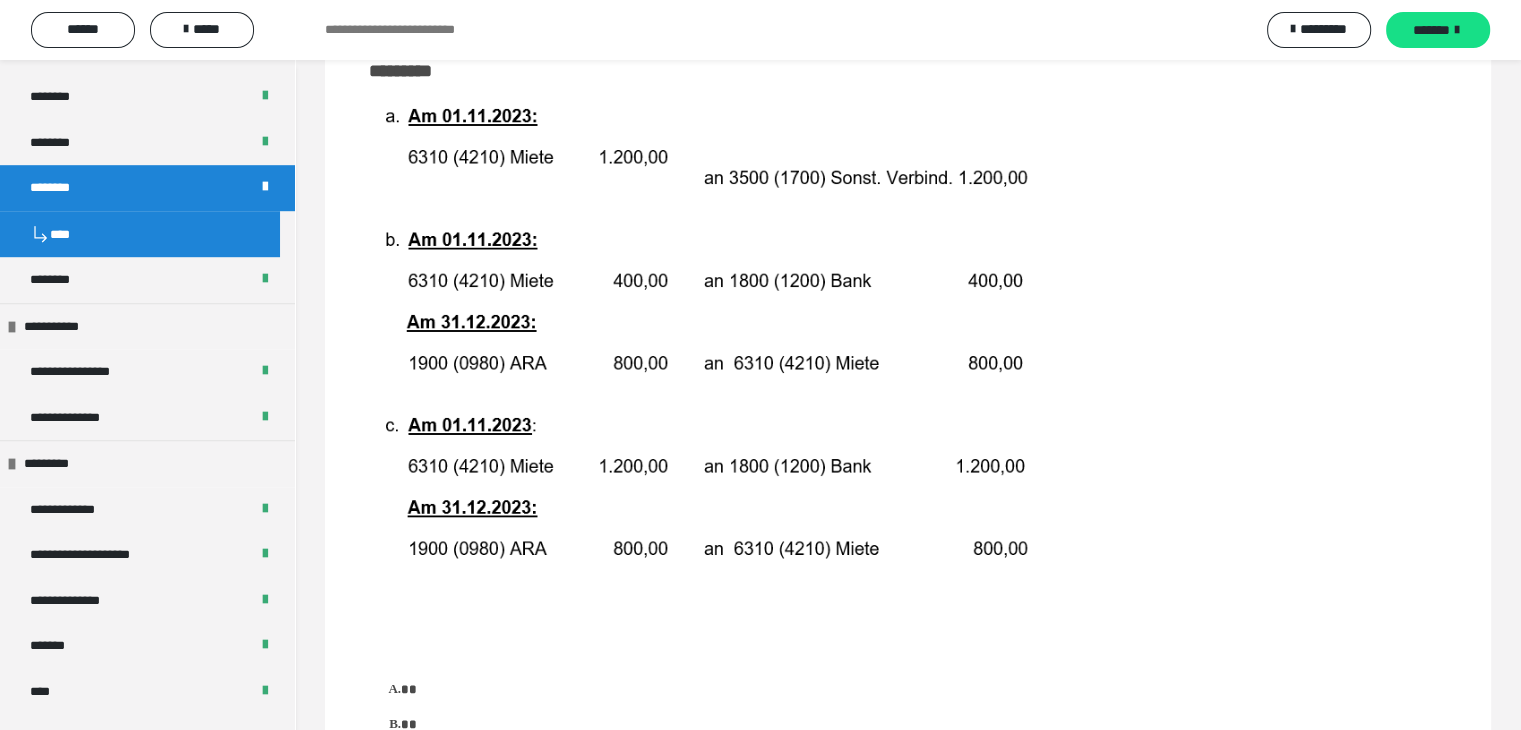 scroll, scrollTop: 0, scrollLeft: 0, axis: both 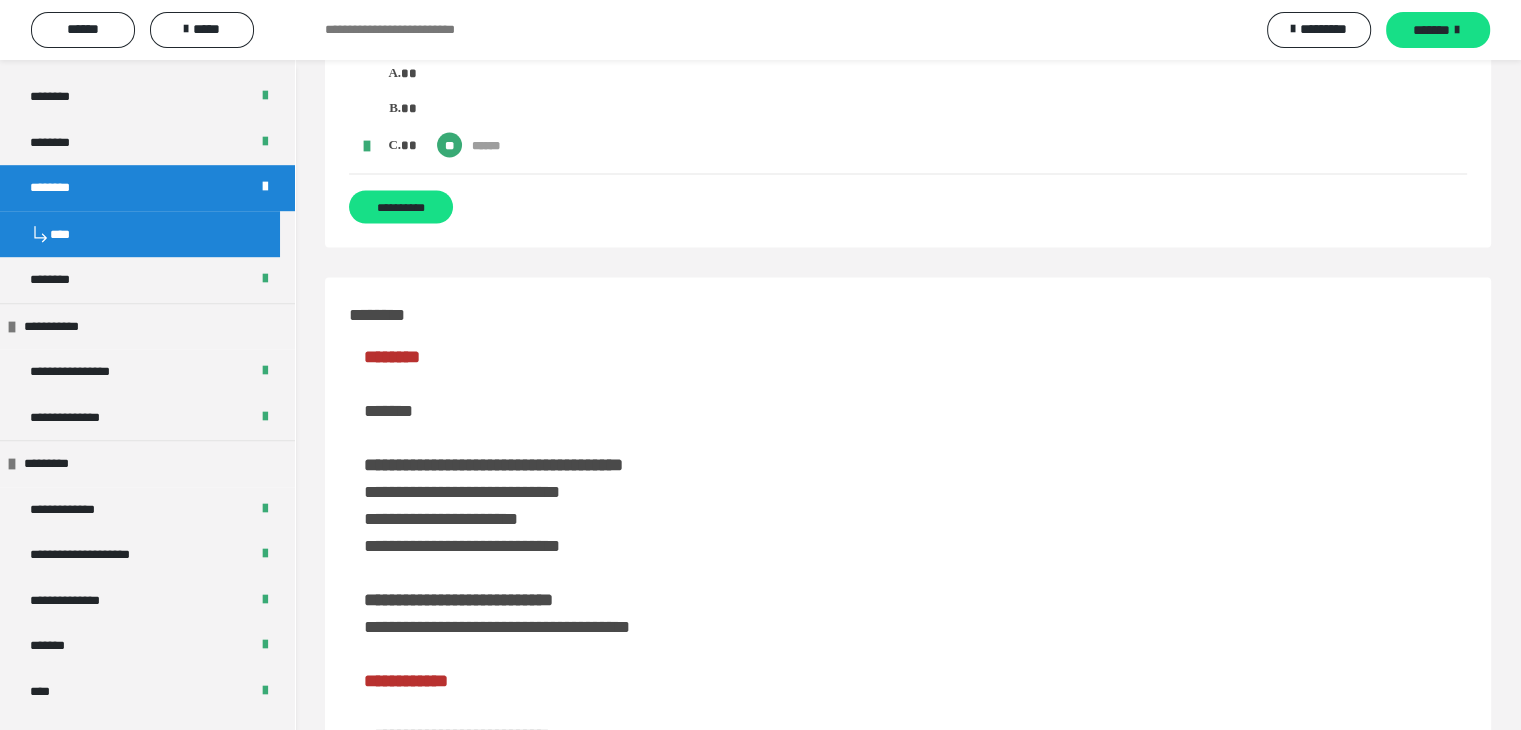 drag, startPoint x: 351, startPoint y: 117, endPoint x: 544, endPoint y: 196, distance: 208.54256 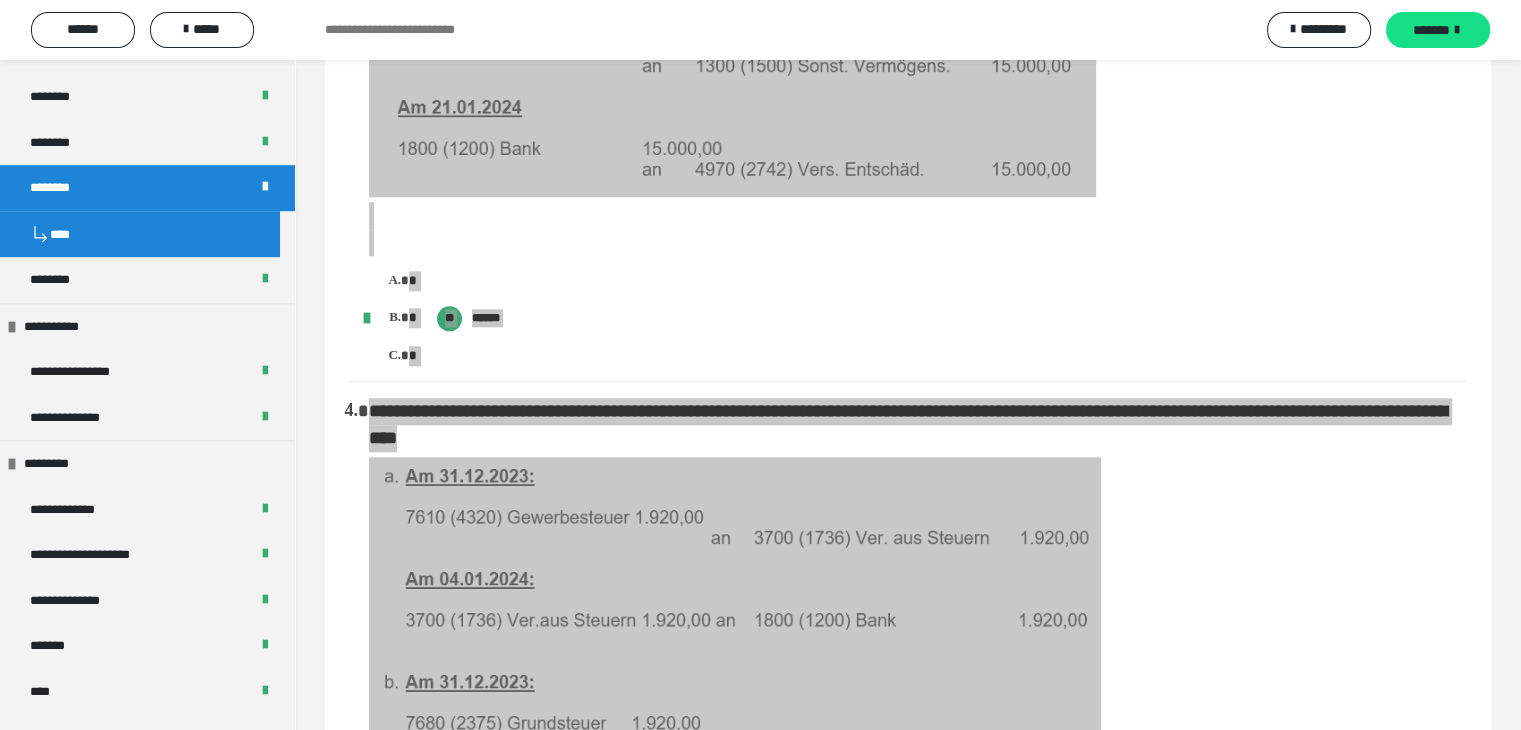 scroll, scrollTop: 1800, scrollLeft: 0, axis: vertical 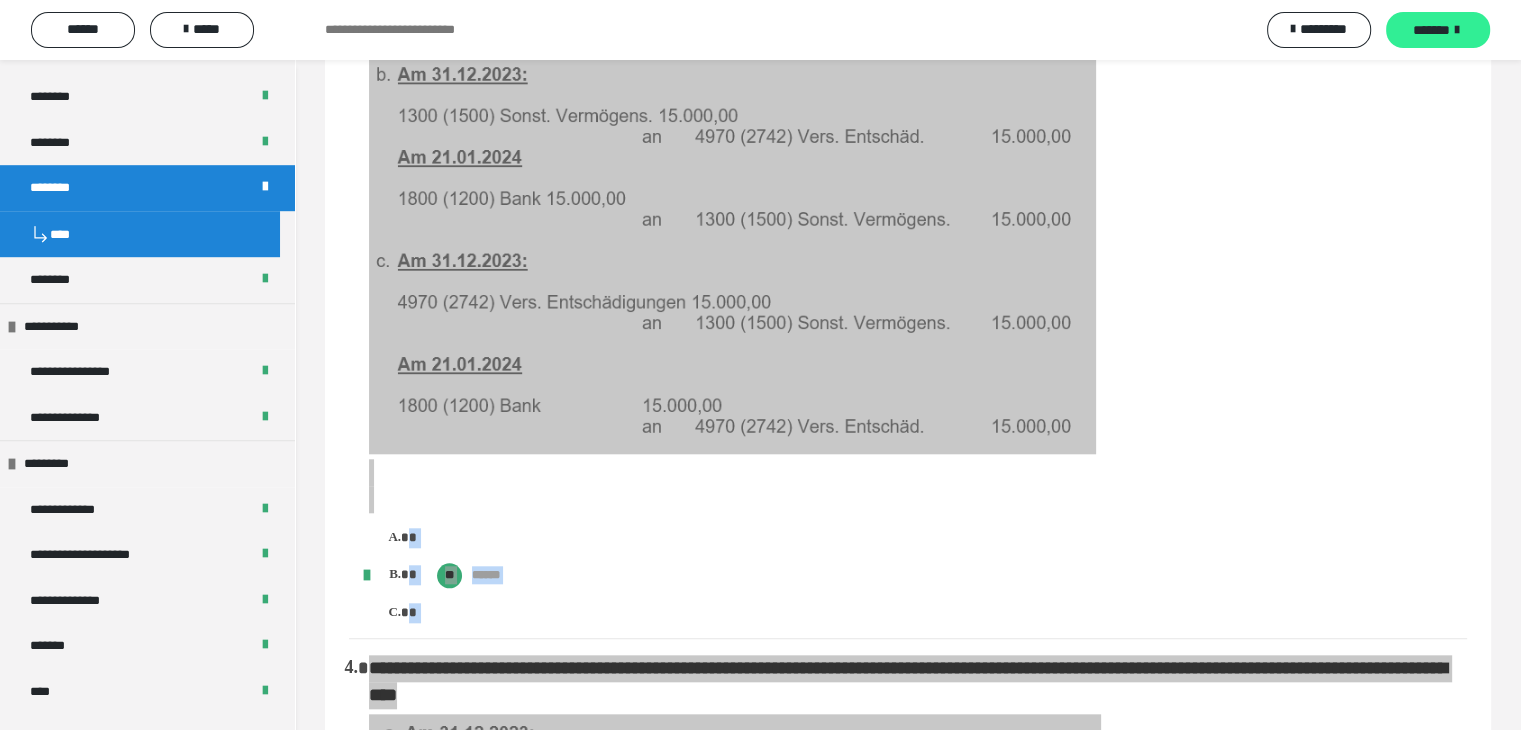 click on "*******" at bounding box center (1431, 30) 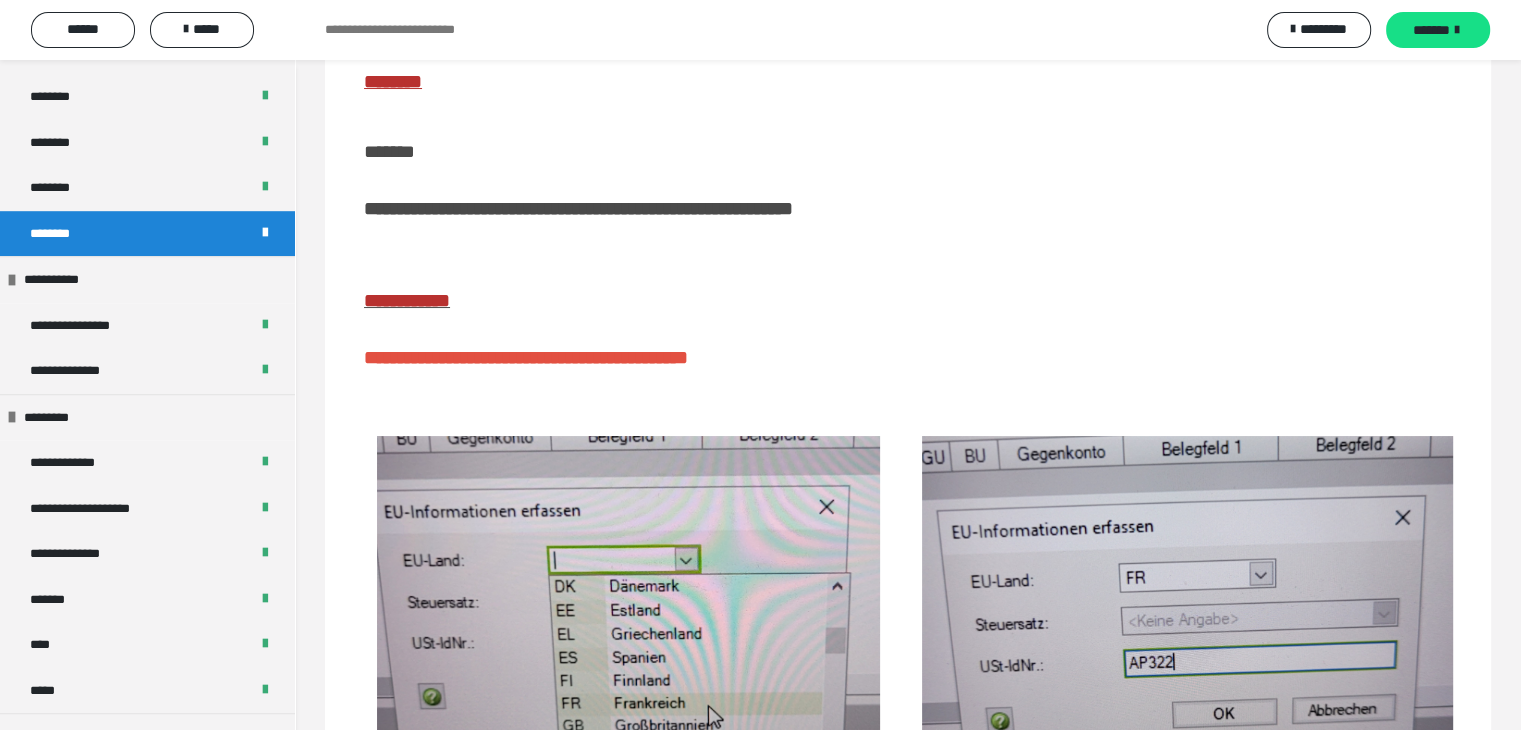 scroll, scrollTop: 0, scrollLeft: 0, axis: both 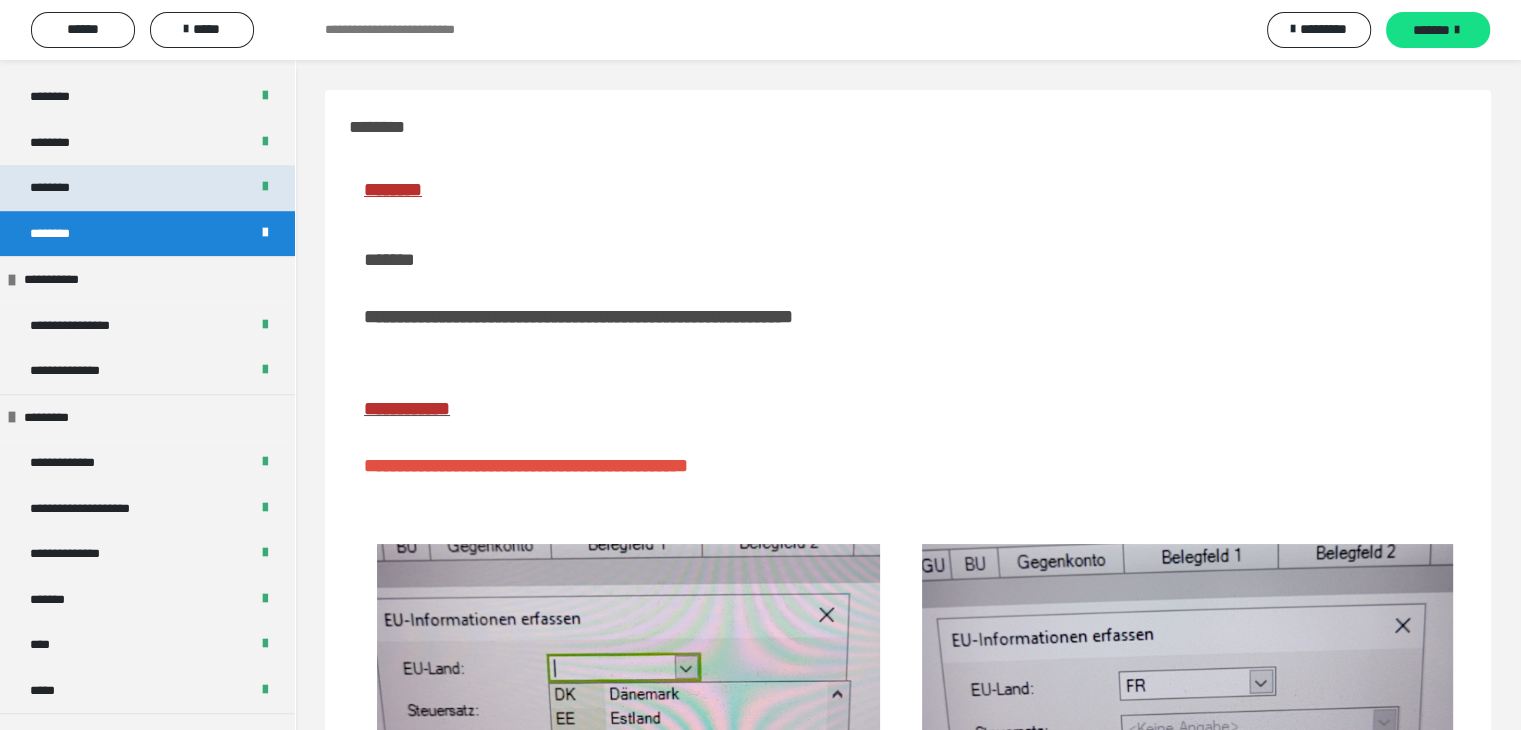 click on "********" at bounding box center (147, 188) 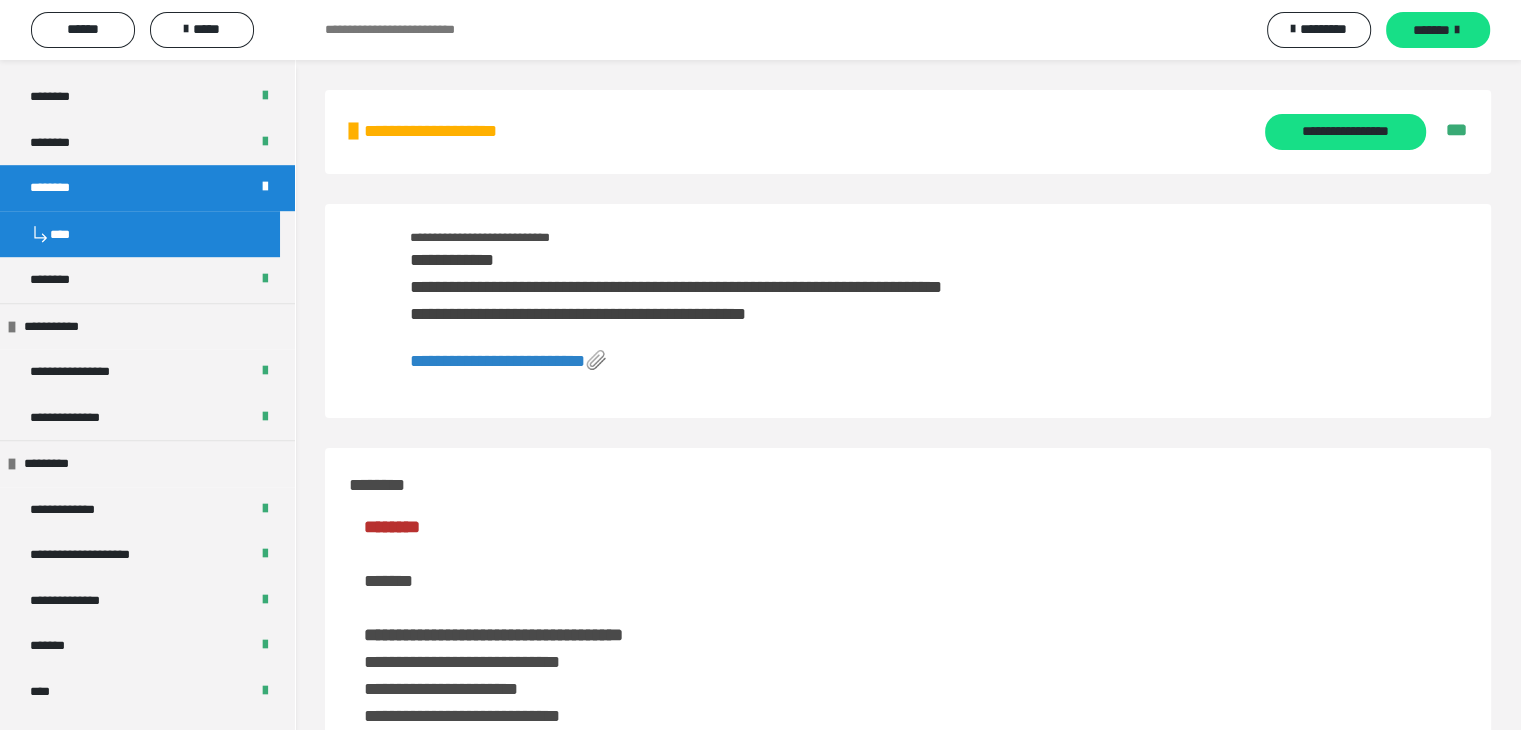 click on "**********" at bounding box center (508, 361) 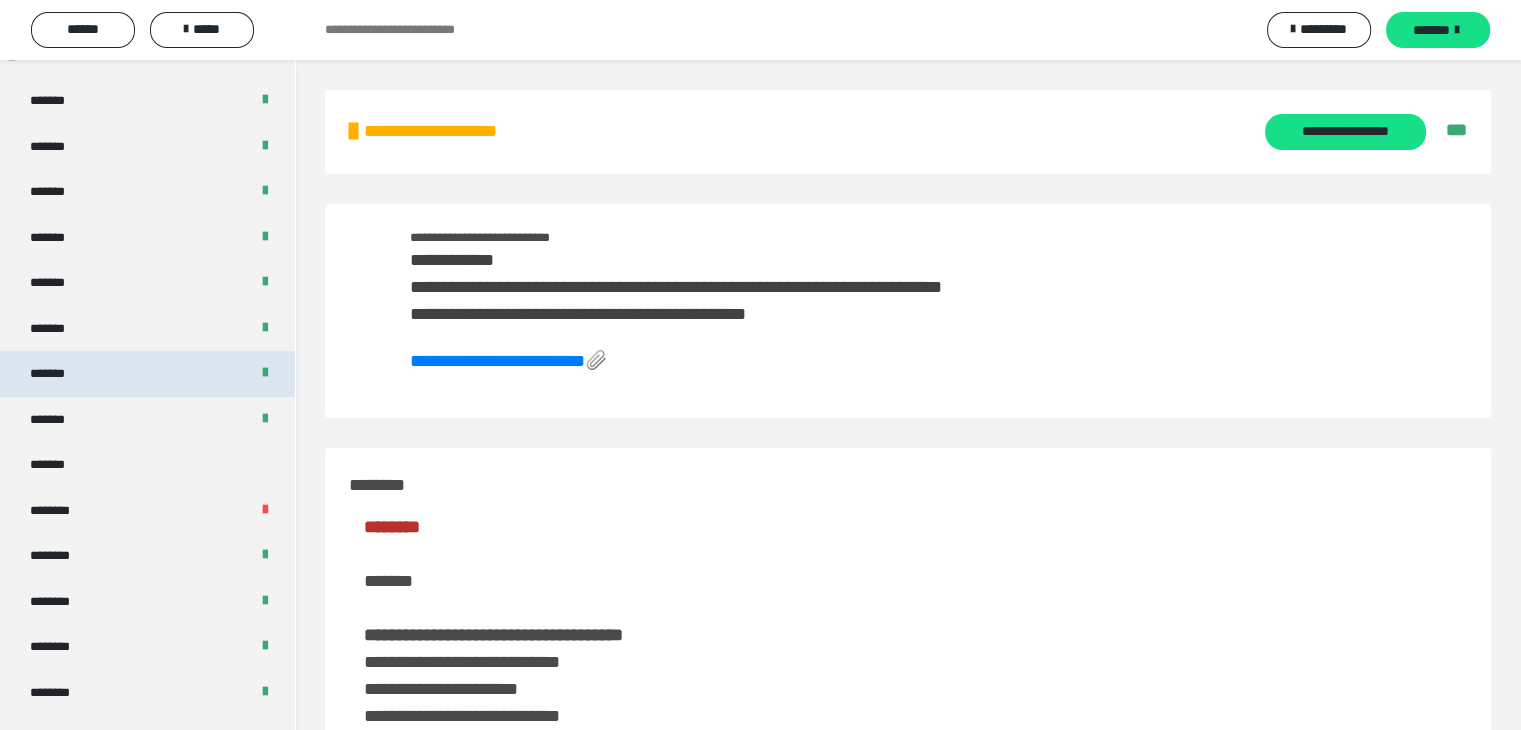 scroll, scrollTop: 700, scrollLeft: 0, axis: vertical 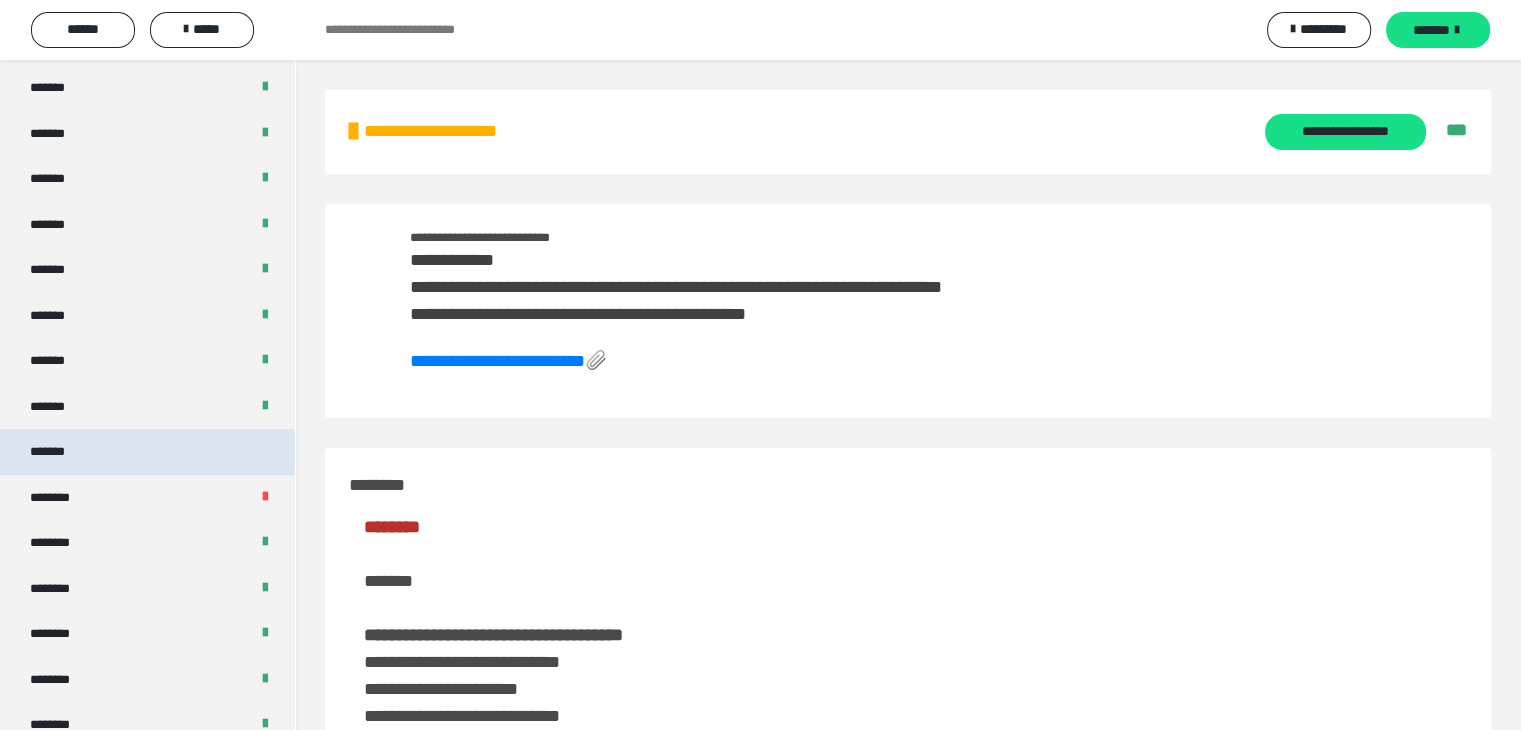 click on "*******" at bounding box center [147, 452] 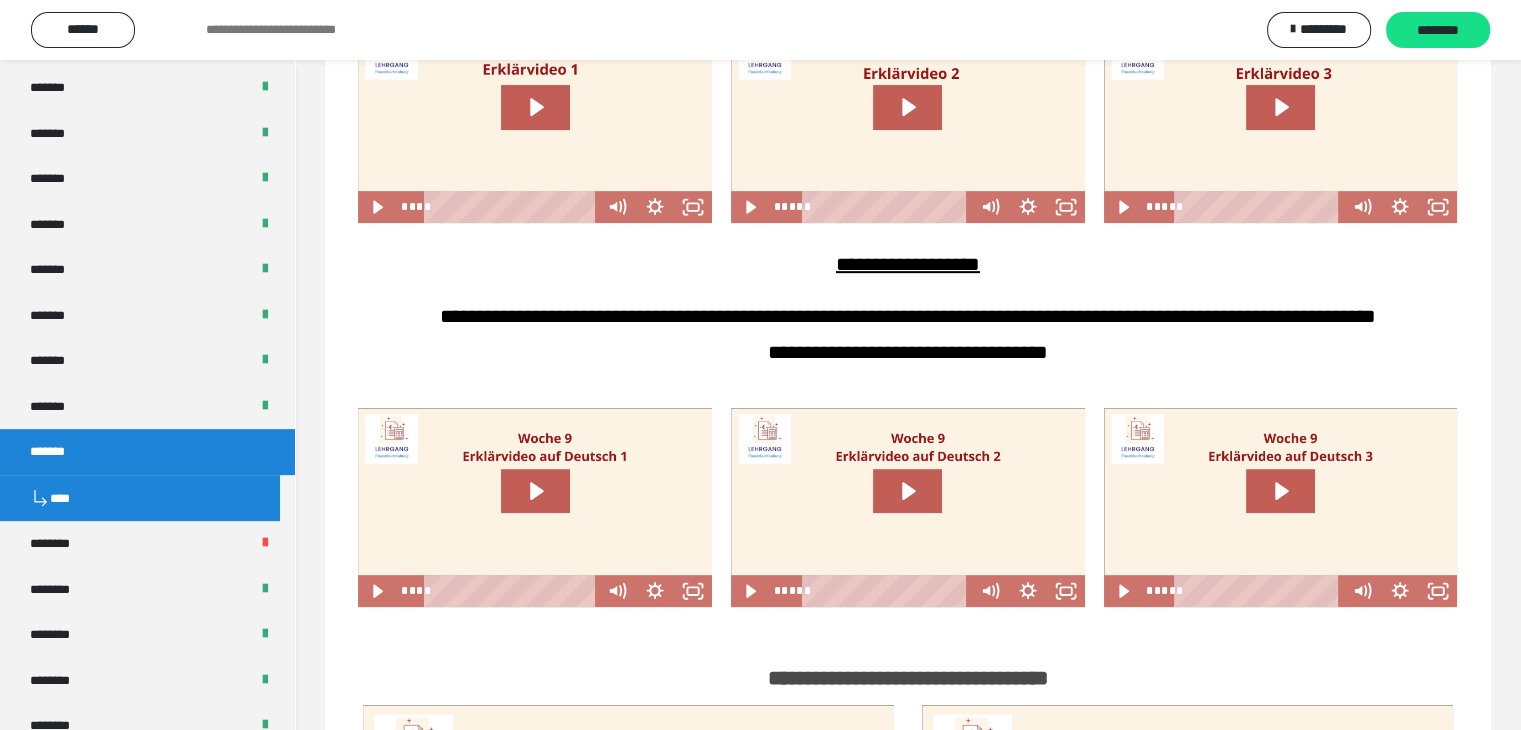 scroll, scrollTop: 900, scrollLeft: 0, axis: vertical 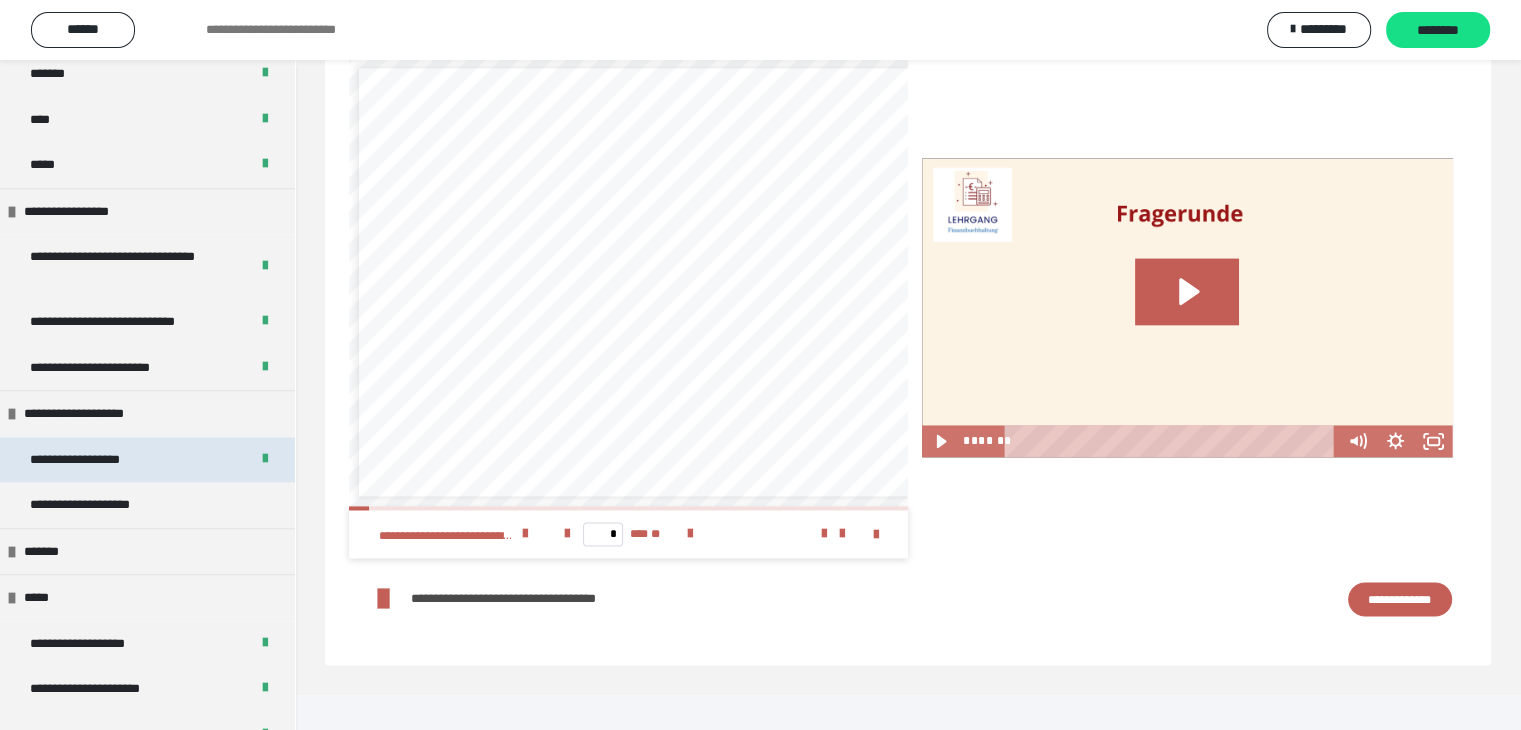 click on "**********" at bounding box center (98, 460) 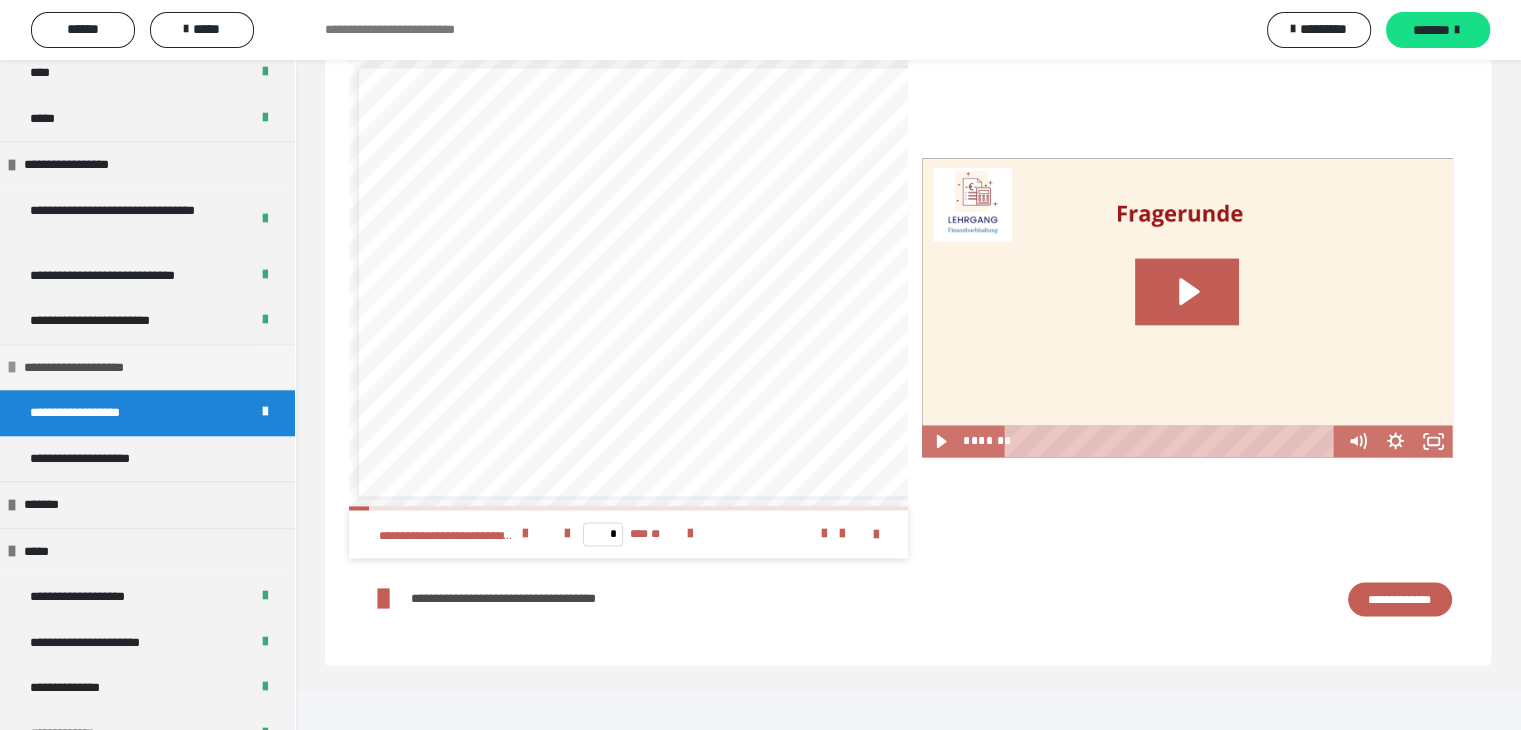scroll, scrollTop: 1853, scrollLeft: 0, axis: vertical 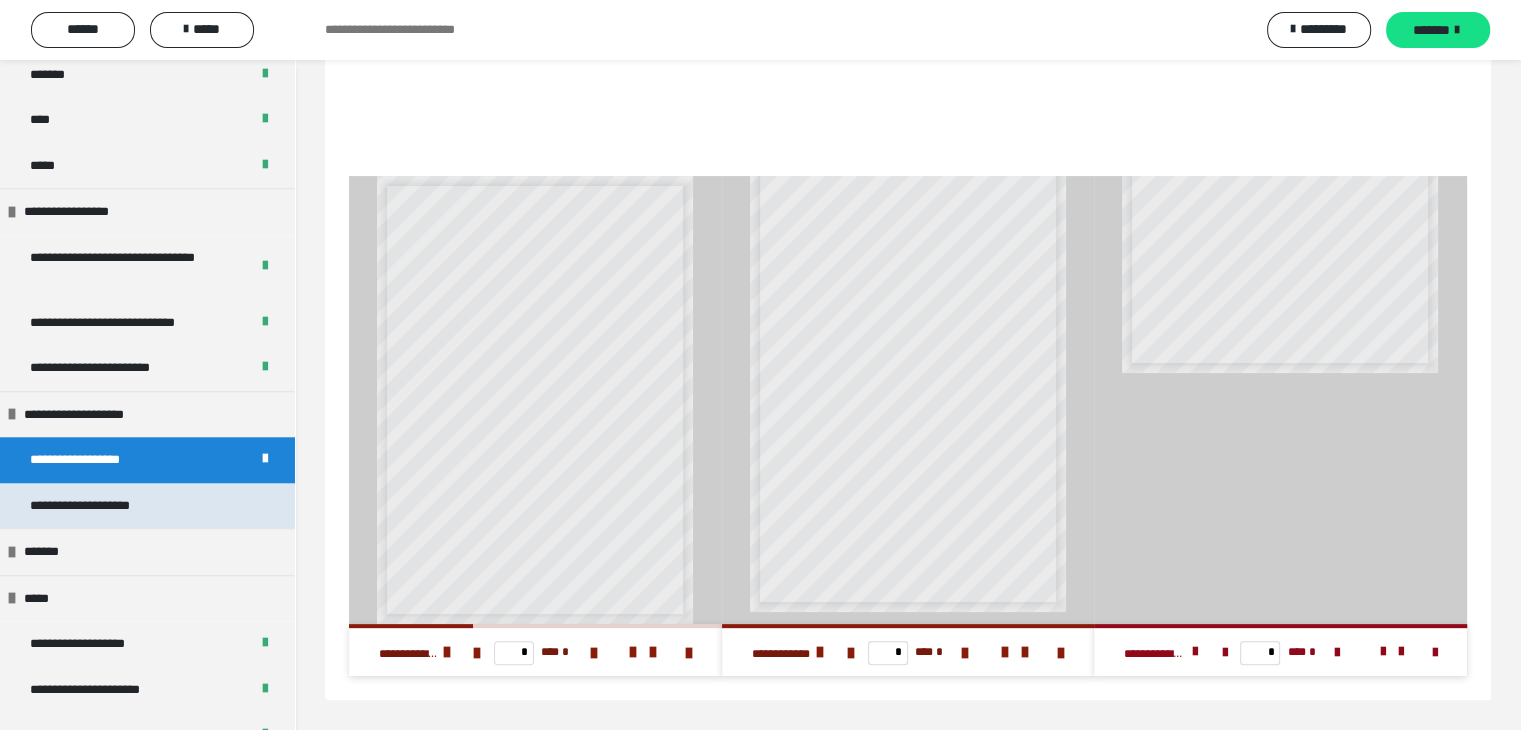 click on "**********" at bounding box center [147, 506] 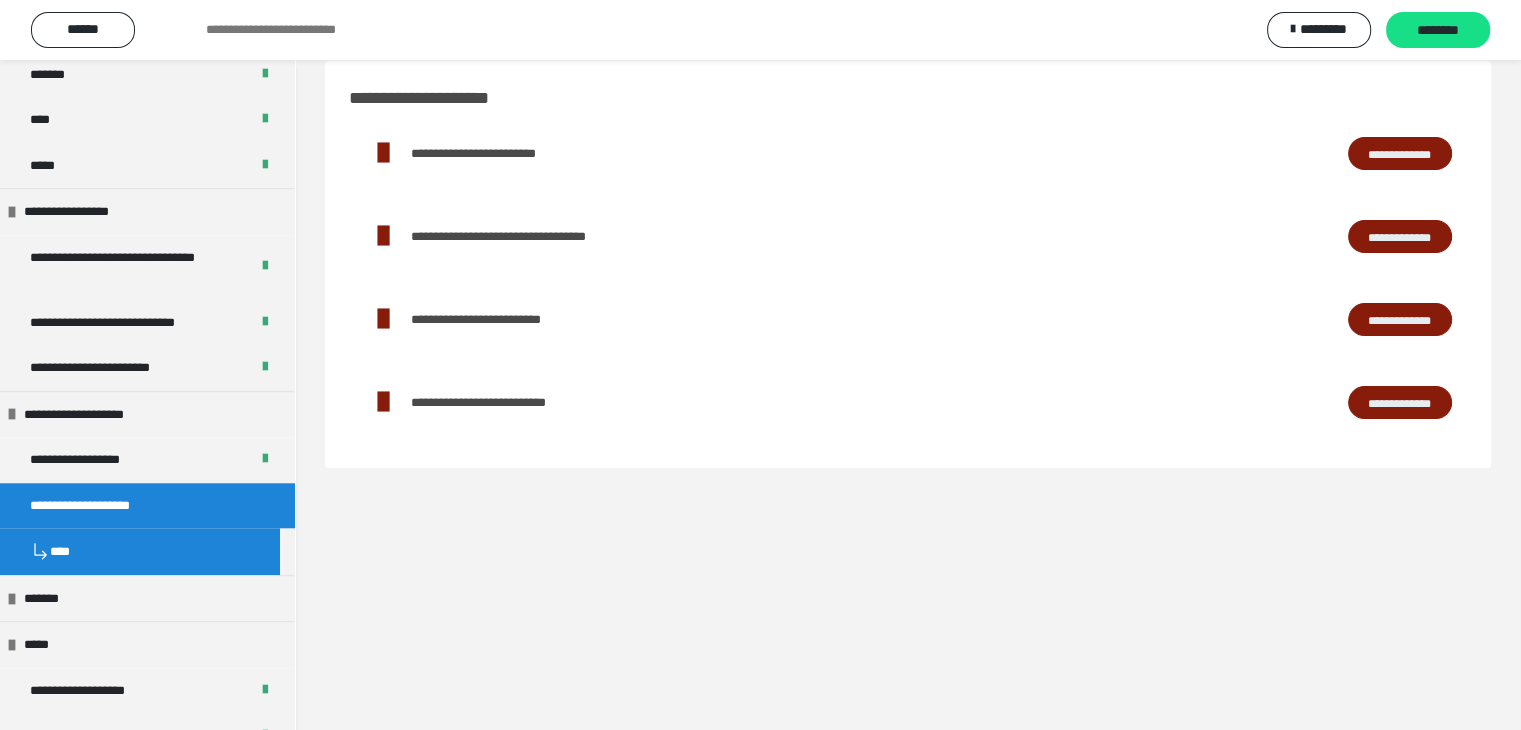 scroll, scrollTop: 0, scrollLeft: 0, axis: both 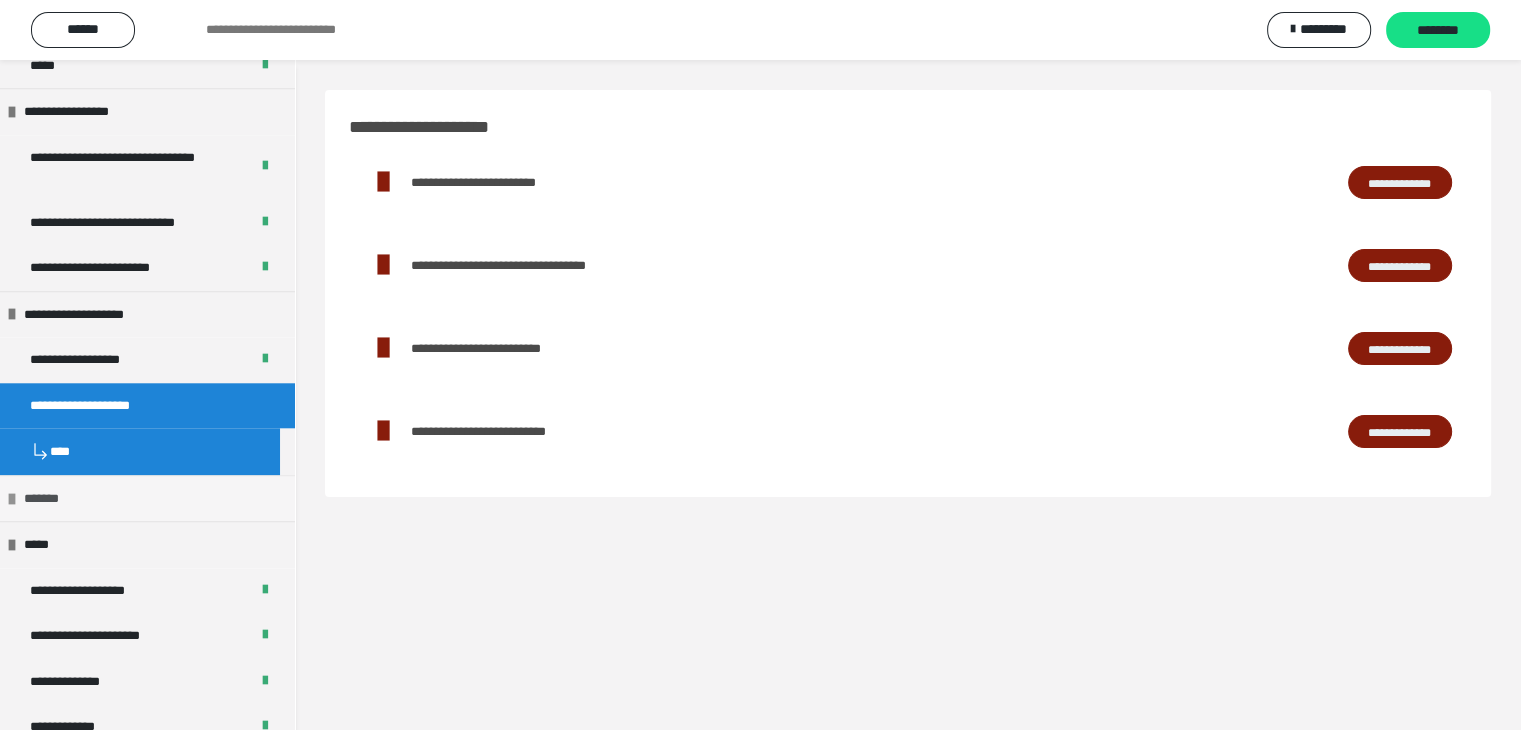 click at bounding box center (12, 499) 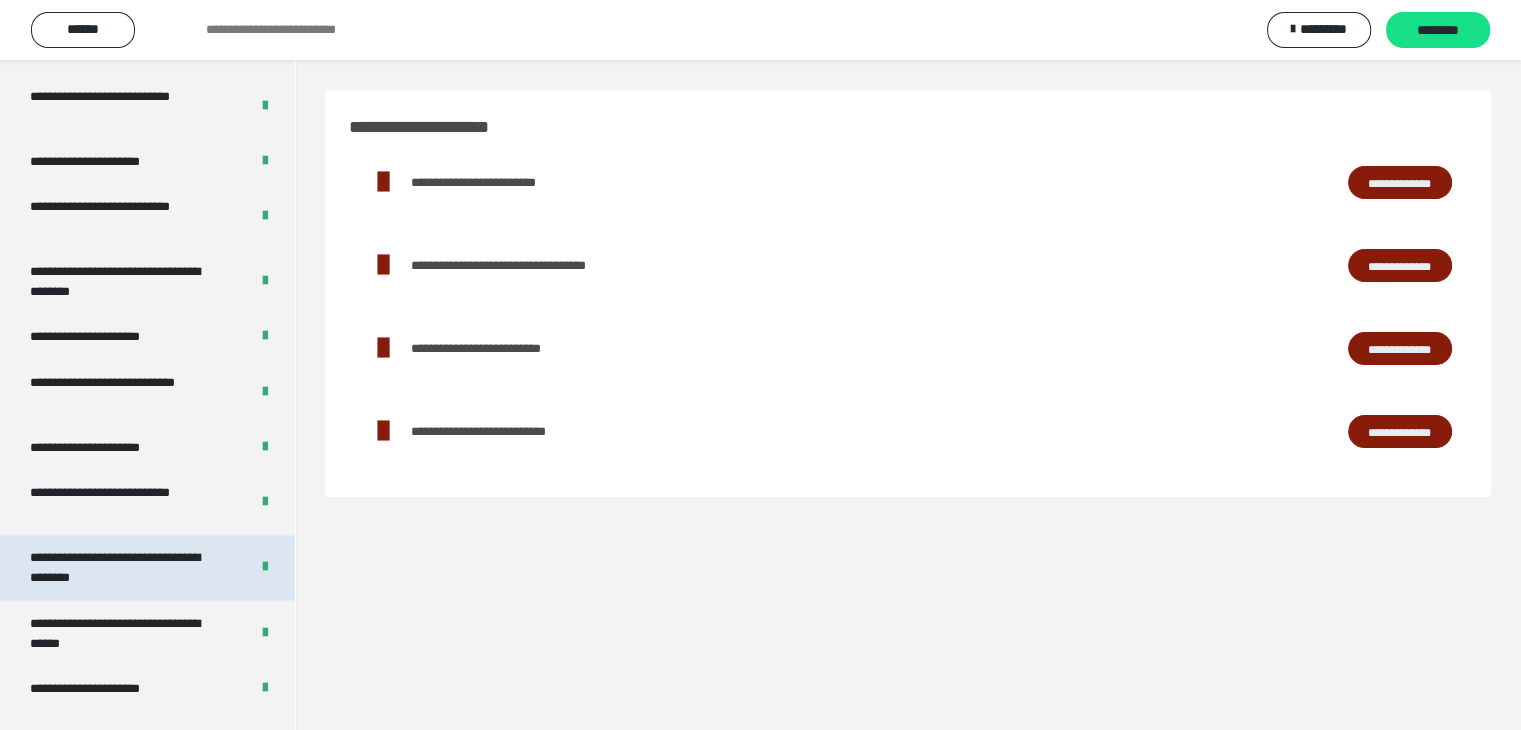 scroll, scrollTop: 3874, scrollLeft: 0, axis: vertical 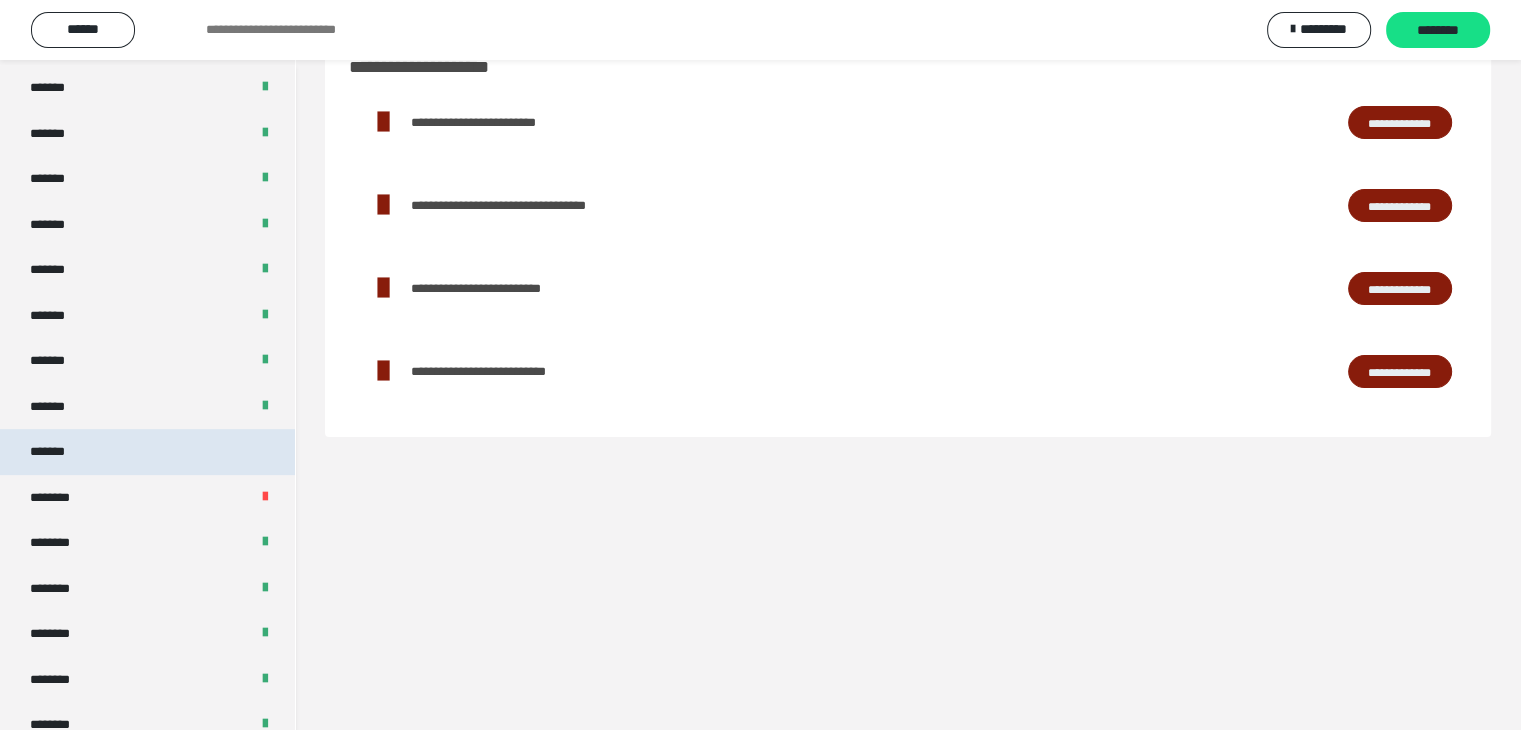 click on "*******" at bounding box center (147, 452) 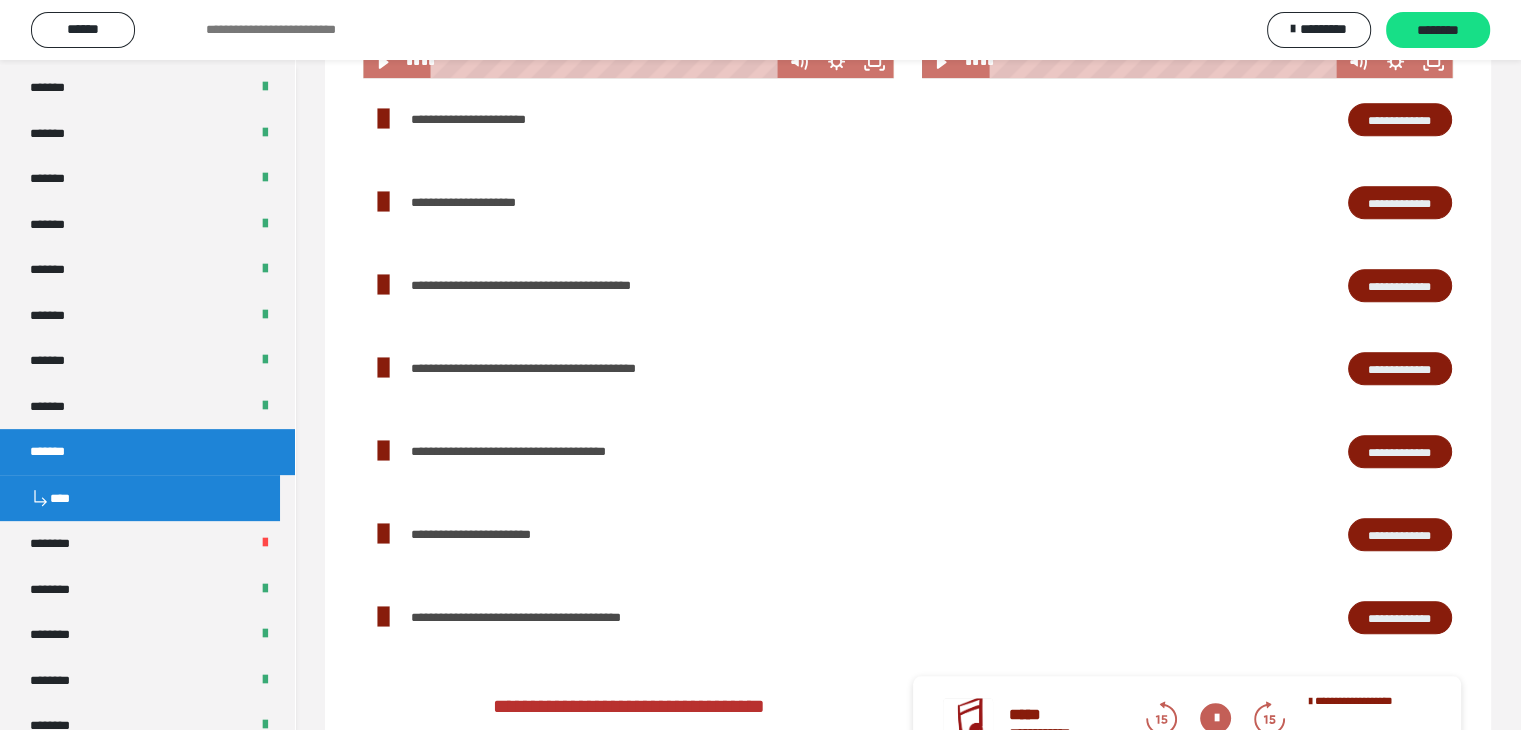 scroll, scrollTop: 1760, scrollLeft: 0, axis: vertical 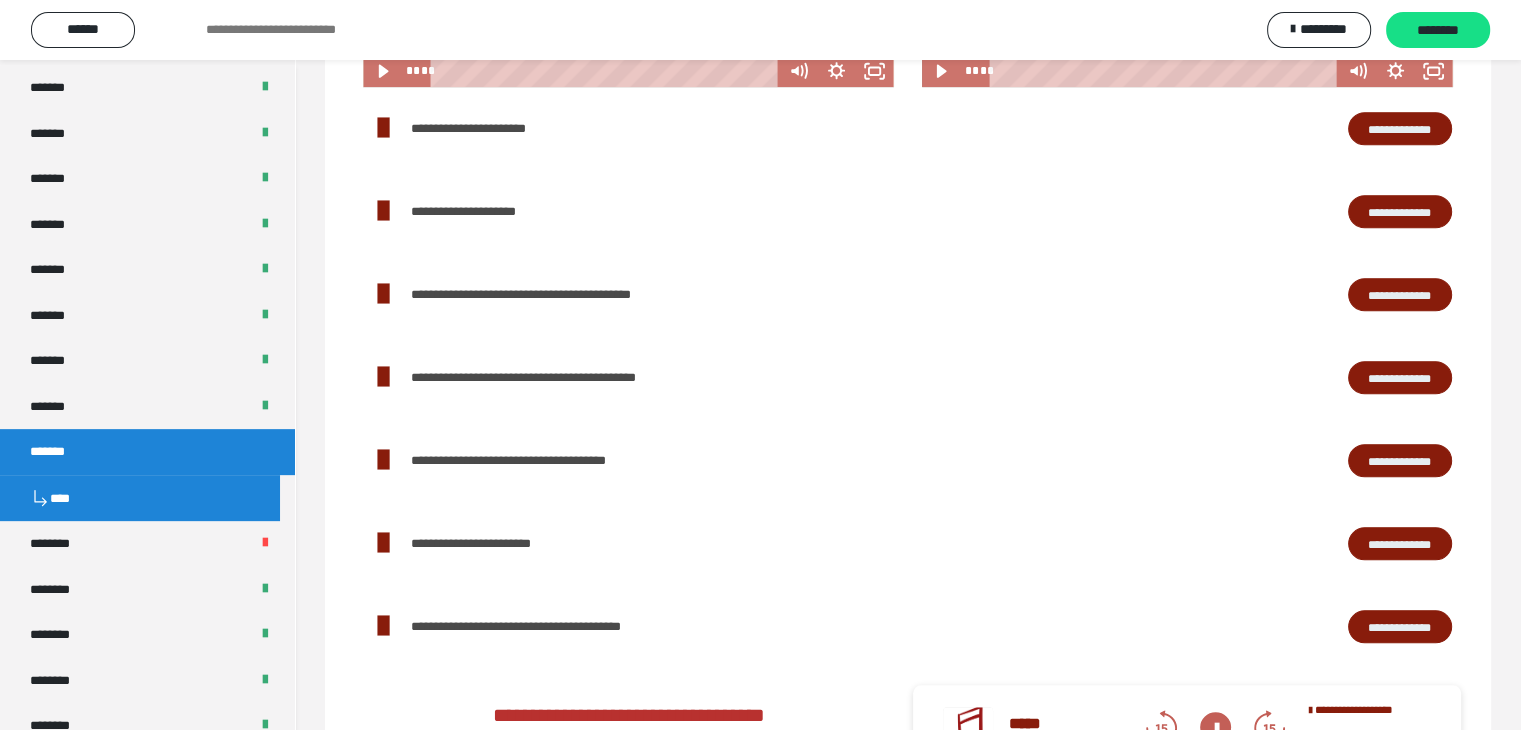 click on "**********" at bounding box center (1400, 544) 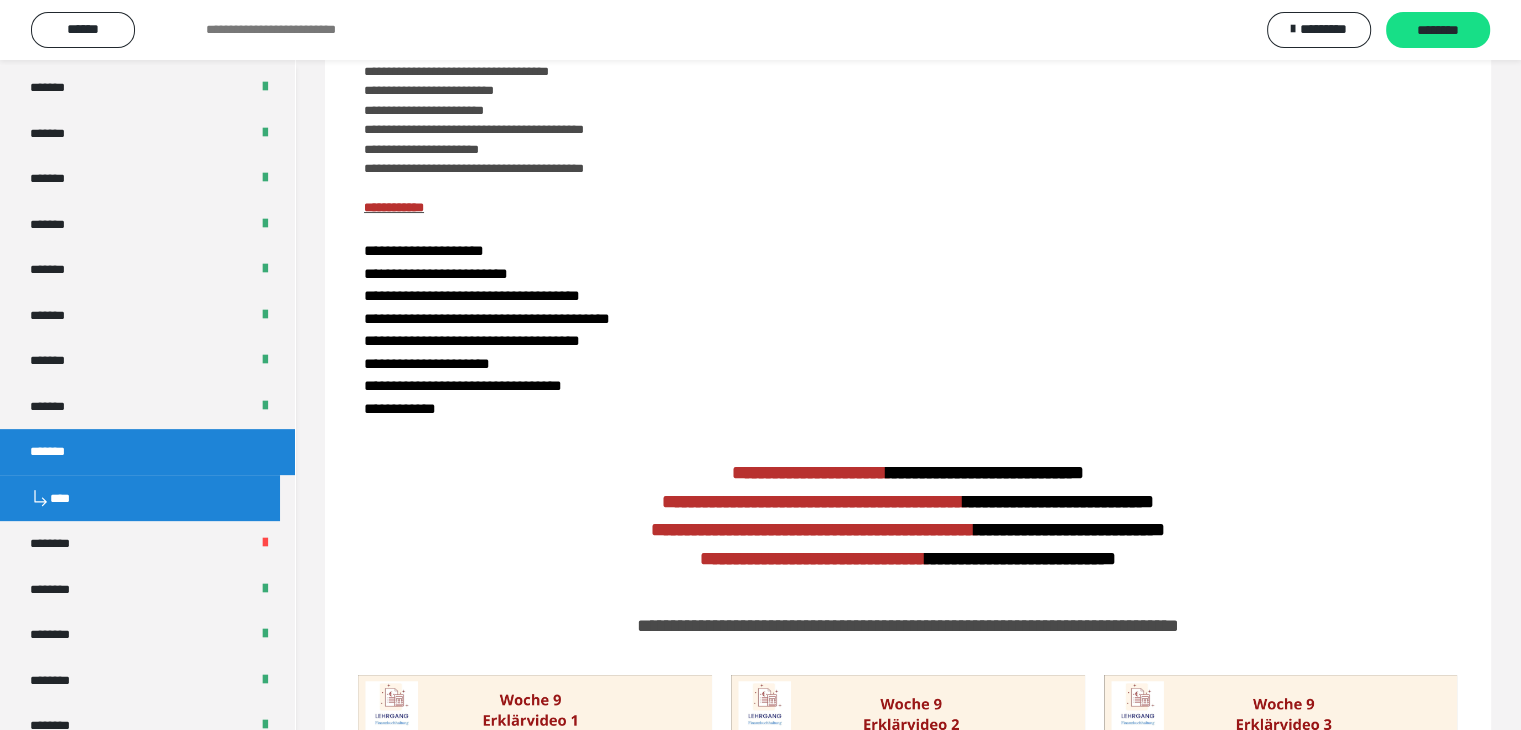 scroll, scrollTop: 0, scrollLeft: 0, axis: both 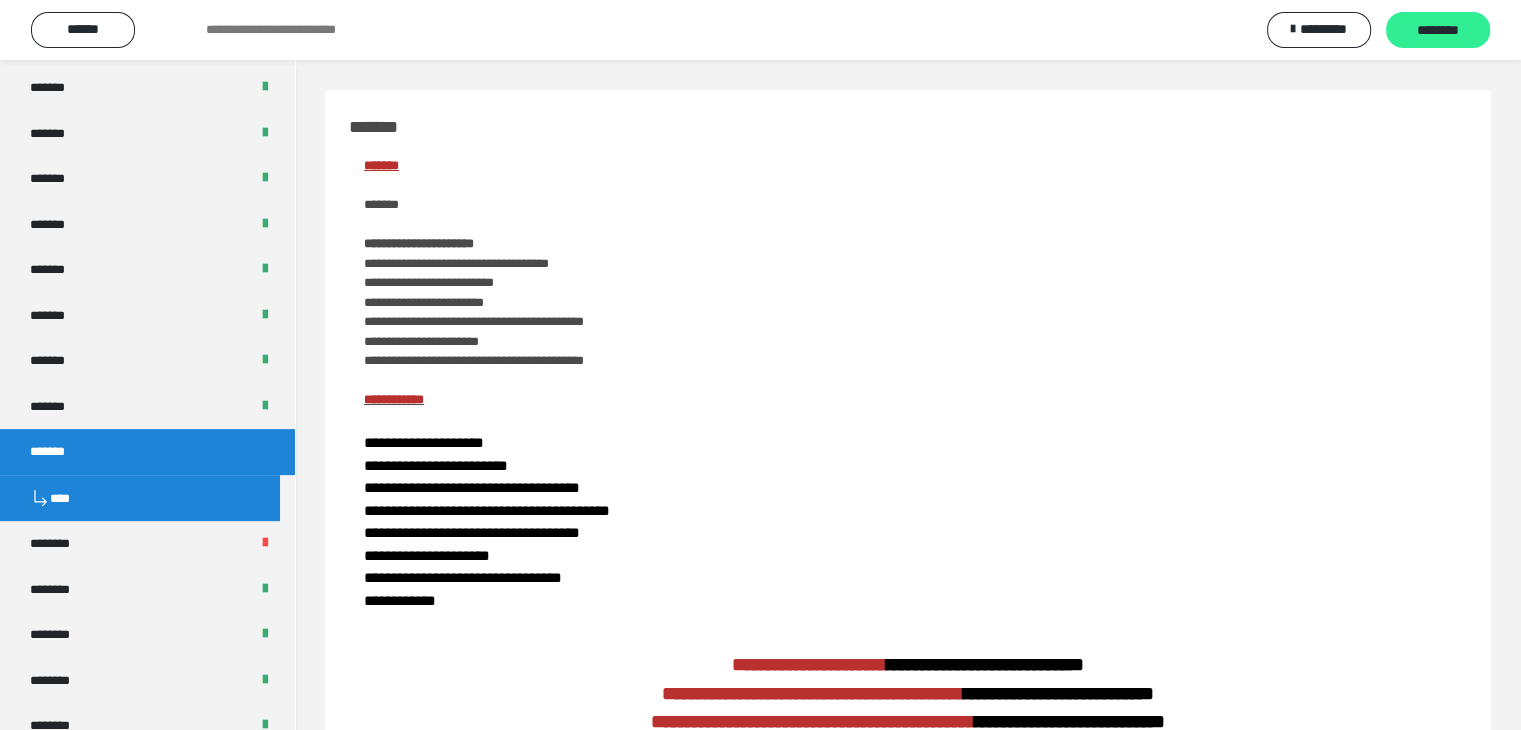 click on "********" at bounding box center (1438, 31) 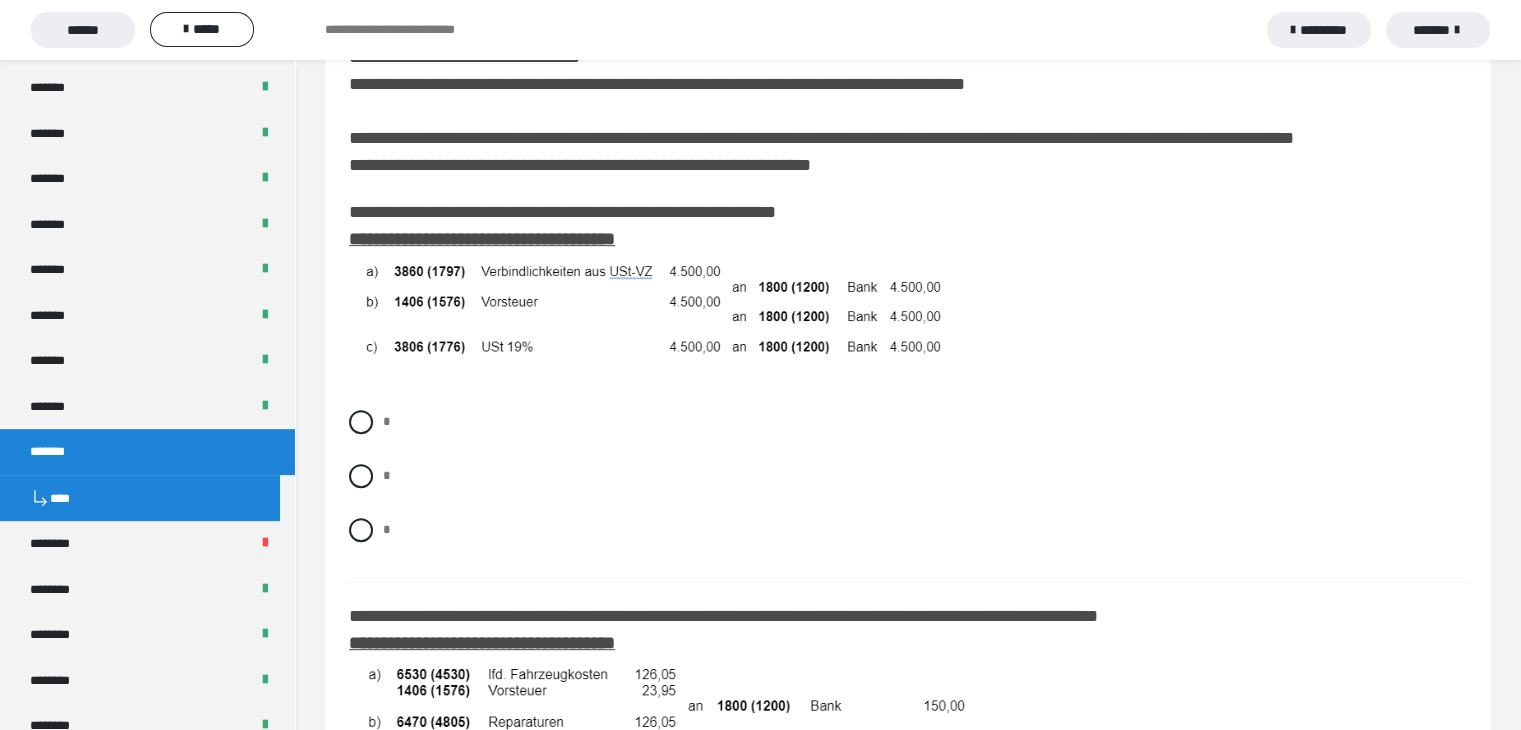 scroll, scrollTop: 700, scrollLeft: 0, axis: vertical 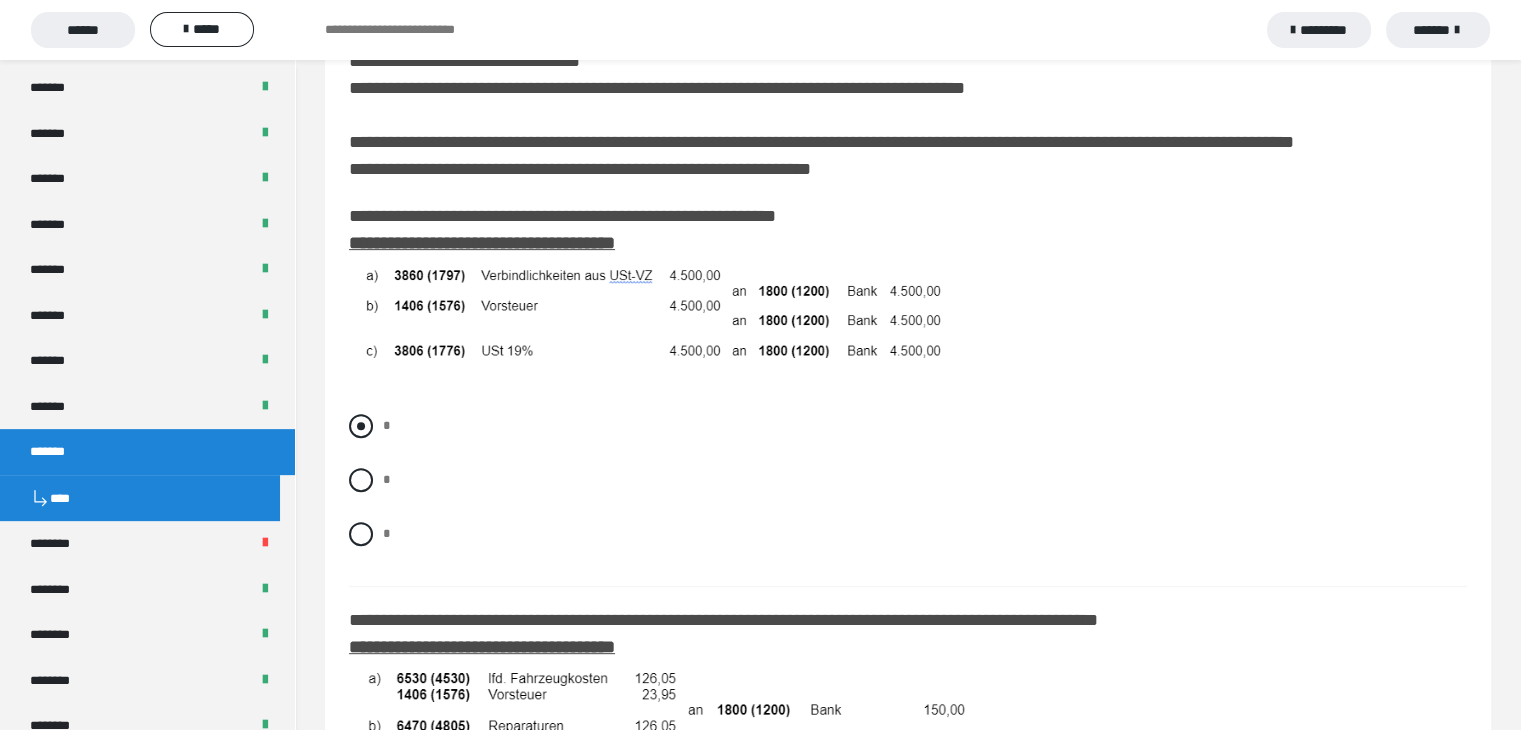 click at bounding box center [361, 426] 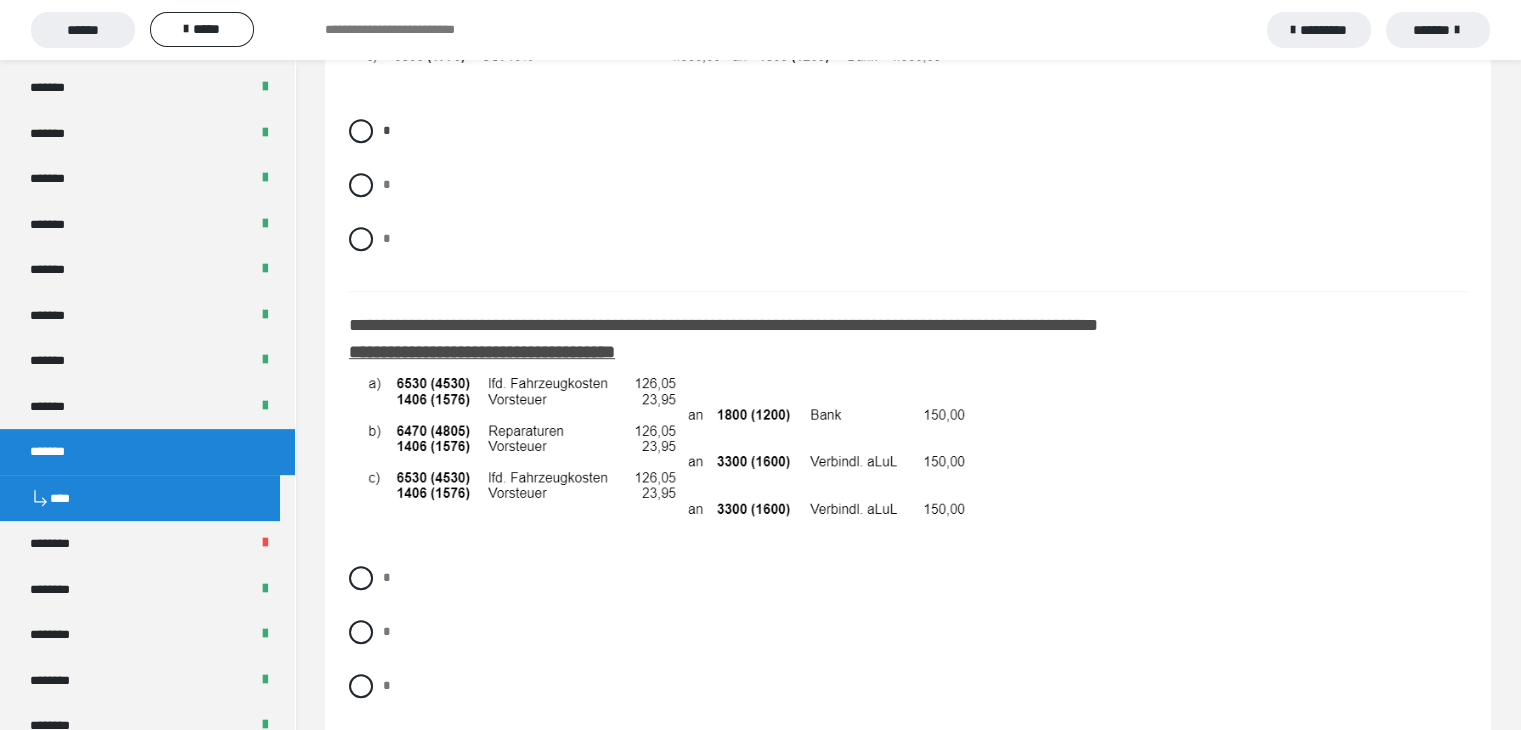 scroll, scrollTop: 1000, scrollLeft: 0, axis: vertical 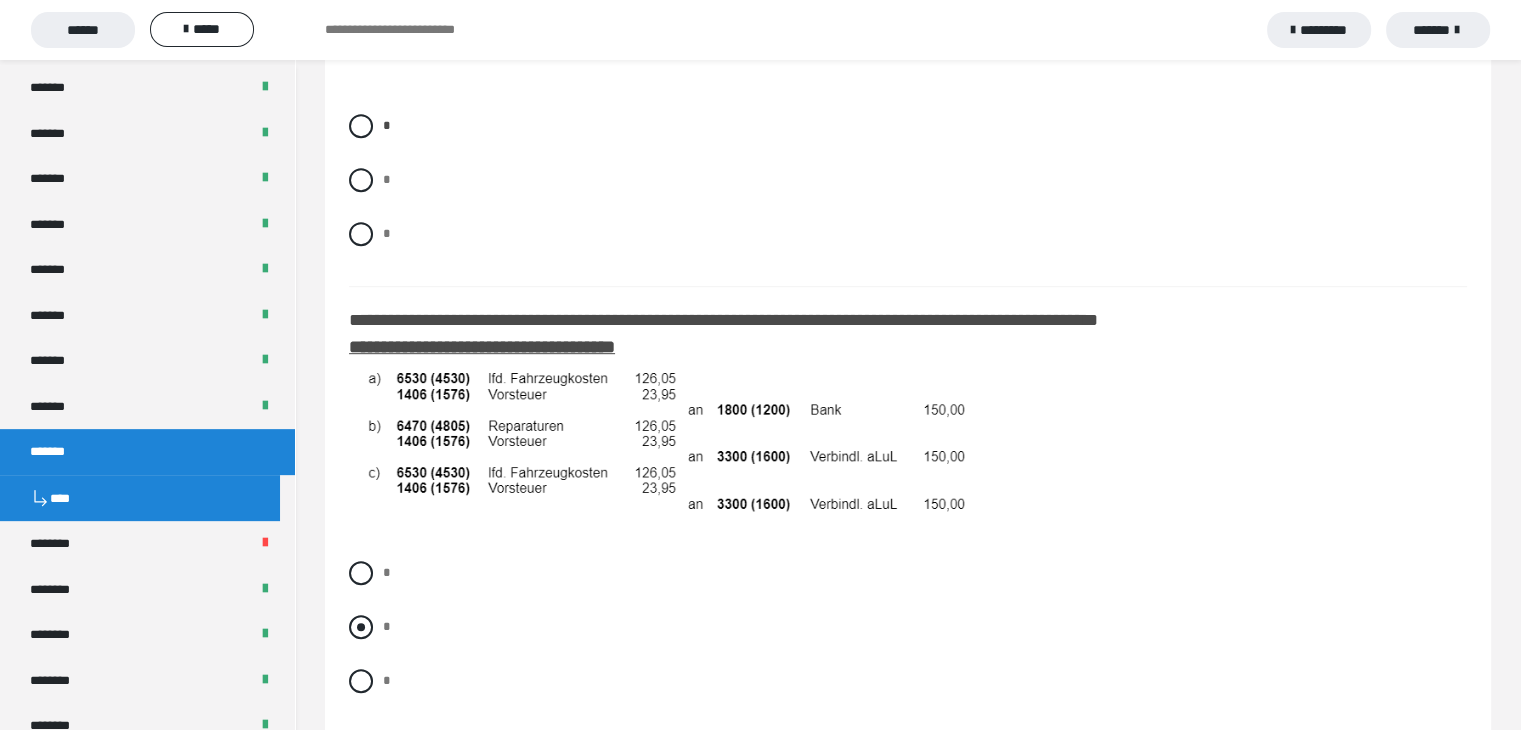 click at bounding box center (361, 627) 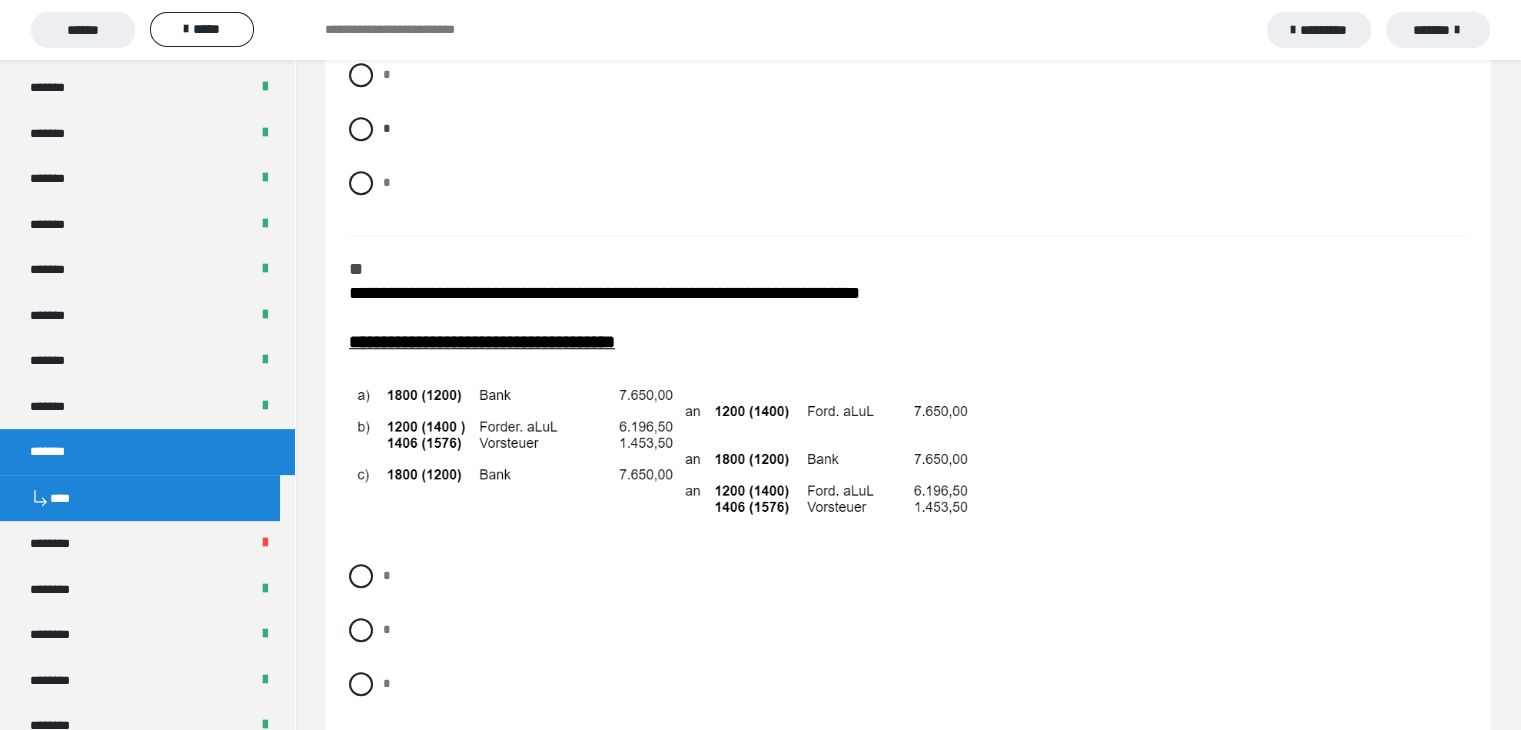 scroll, scrollTop: 1500, scrollLeft: 0, axis: vertical 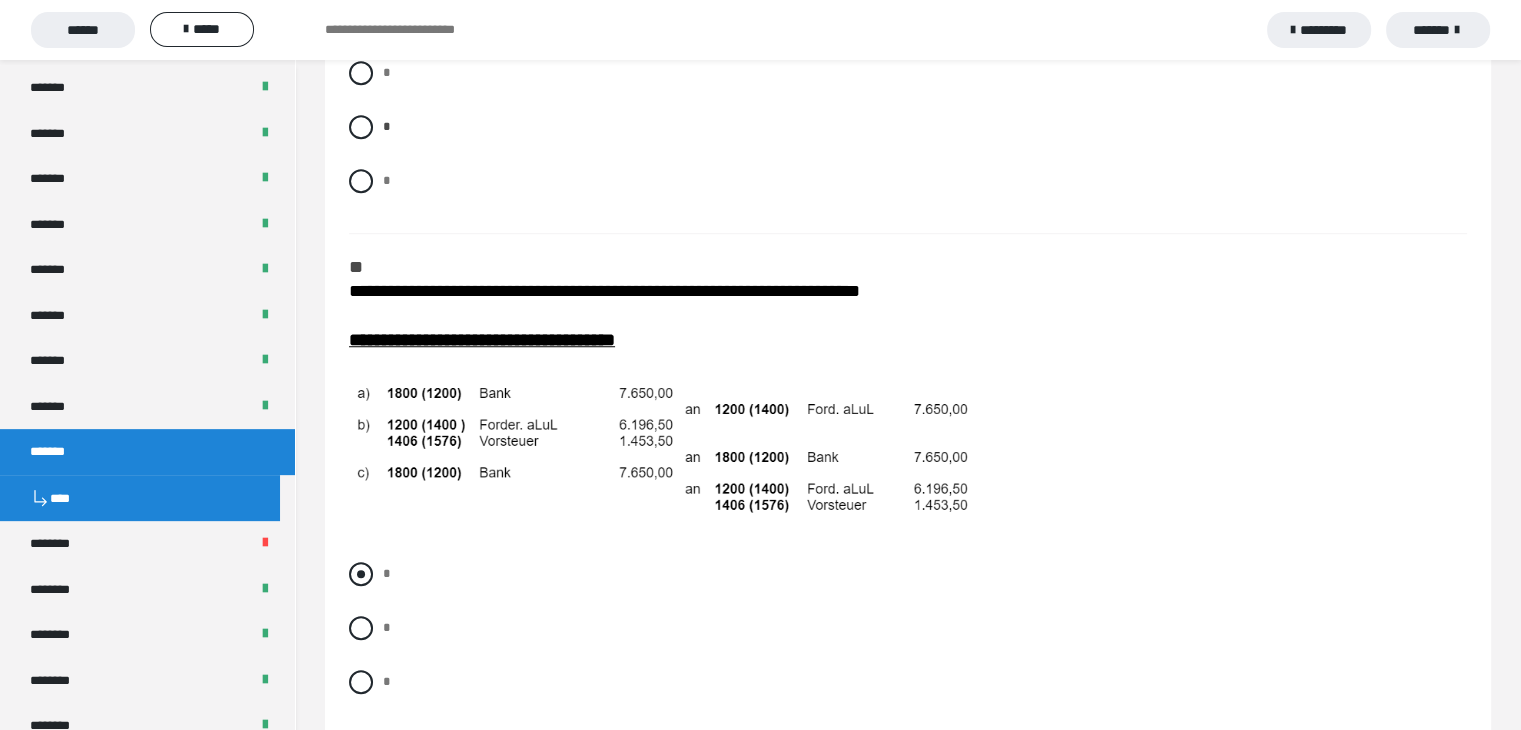 click at bounding box center [361, 574] 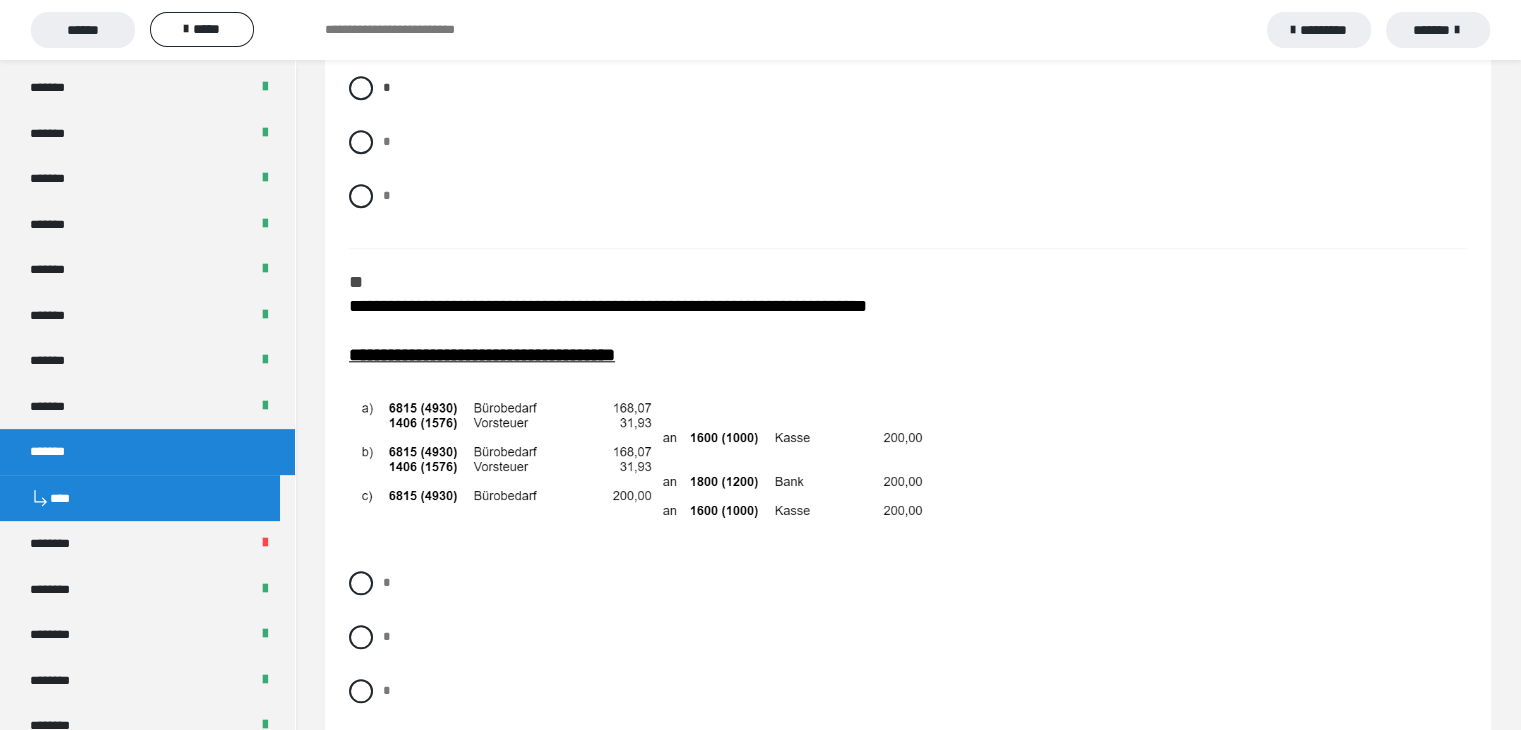 scroll, scrollTop: 2000, scrollLeft: 0, axis: vertical 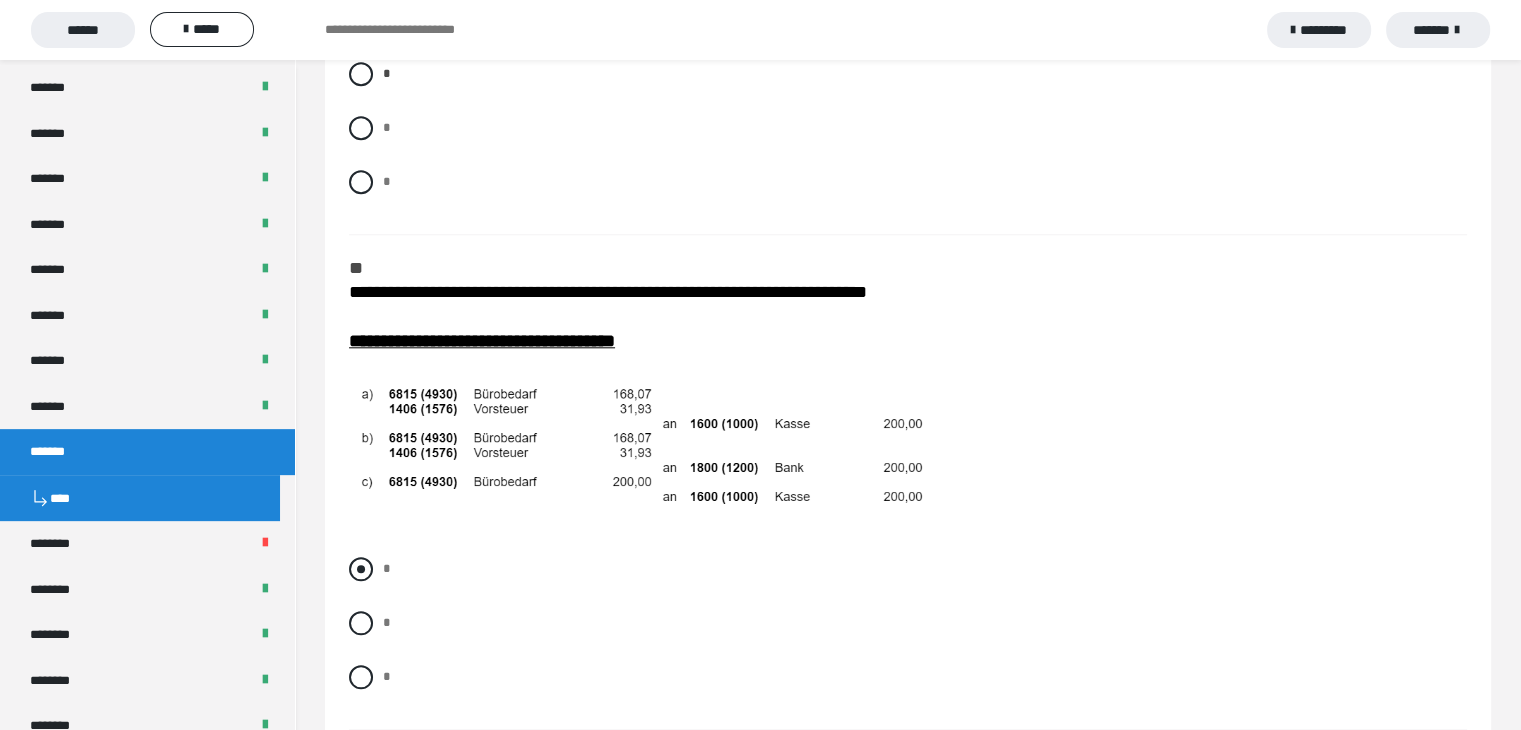click at bounding box center [361, 569] 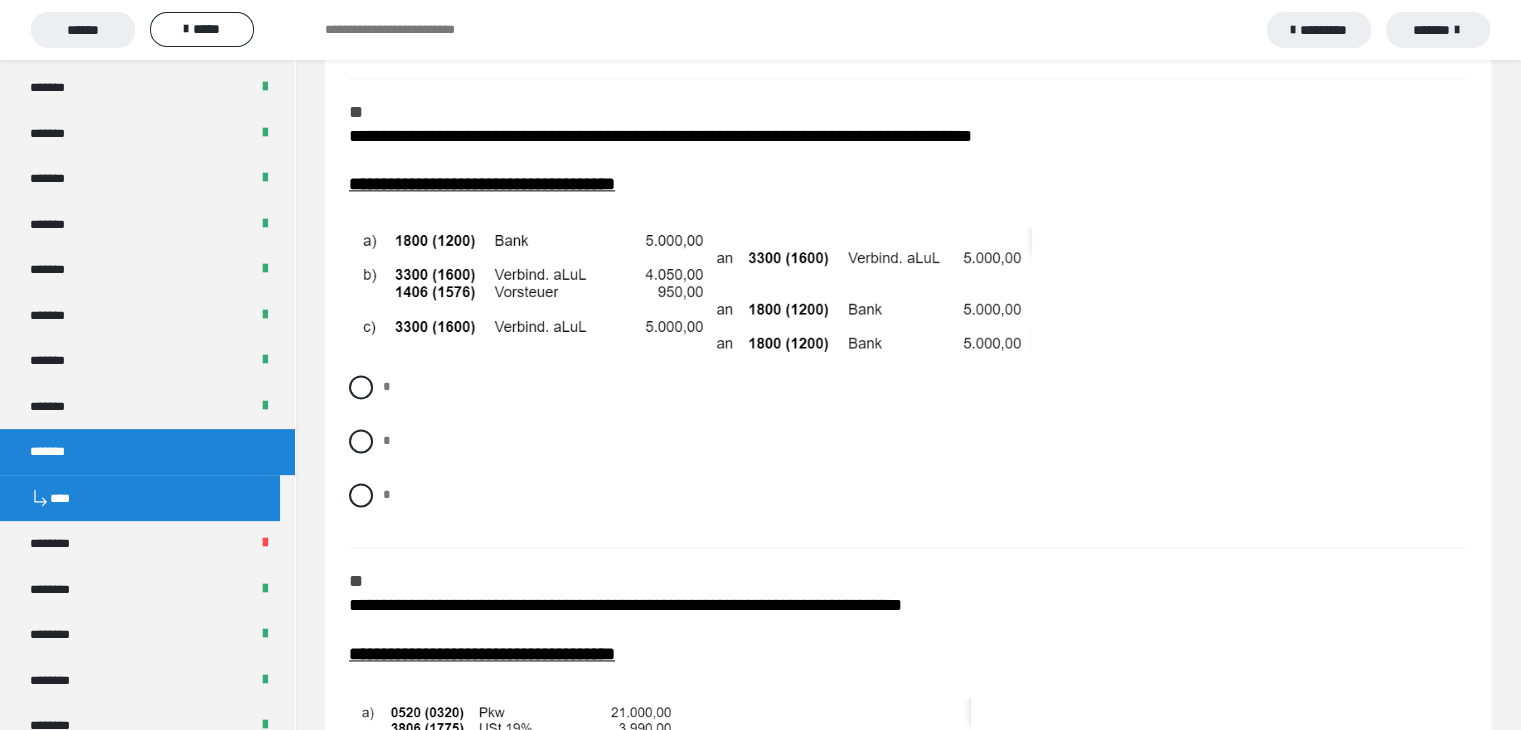 scroll, scrollTop: 2700, scrollLeft: 0, axis: vertical 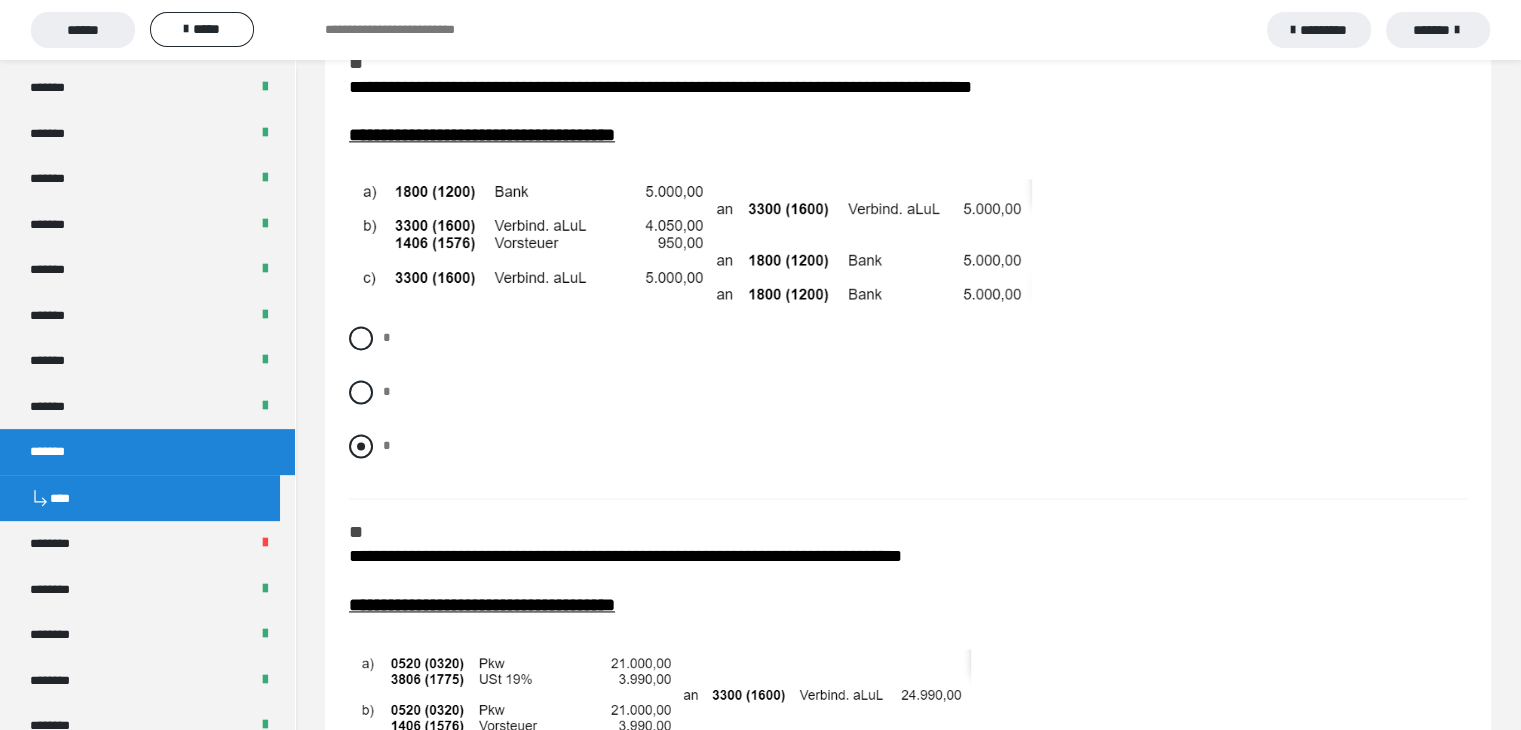 click at bounding box center (361, 446) 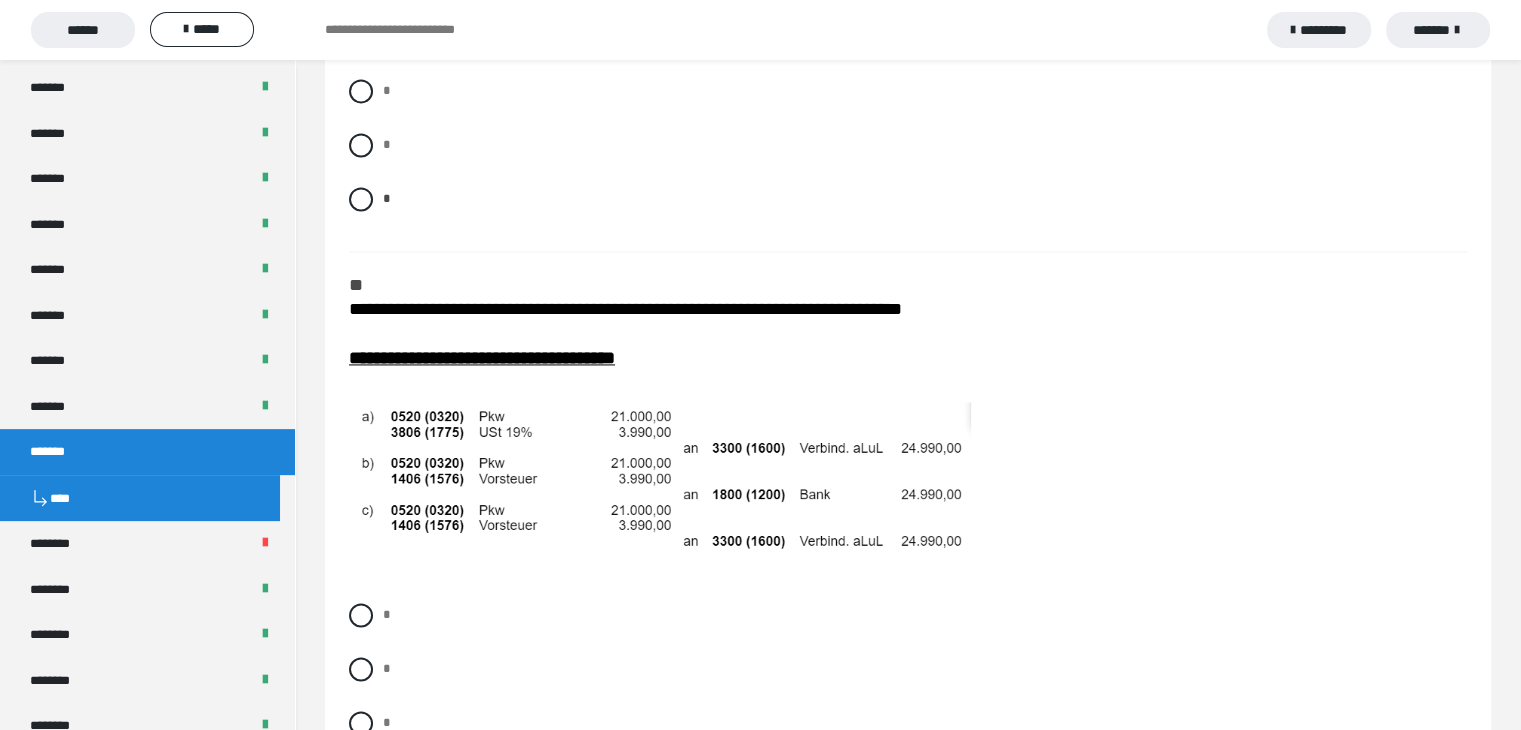 scroll, scrollTop: 3100, scrollLeft: 0, axis: vertical 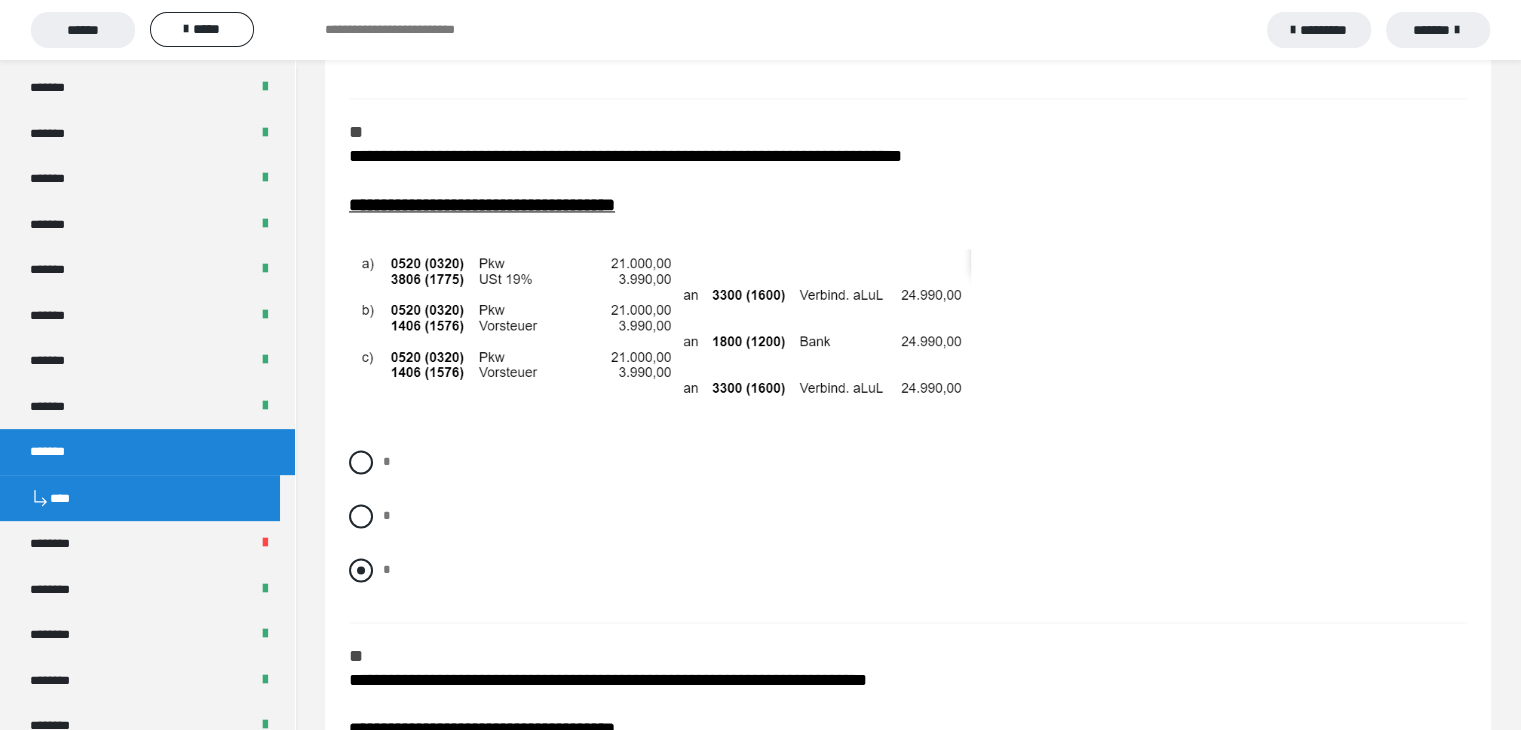 click at bounding box center (361, 570) 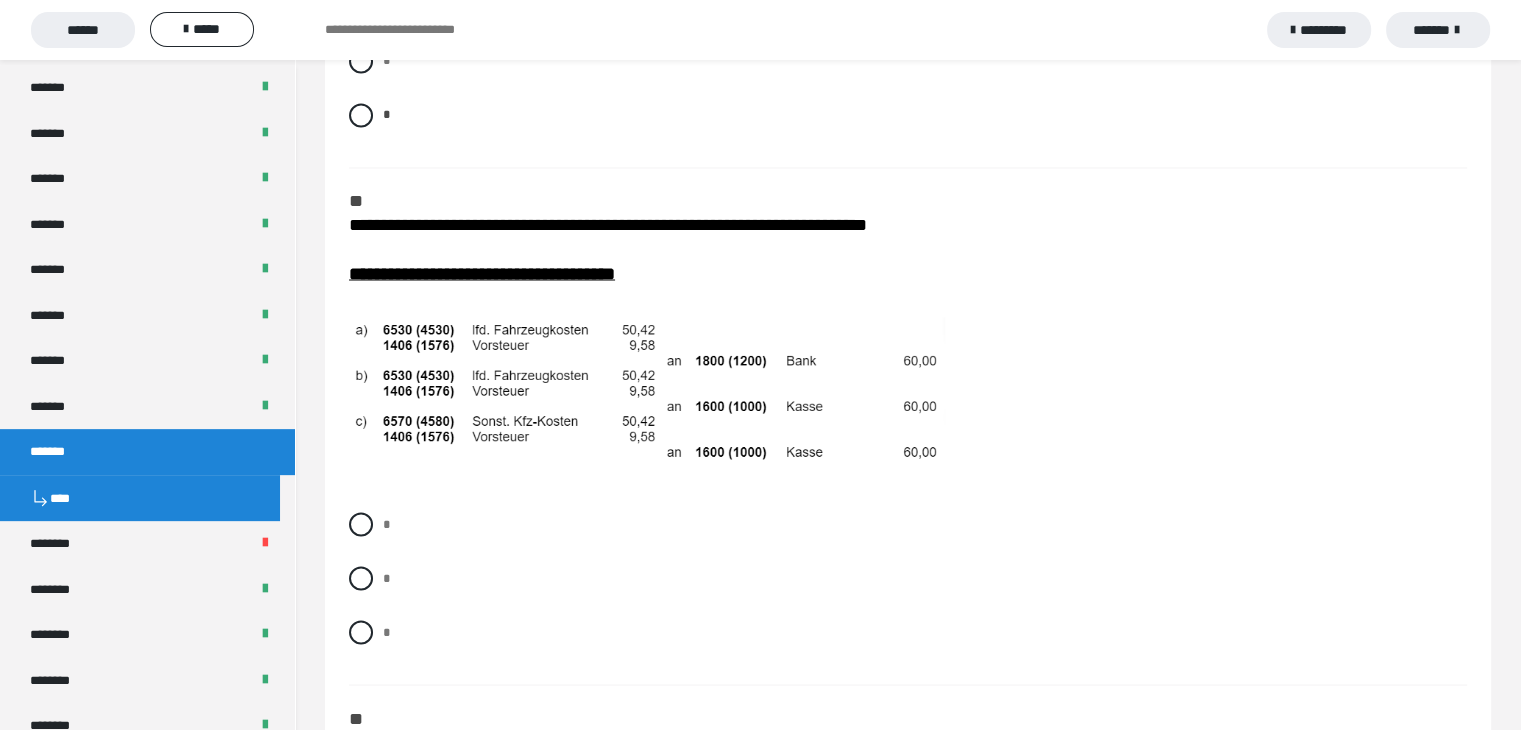 scroll, scrollTop: 3600, scrollLeft: 0, axis: vertical 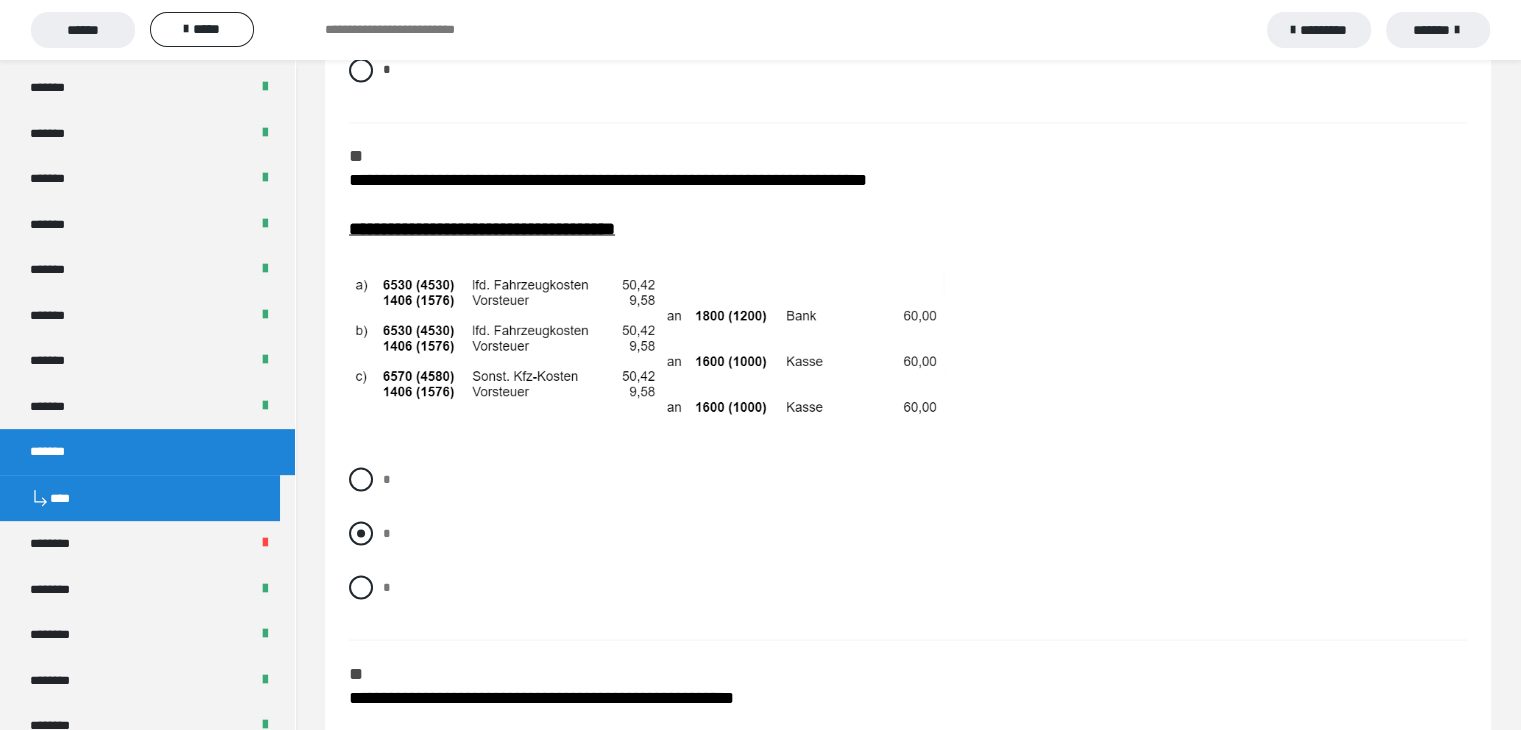 click at bounding box center [361, 533] 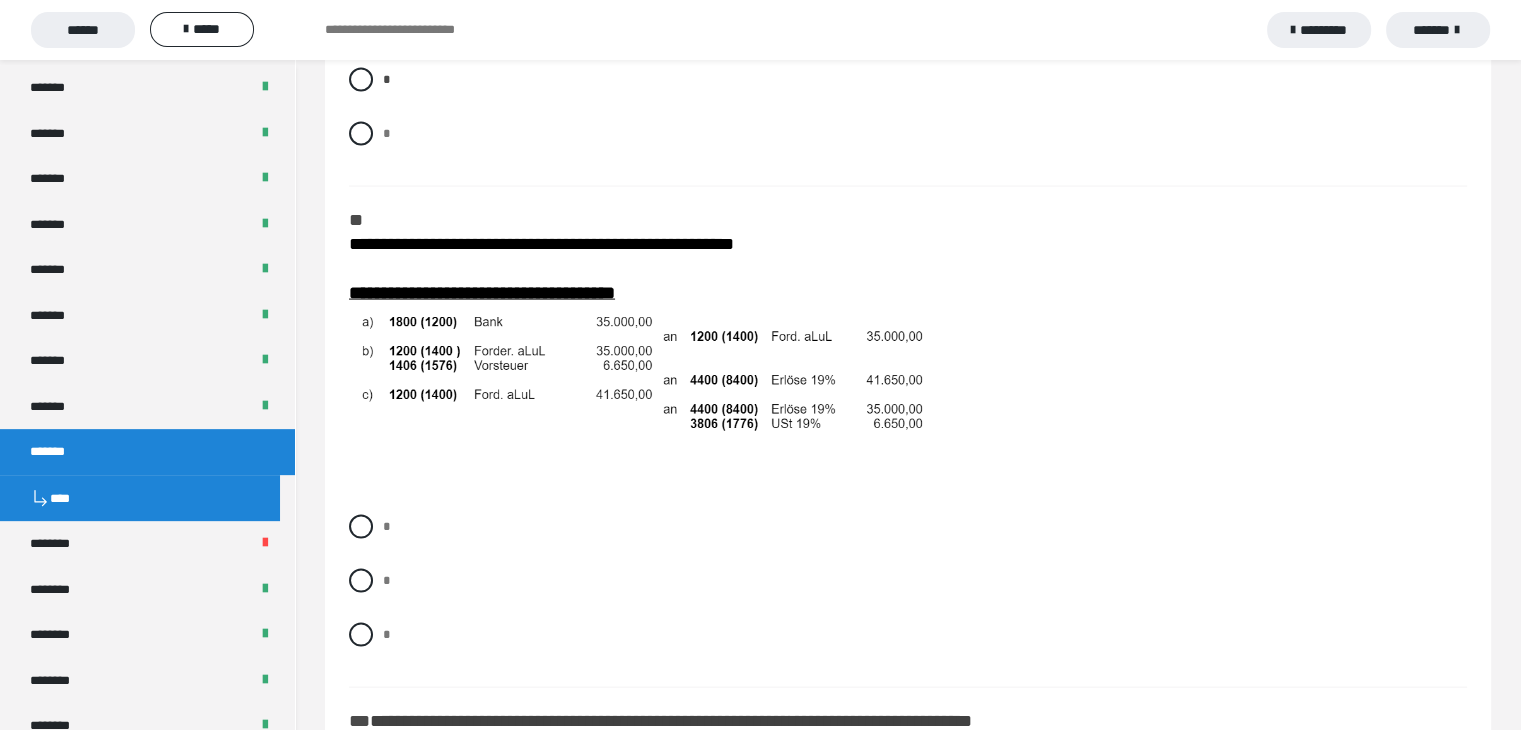 scroll, scrollTop: 4100, scrollLeft: 0, axis: vertical 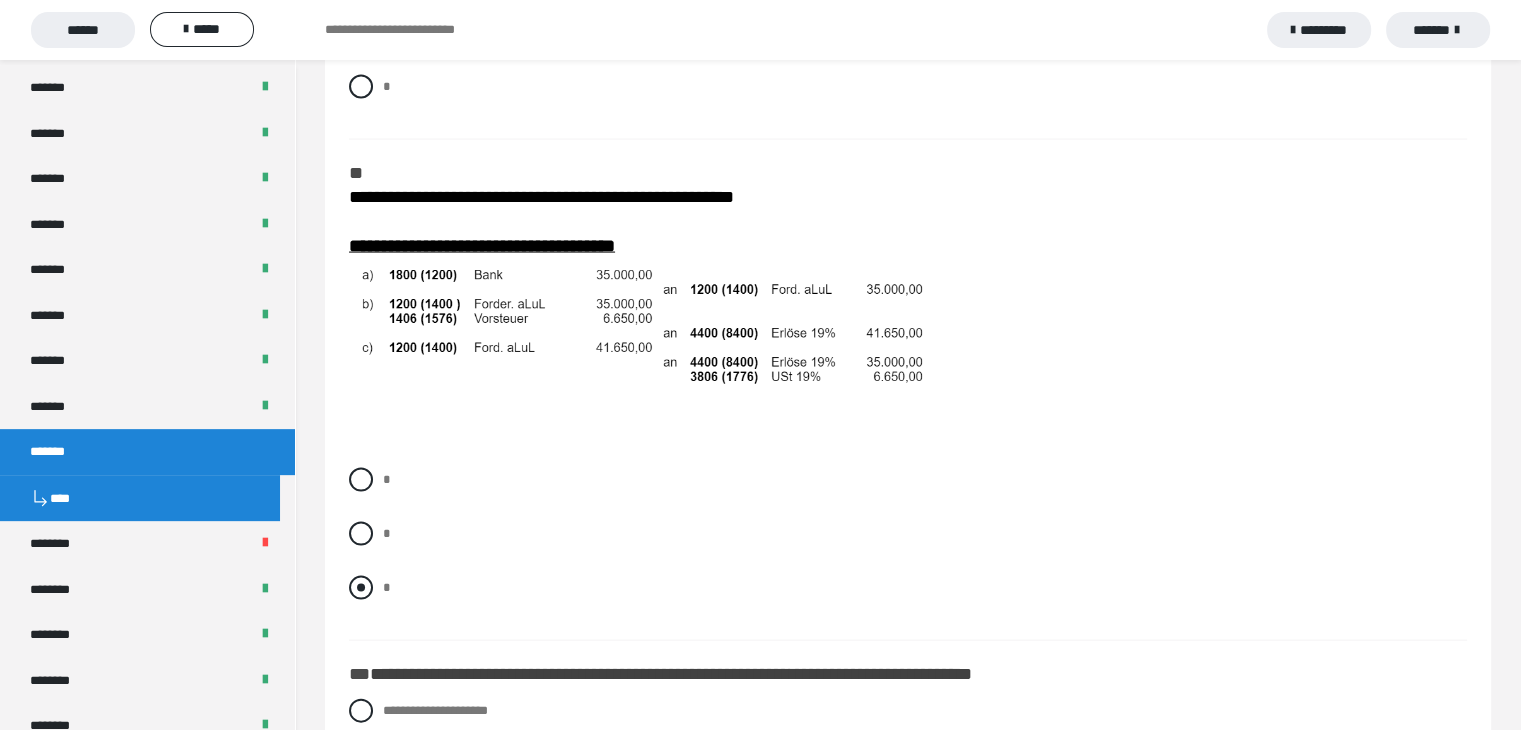 click at bounding box center [361, 588] 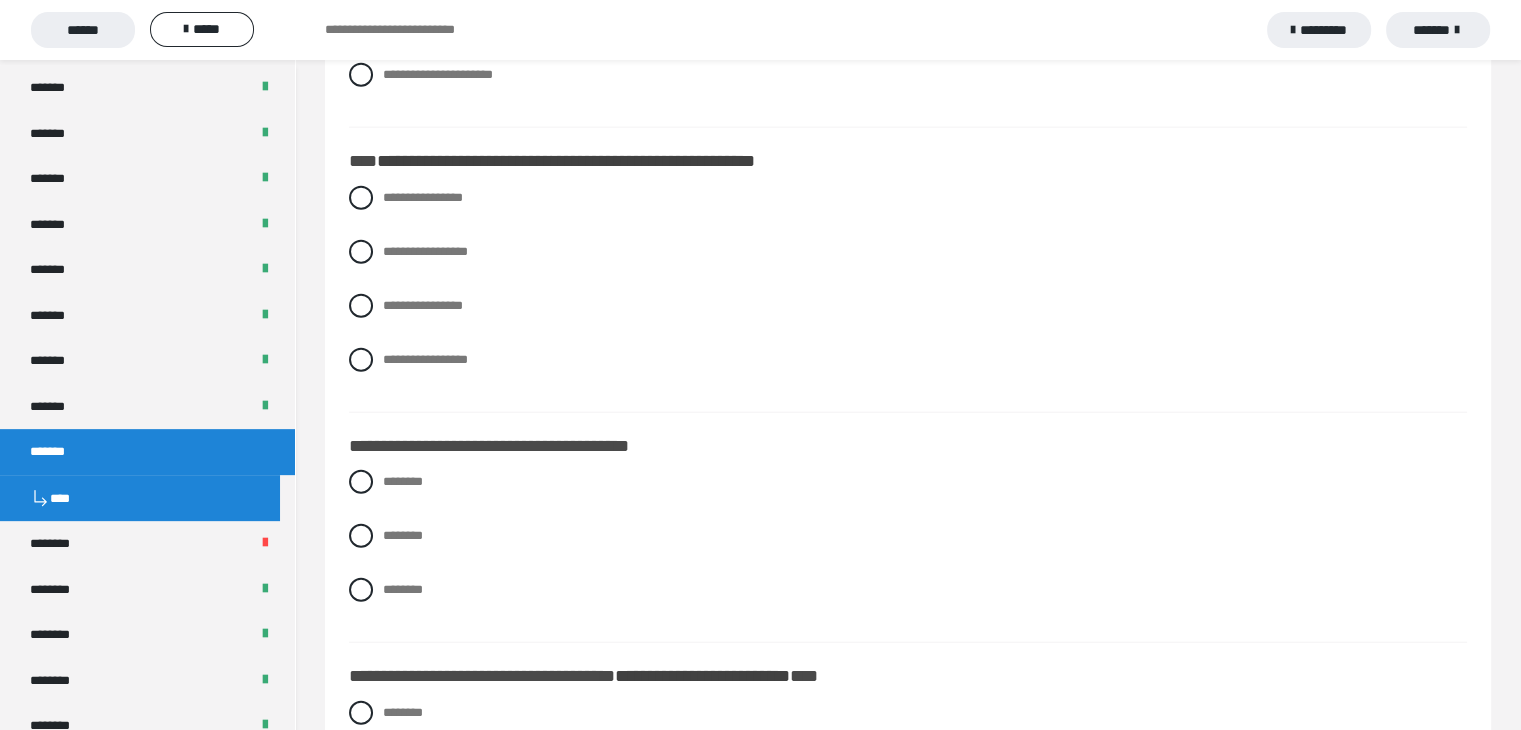 scroll, scrollTop: 4871, scrollLeft: 0, axis: vertical 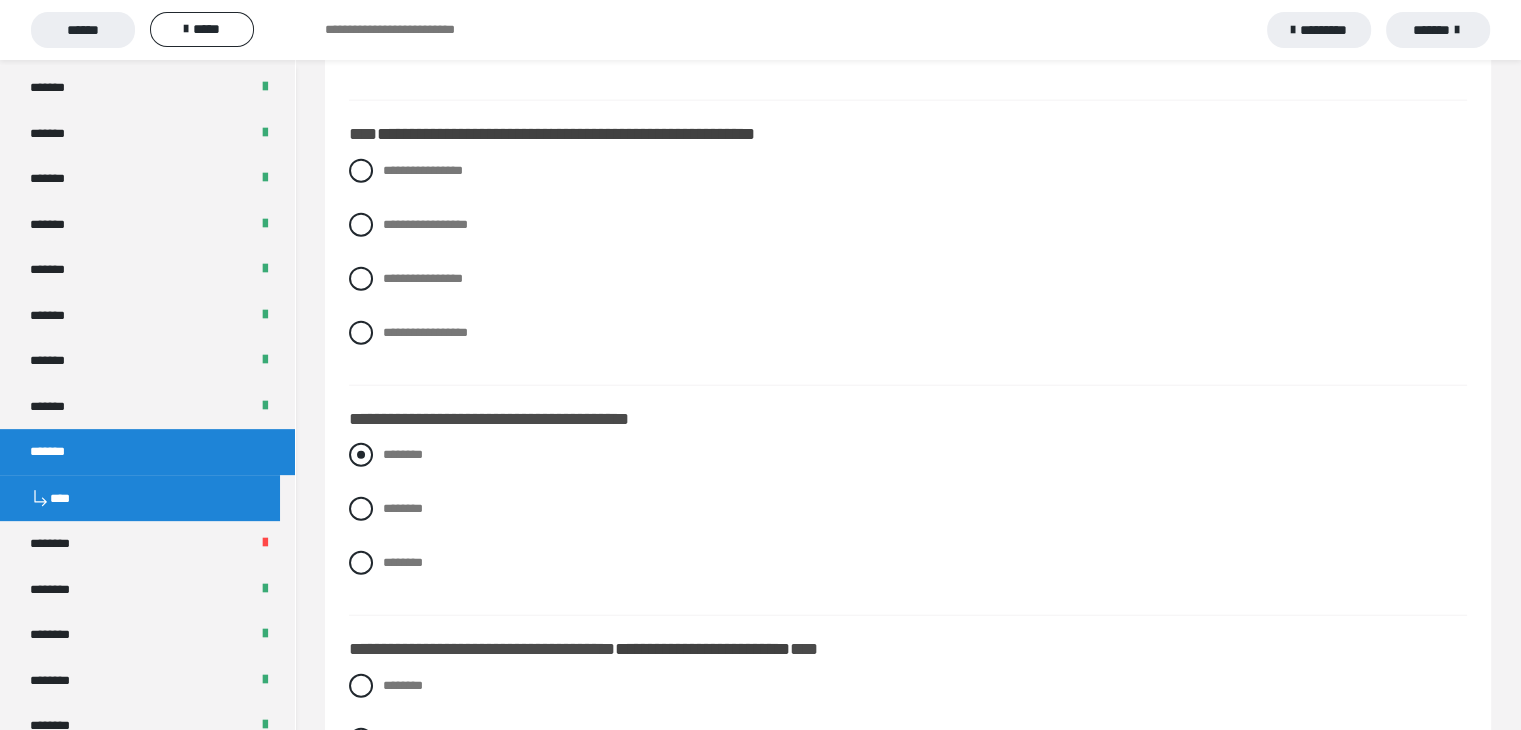 click at bounding box center [361, 455] 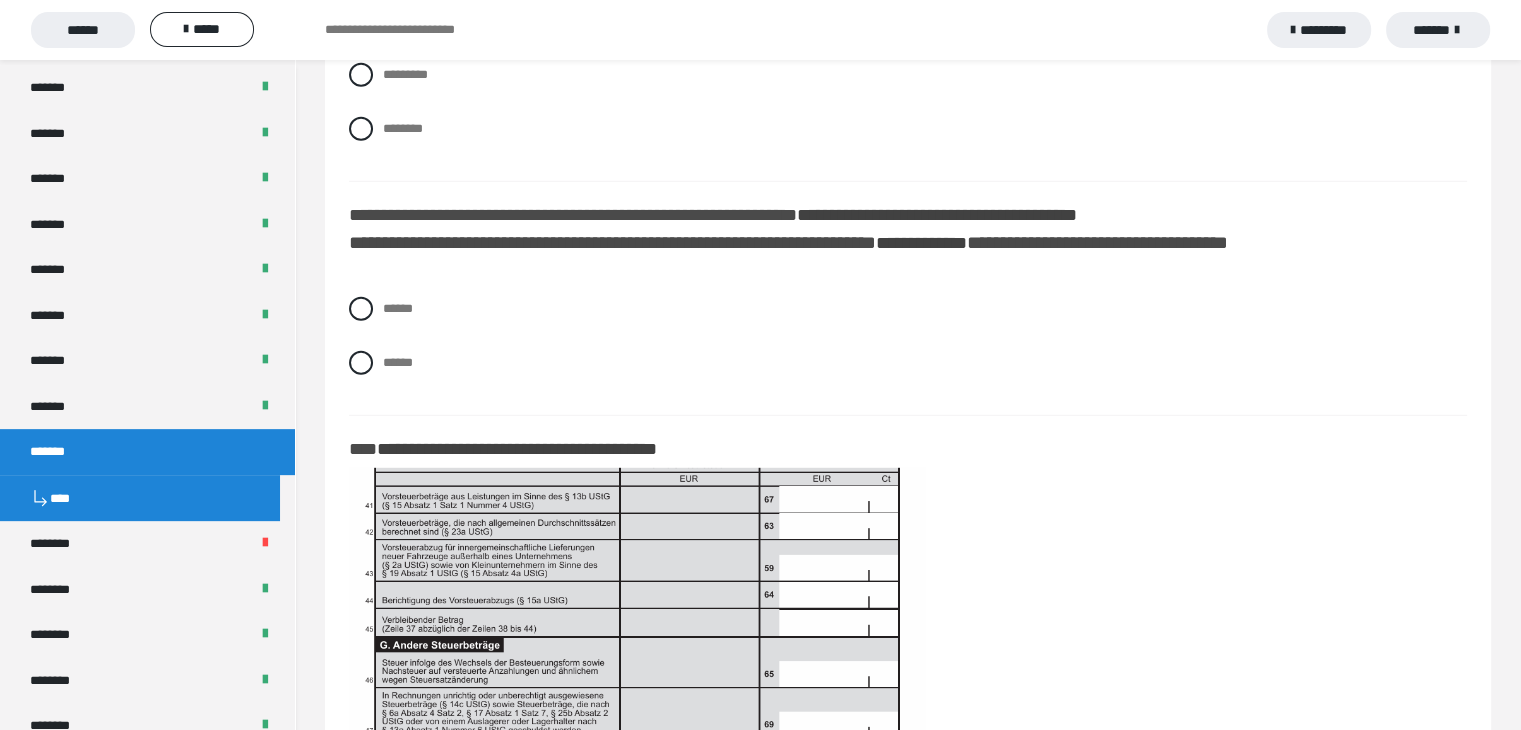 scroll, scrollTop: 5771, scrollLeft: 0, axis: vertical 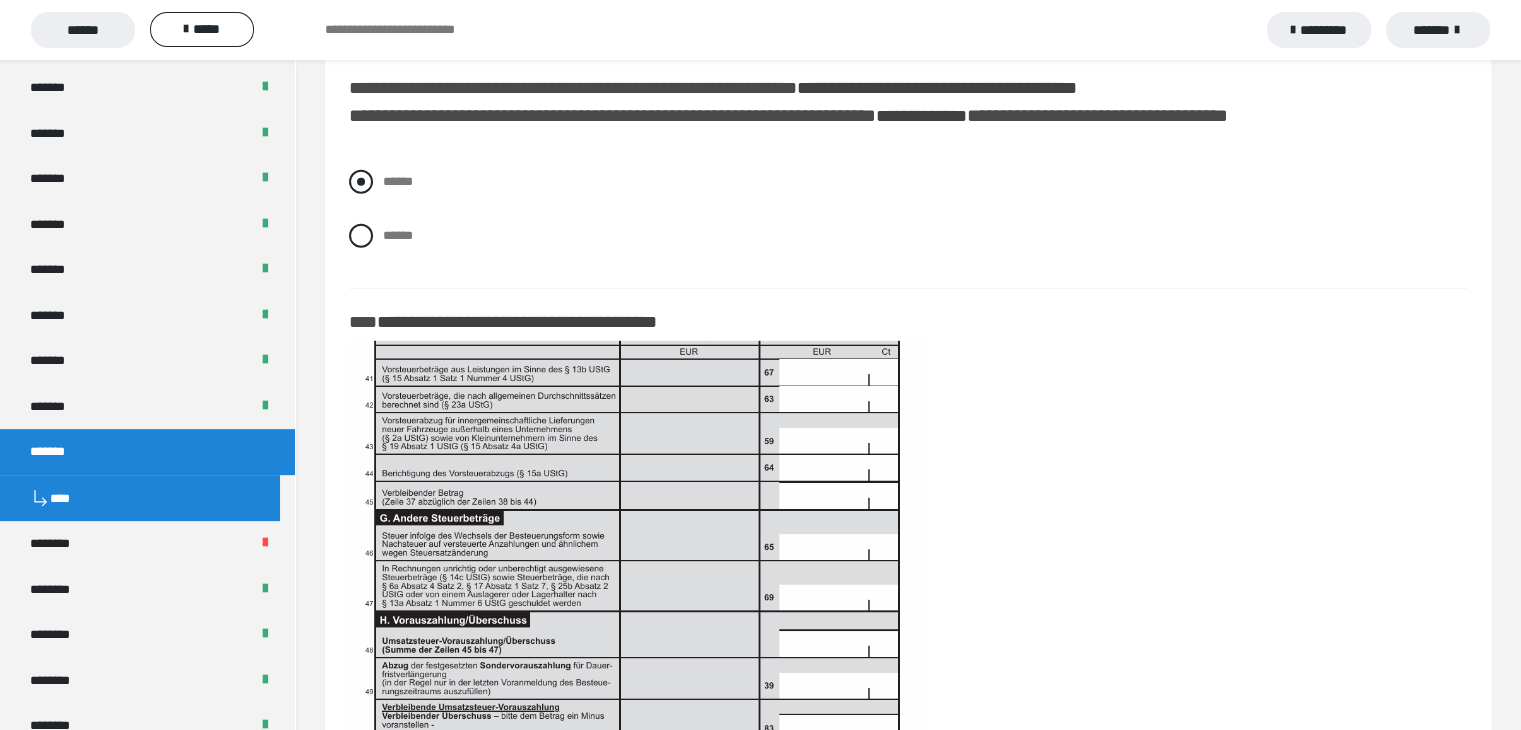 click at bounding box center [361, 182] 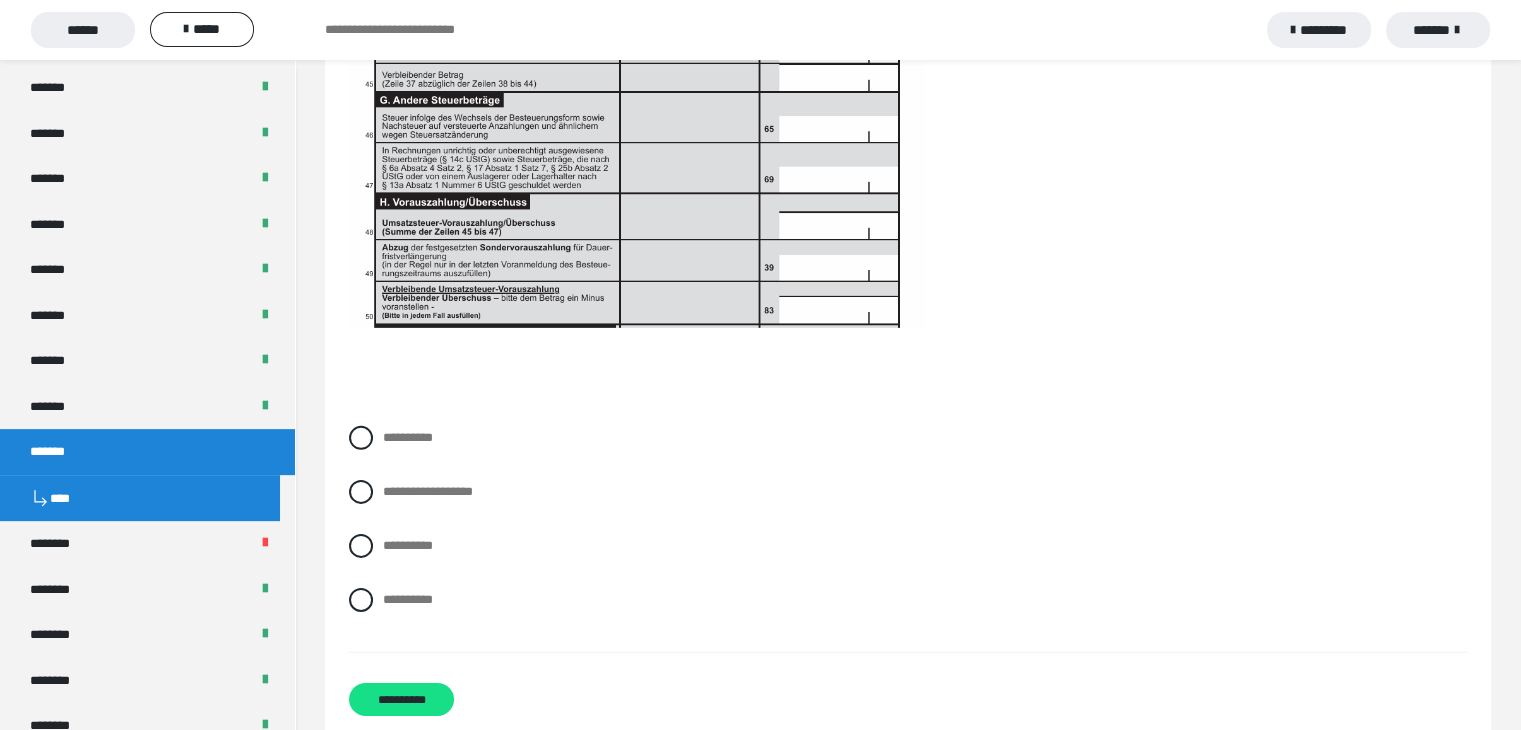 scroll, scrollTop: 6200, scrollLeft: 0, axis: vertical 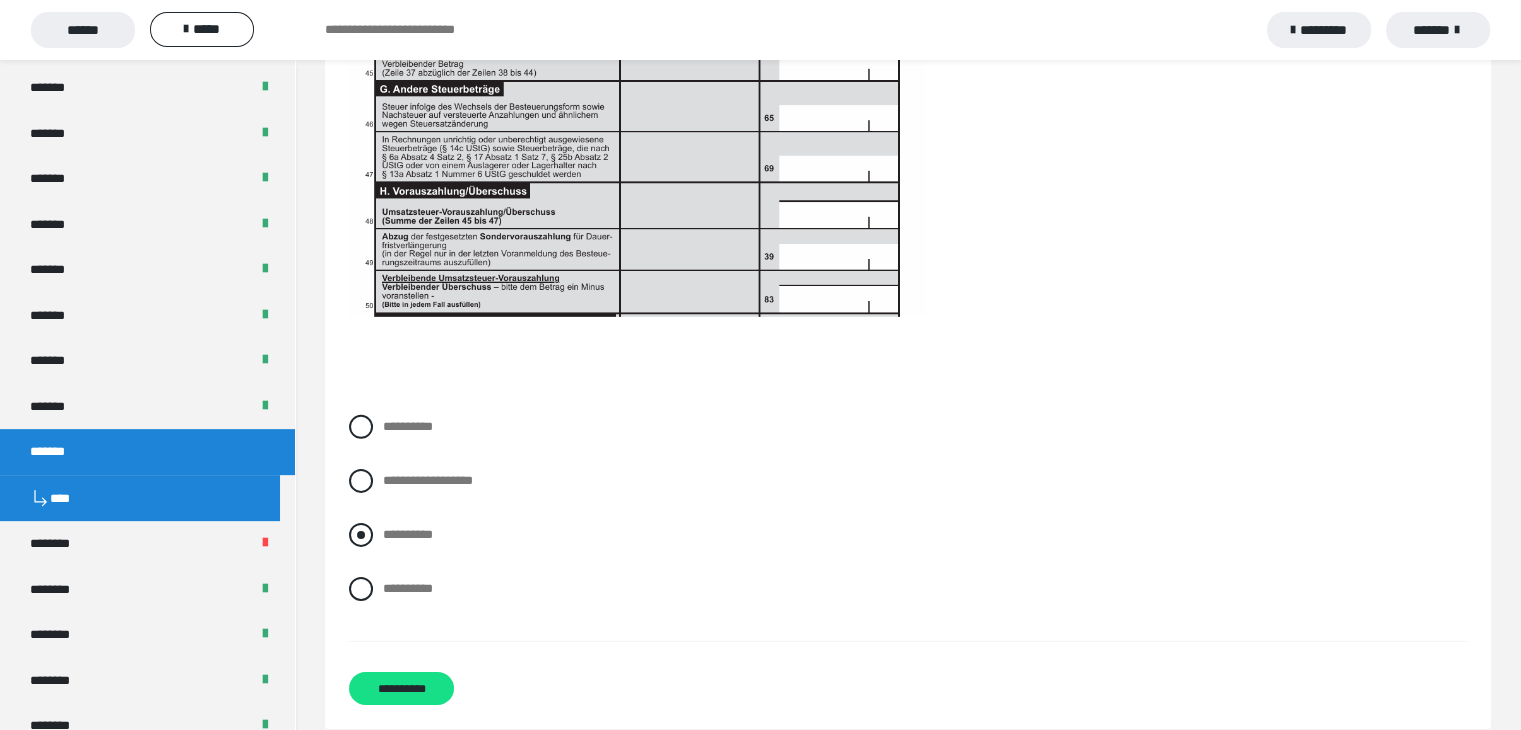 click at bounding box center [361, 535] 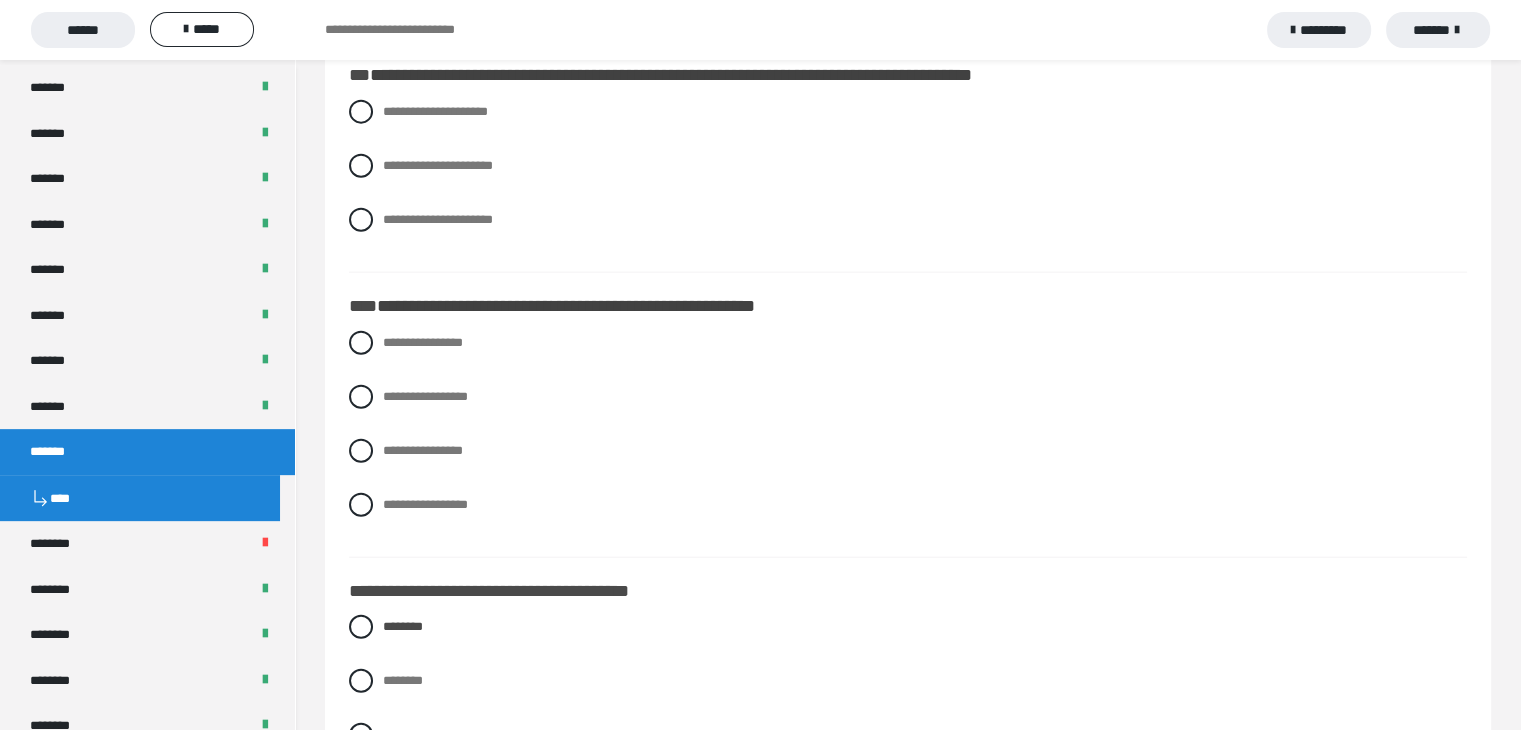 scroll, scrollTop: 4700, scrollLeft: 0, axis: vertical 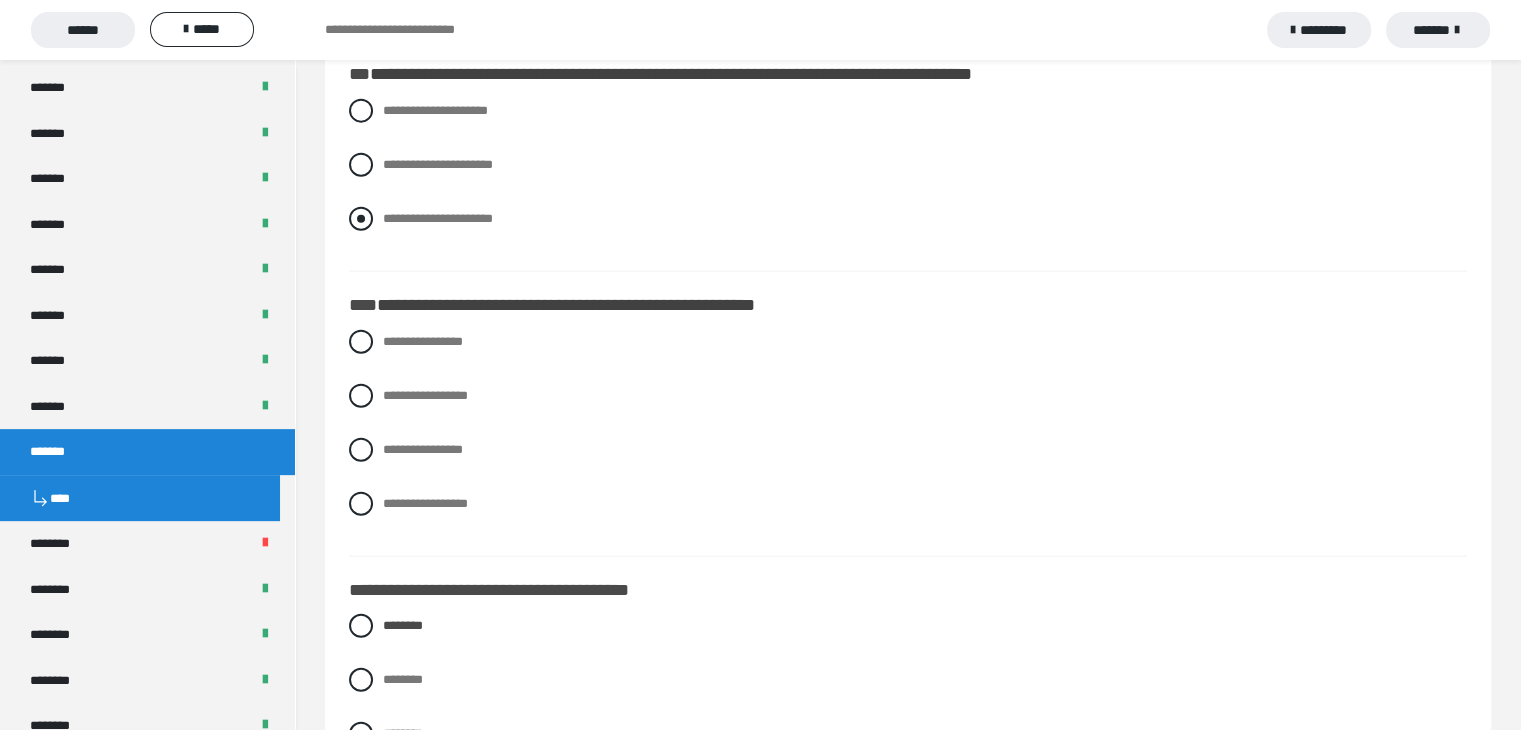 click at bounding box center [361, 219] 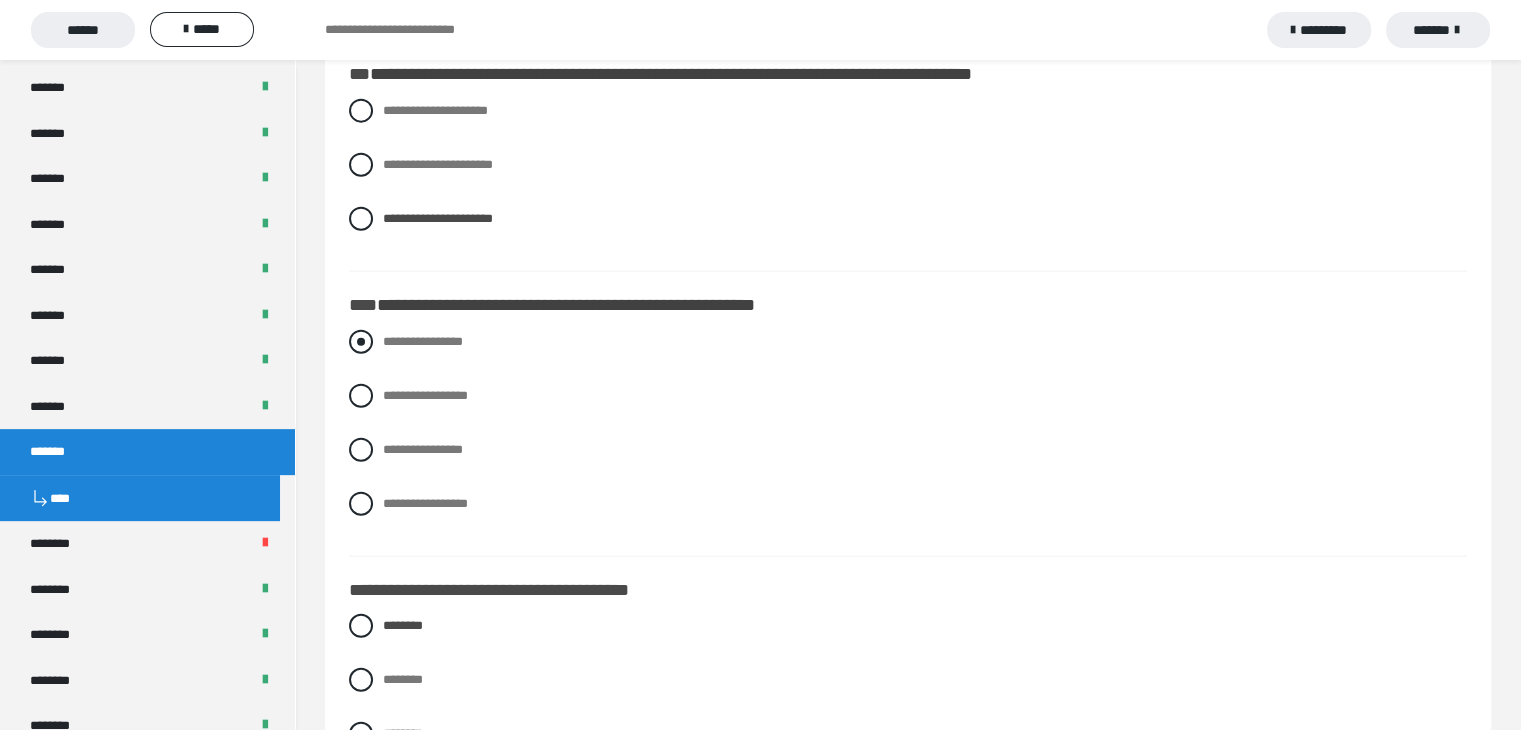 click at bounding box center (361, 342) 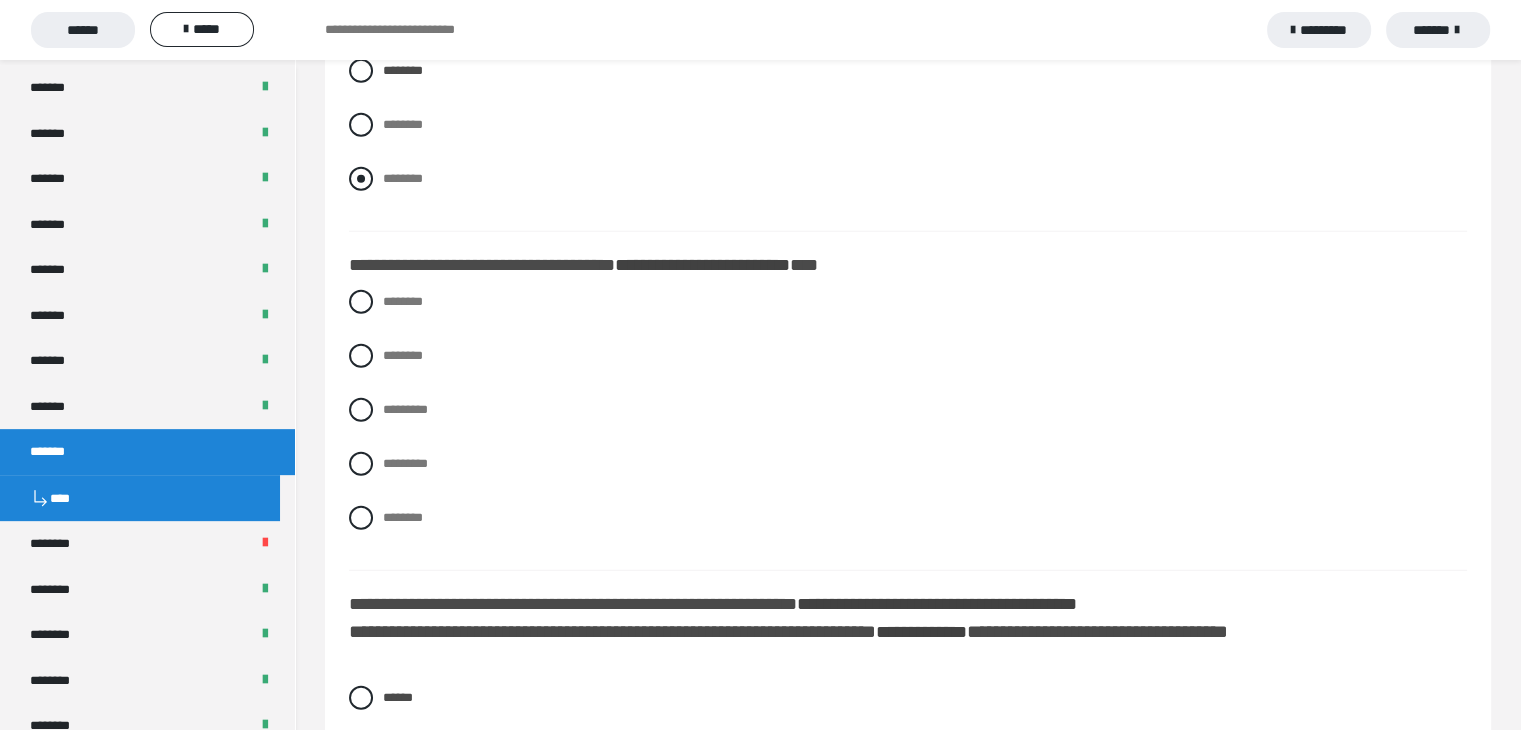 scroll, scrollTop: 5300, scrollLeft: 0, axis: vertical 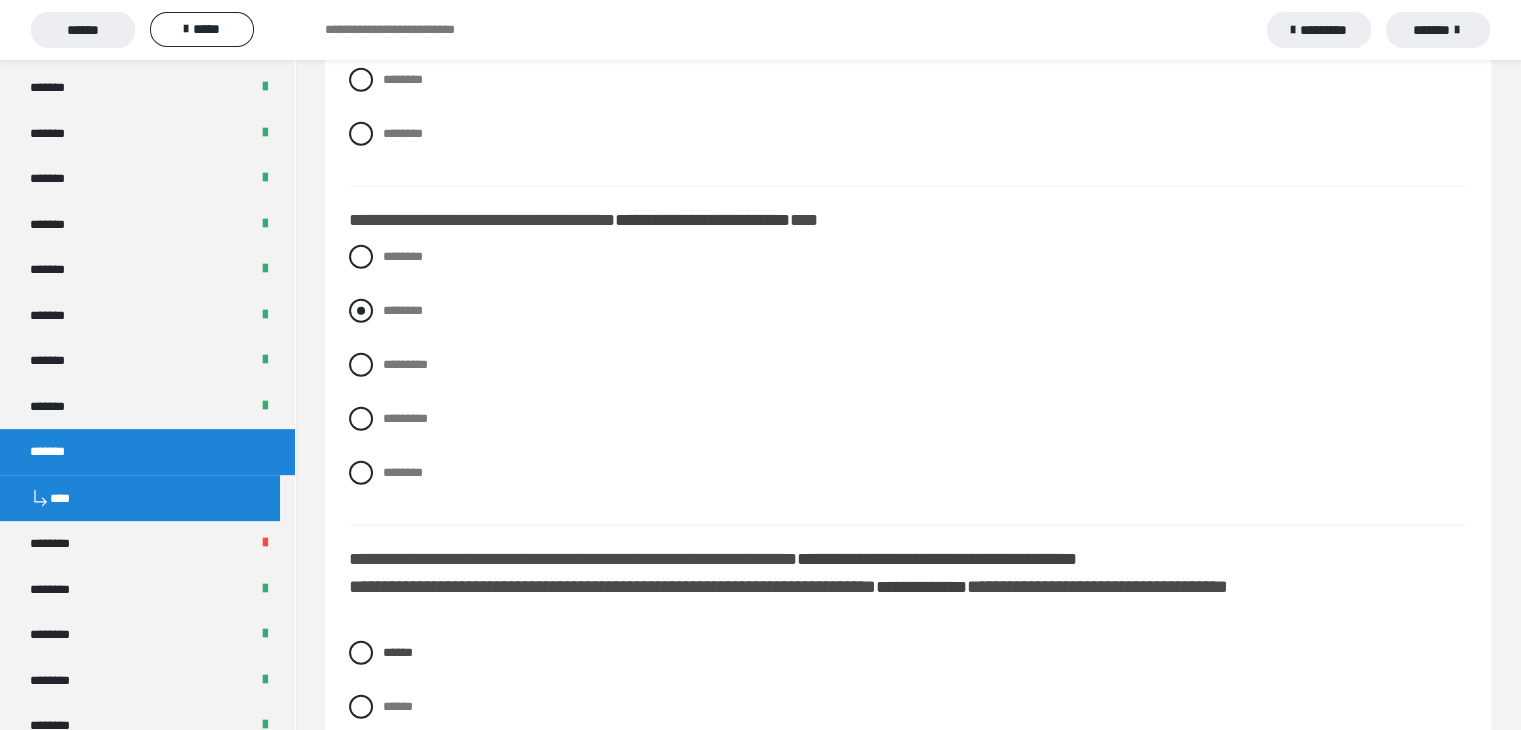 click at bounding box center [361, 311] 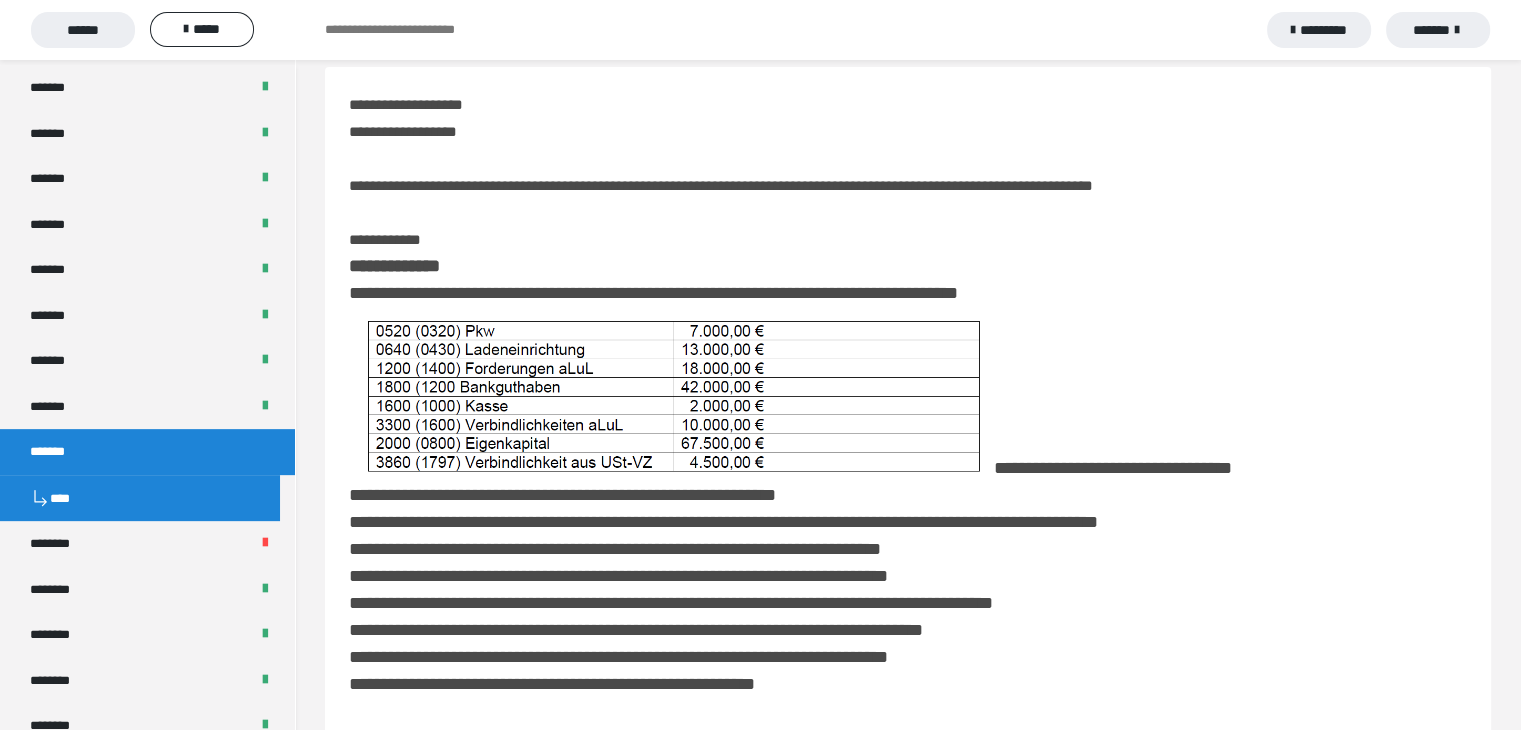 scroll, scrollTop: 0, scrollLeft: 0, axis: both 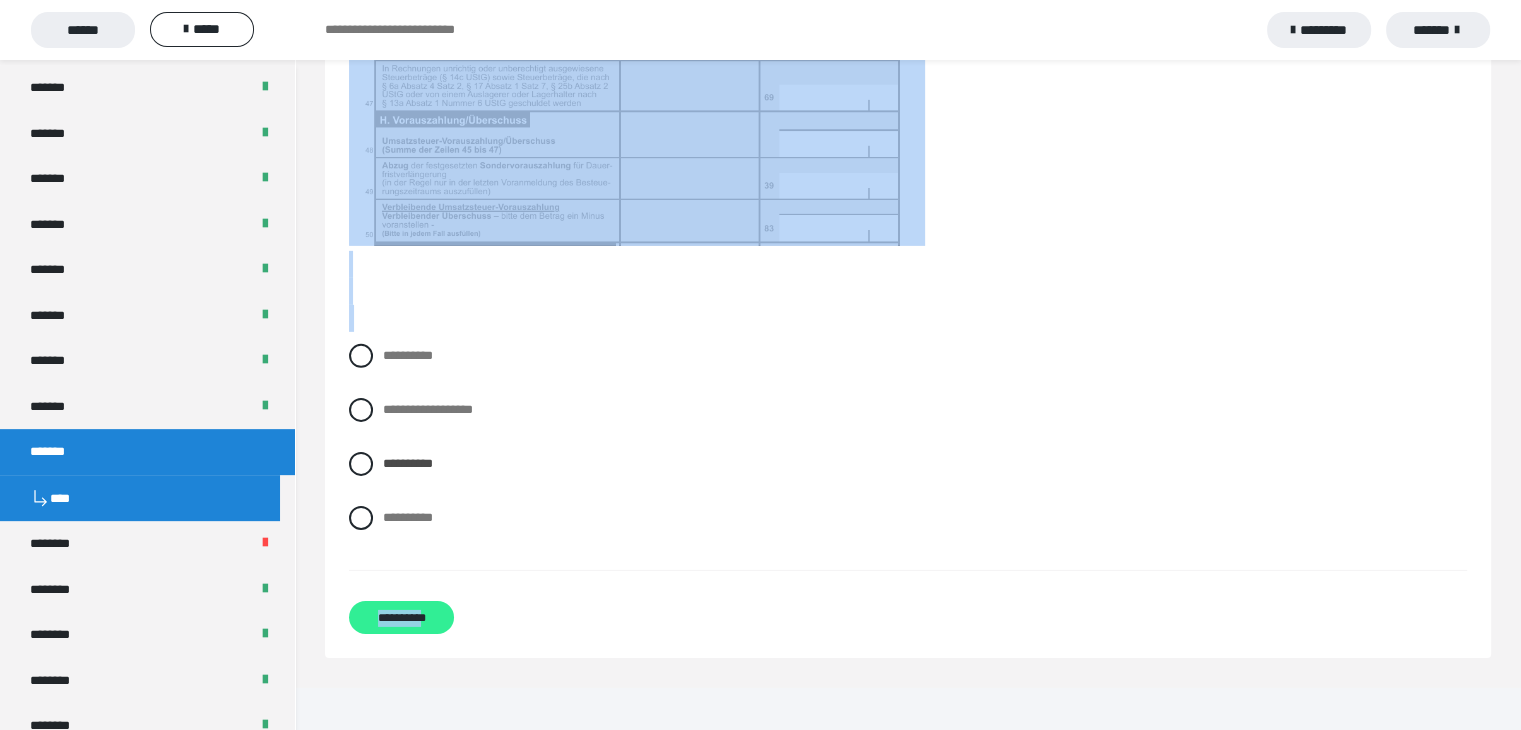 drag, startPoint x: 349, startPoint y: 129, endPoint x: 428, endPoint y: 655, distance: 531.8994 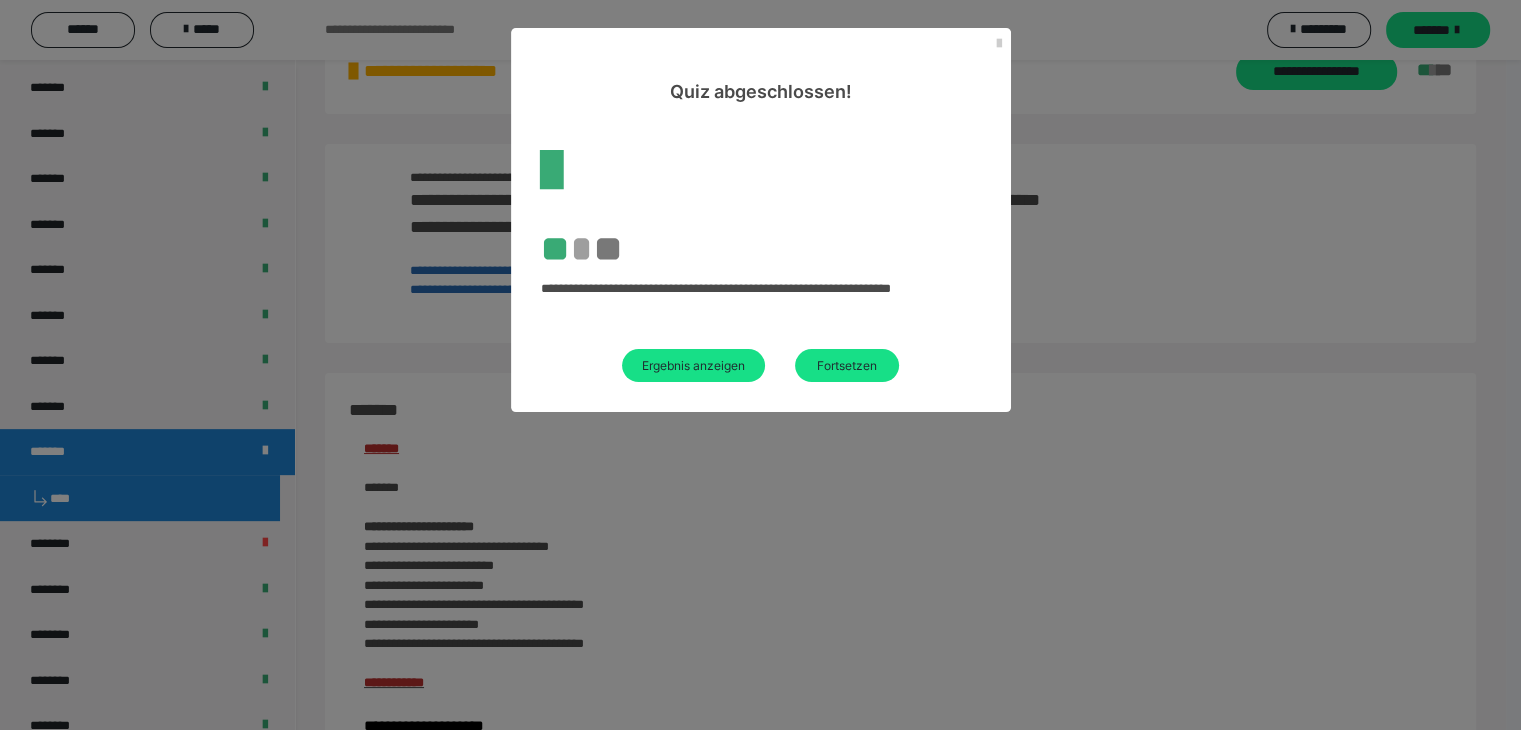 scroll, scrollTop: 2470, scrollLeft: 0, axis: vertical 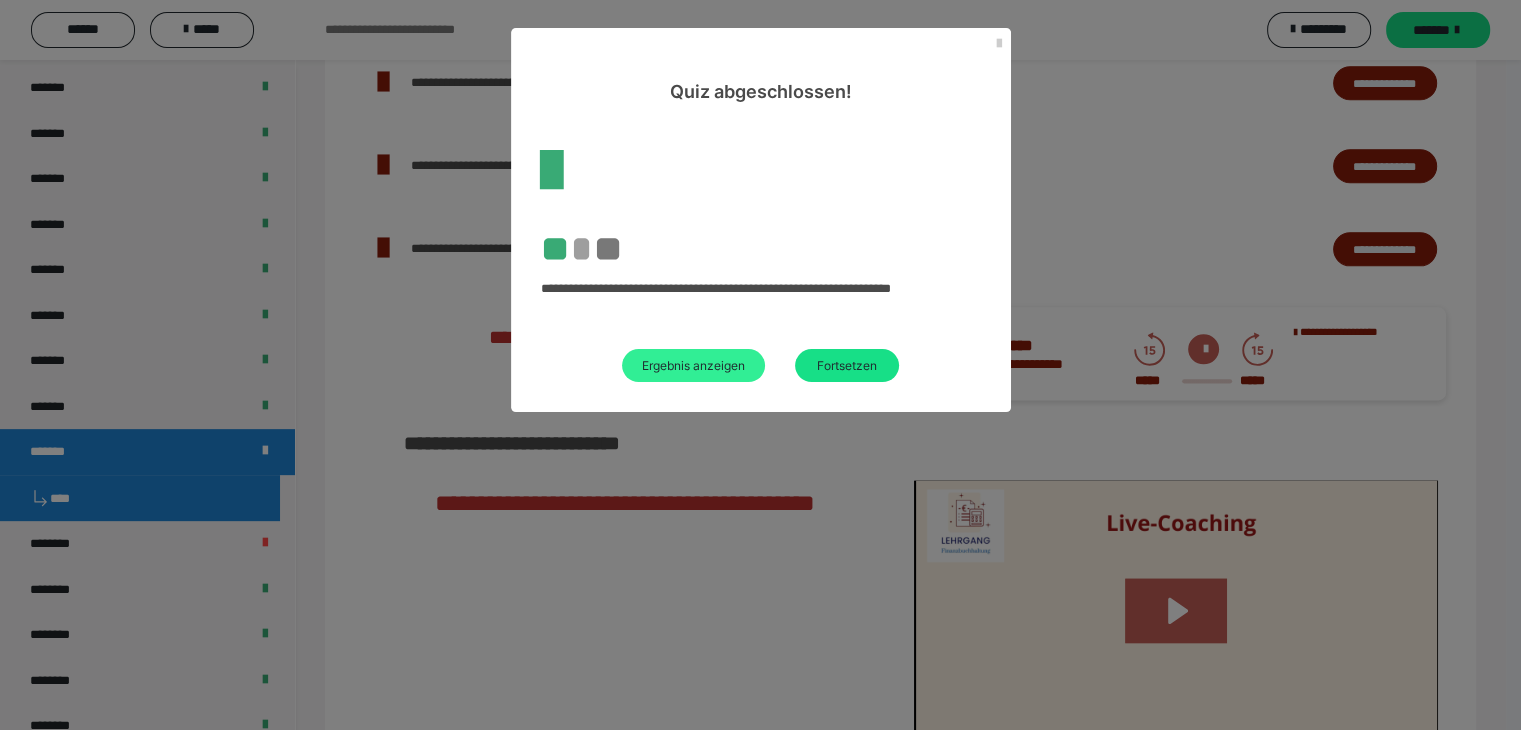 click on "Ergebnis anzeigen" at bounding box center (693, 365) 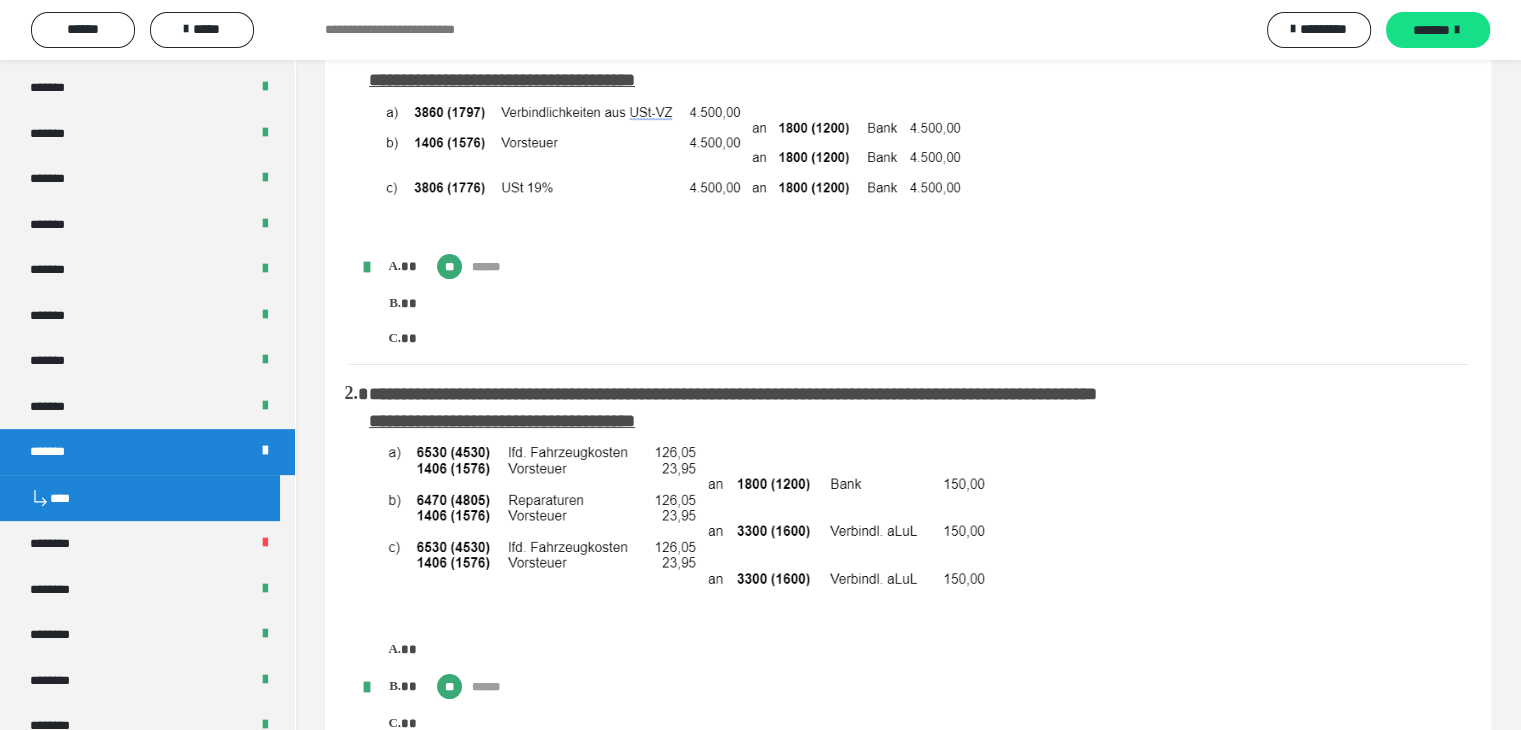 scroll, scrollTop: 0, scrollLeft: 0, axis: both 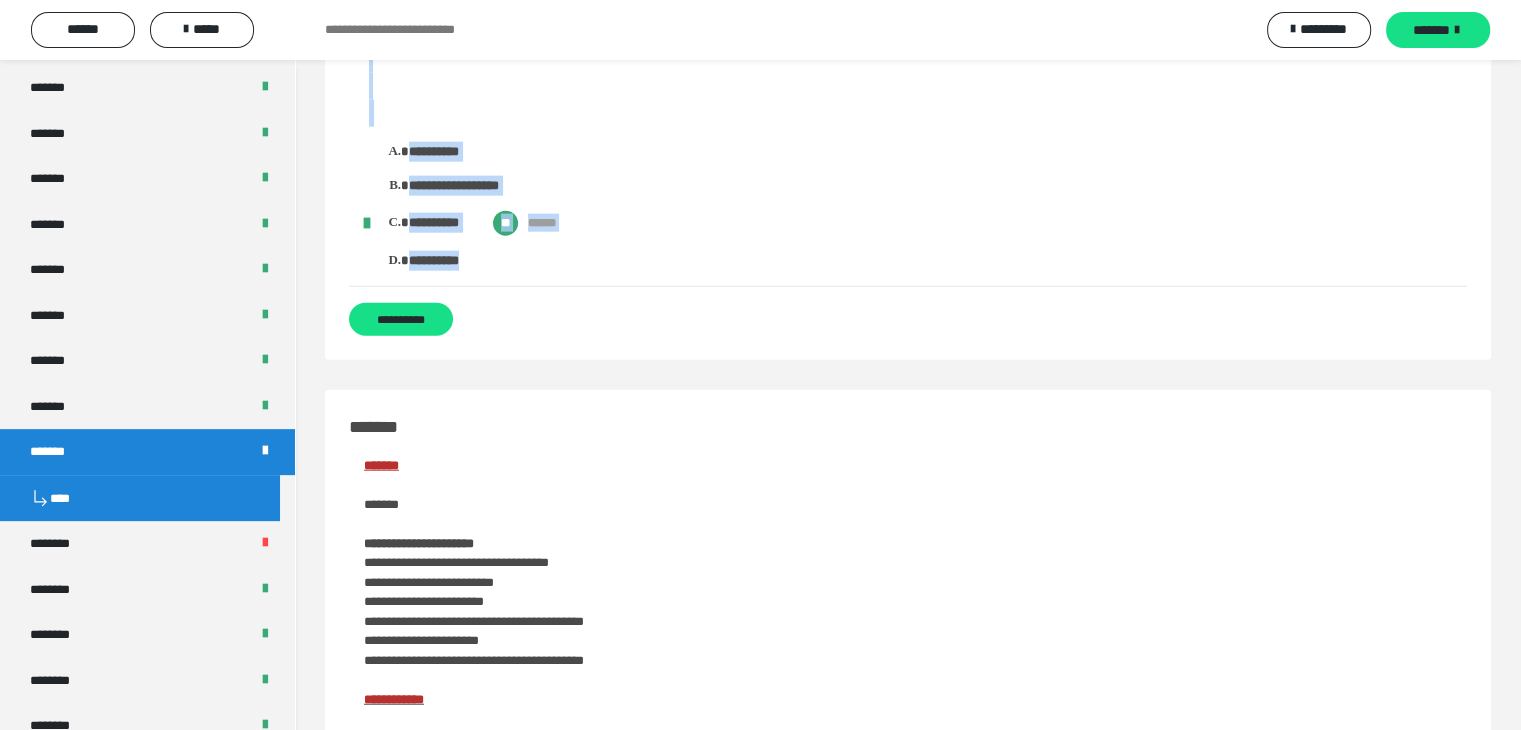drag, startPoint x: 352, startPoint y: 124, endPoint x: 483, endPoint y: 309, distance: 226.6848 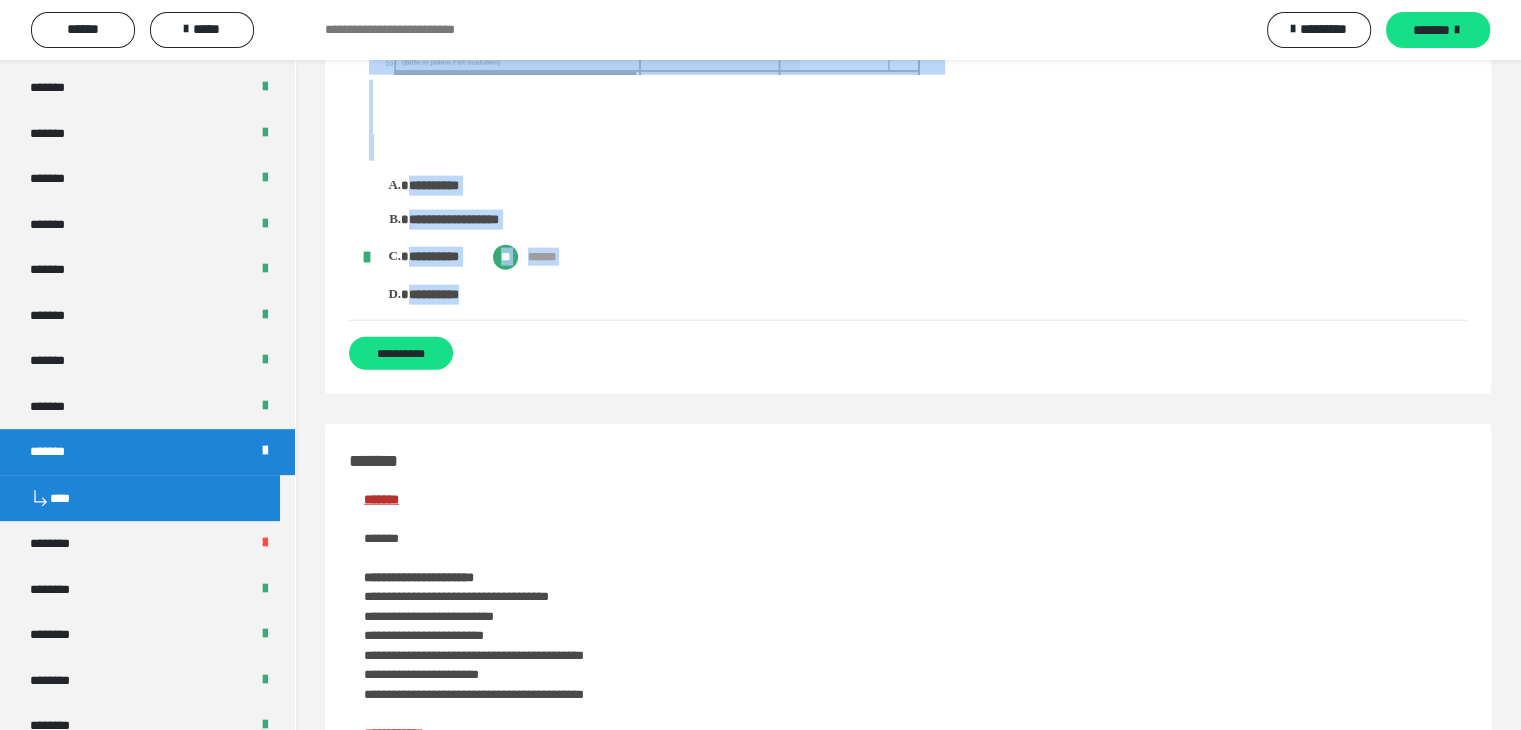 scroll, scrollTop: 4700, scrollLeft: 0, axis: vertical 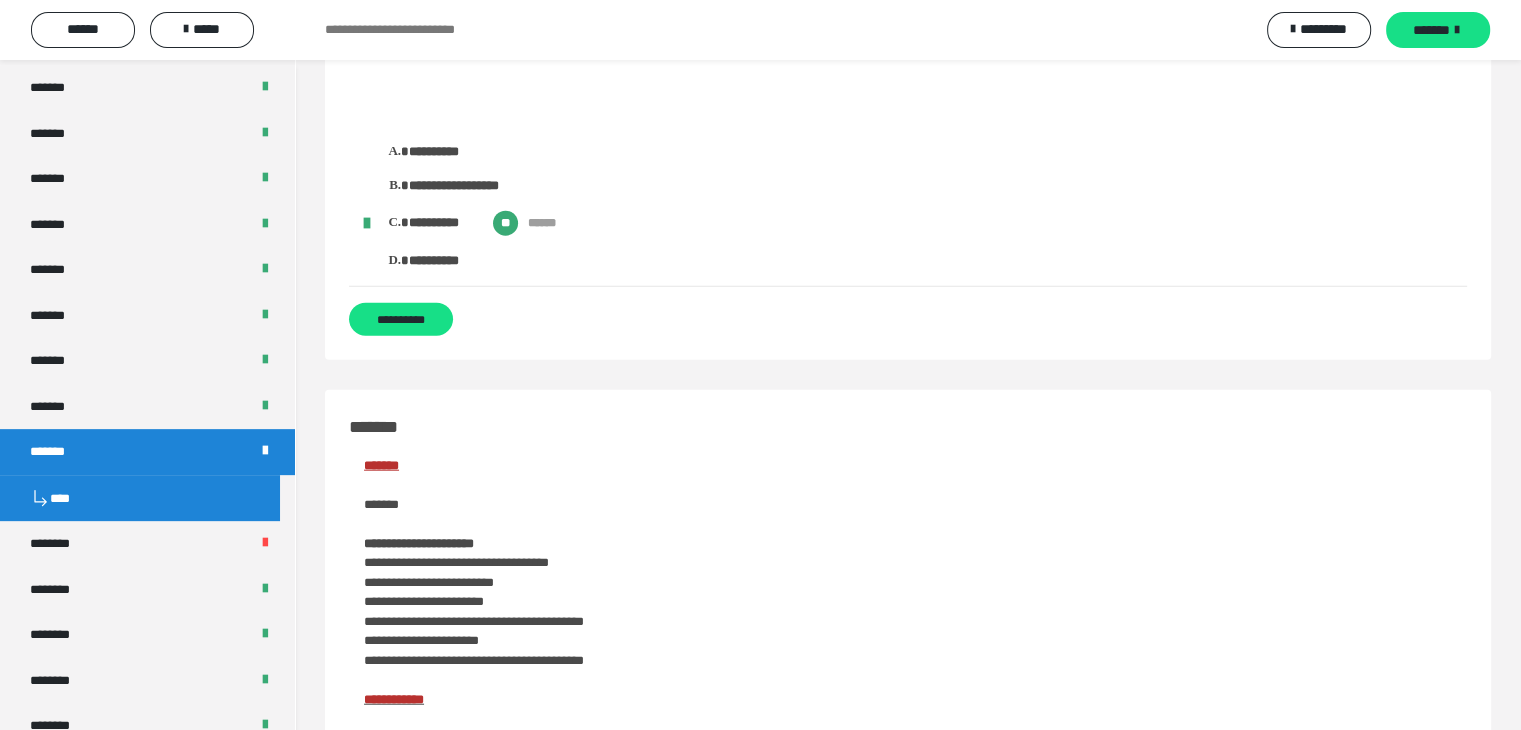 click on "**********" at bounding box center [908, -2125] 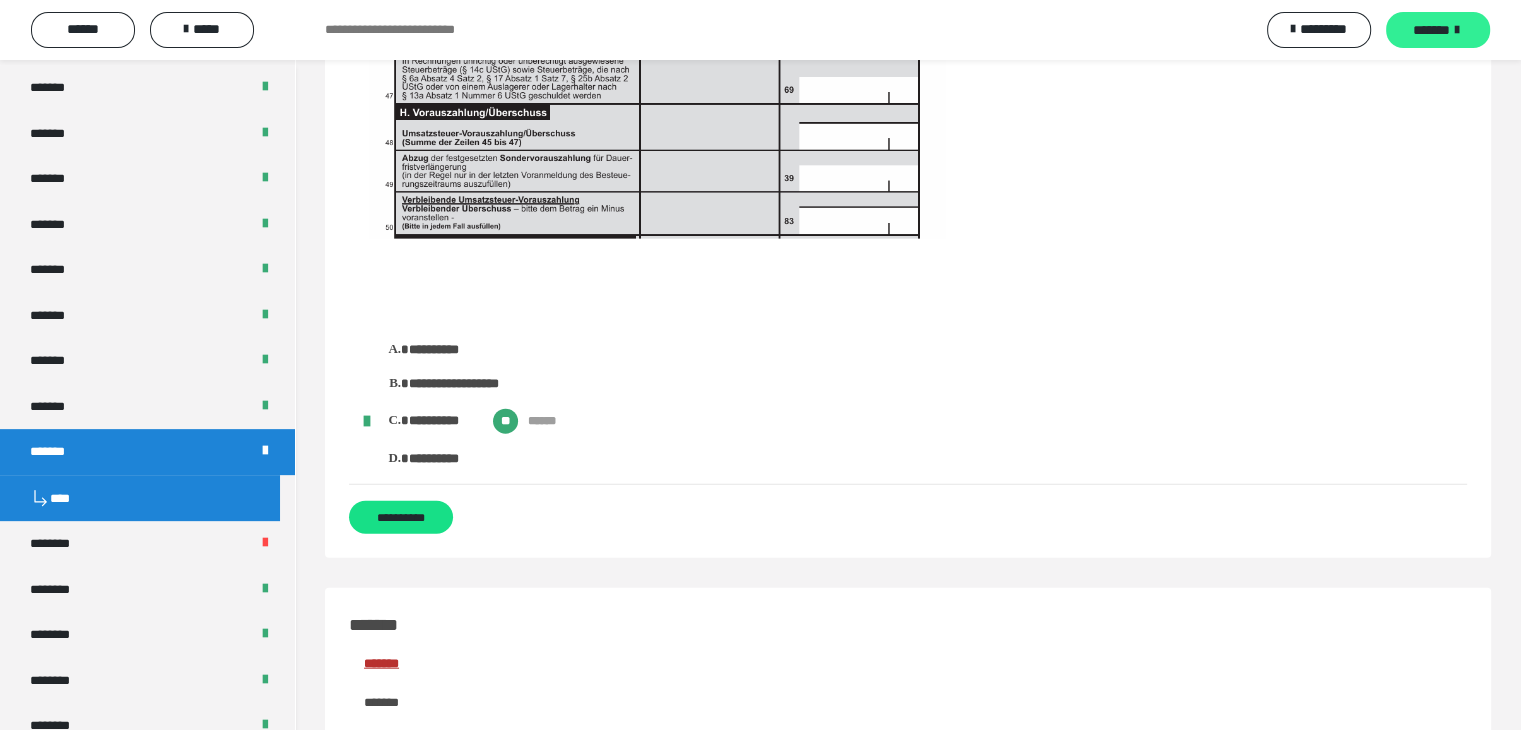 scroll, scrollTop: 4500, scrollLeft: 0, axis: vertical 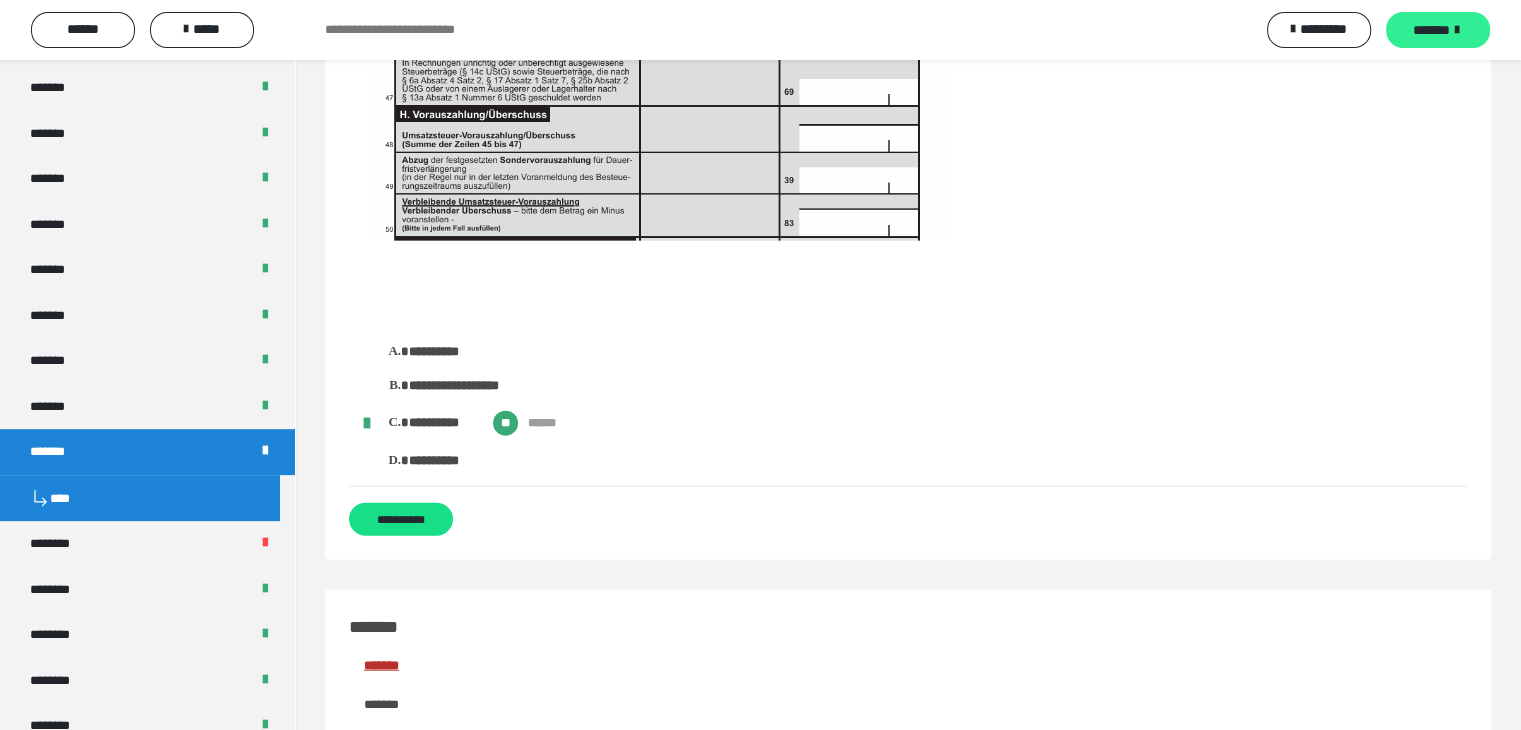 click on "*******" at bounding box center (1431, 30) 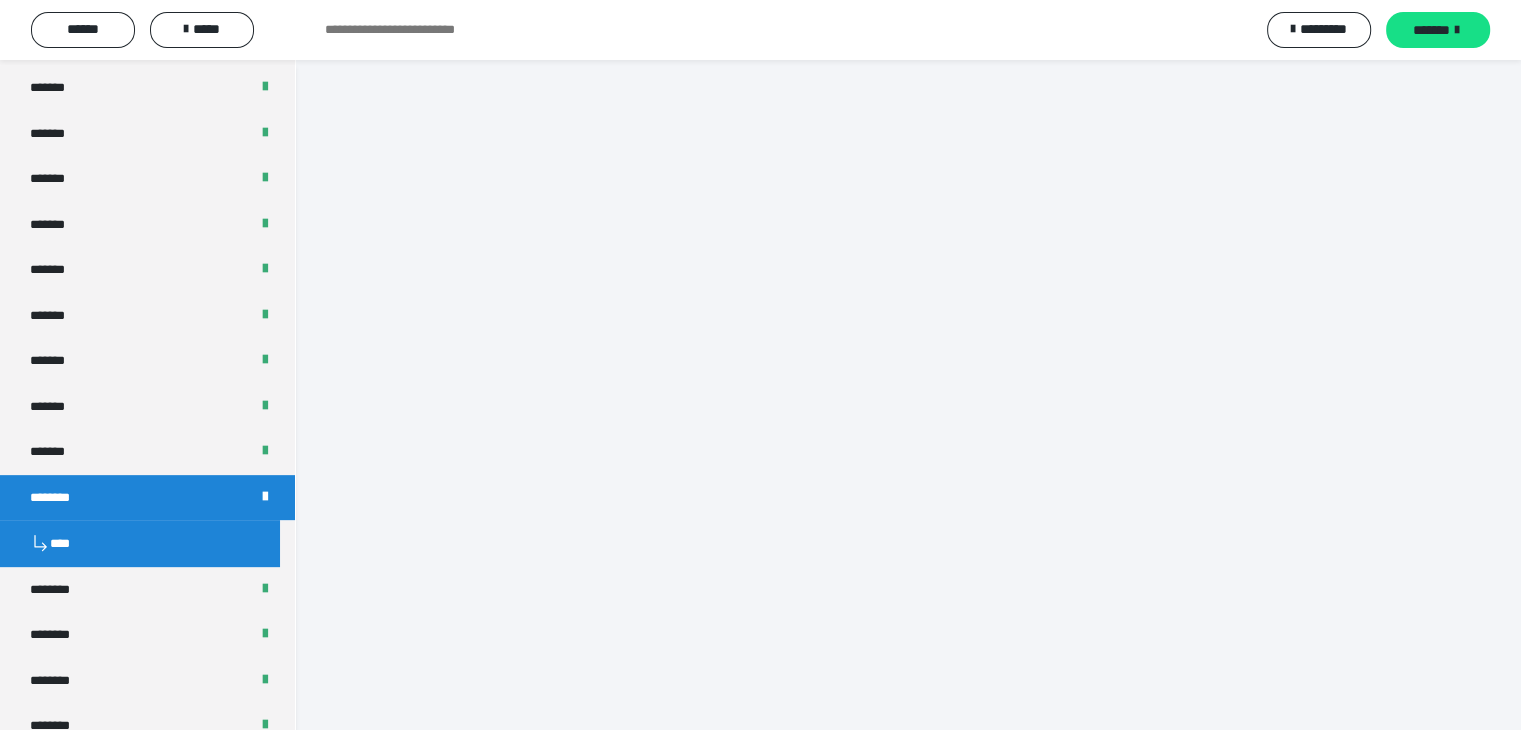 scroll, scrollTop: 0, scrollLeft: 0, axis: both 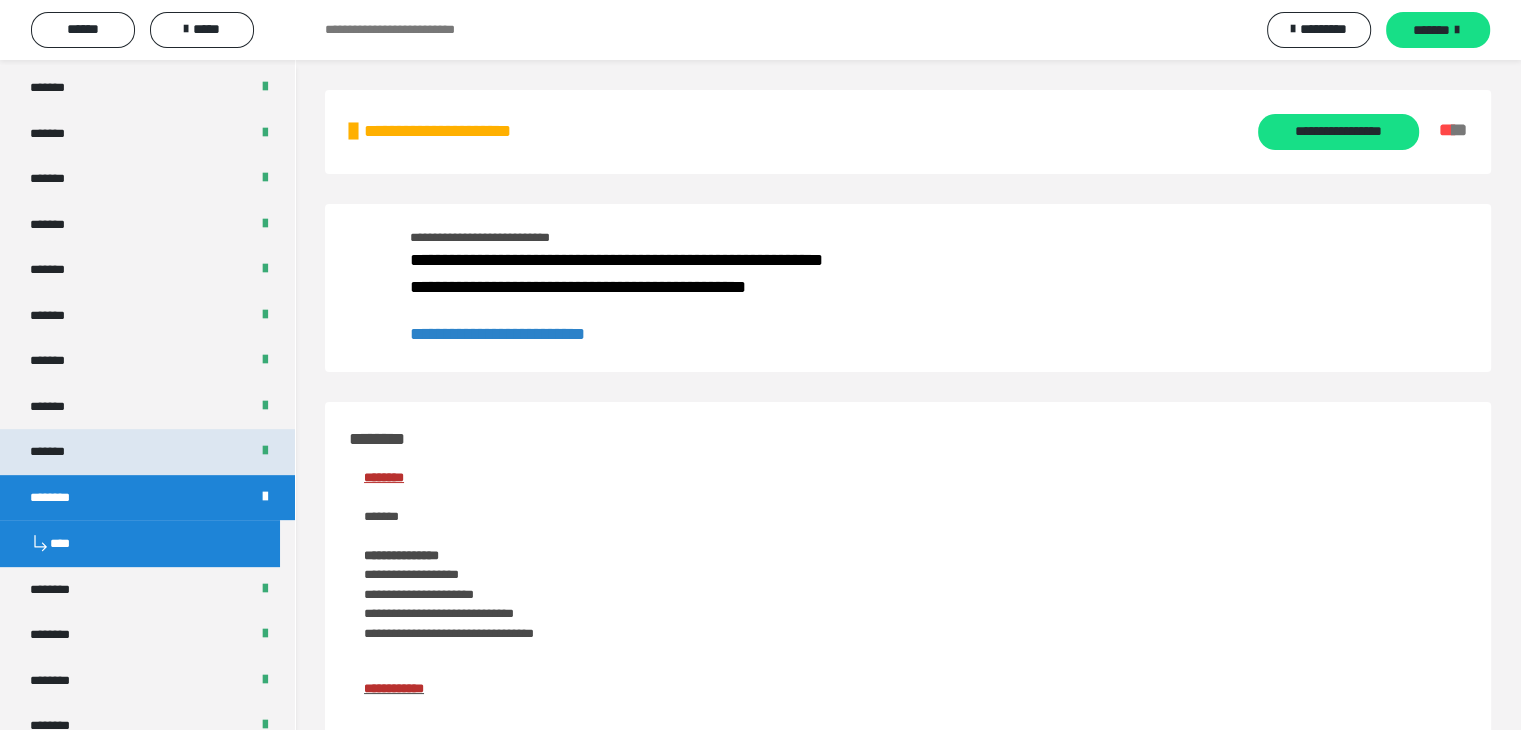 click on "*******" at bounding box center (147, 452) 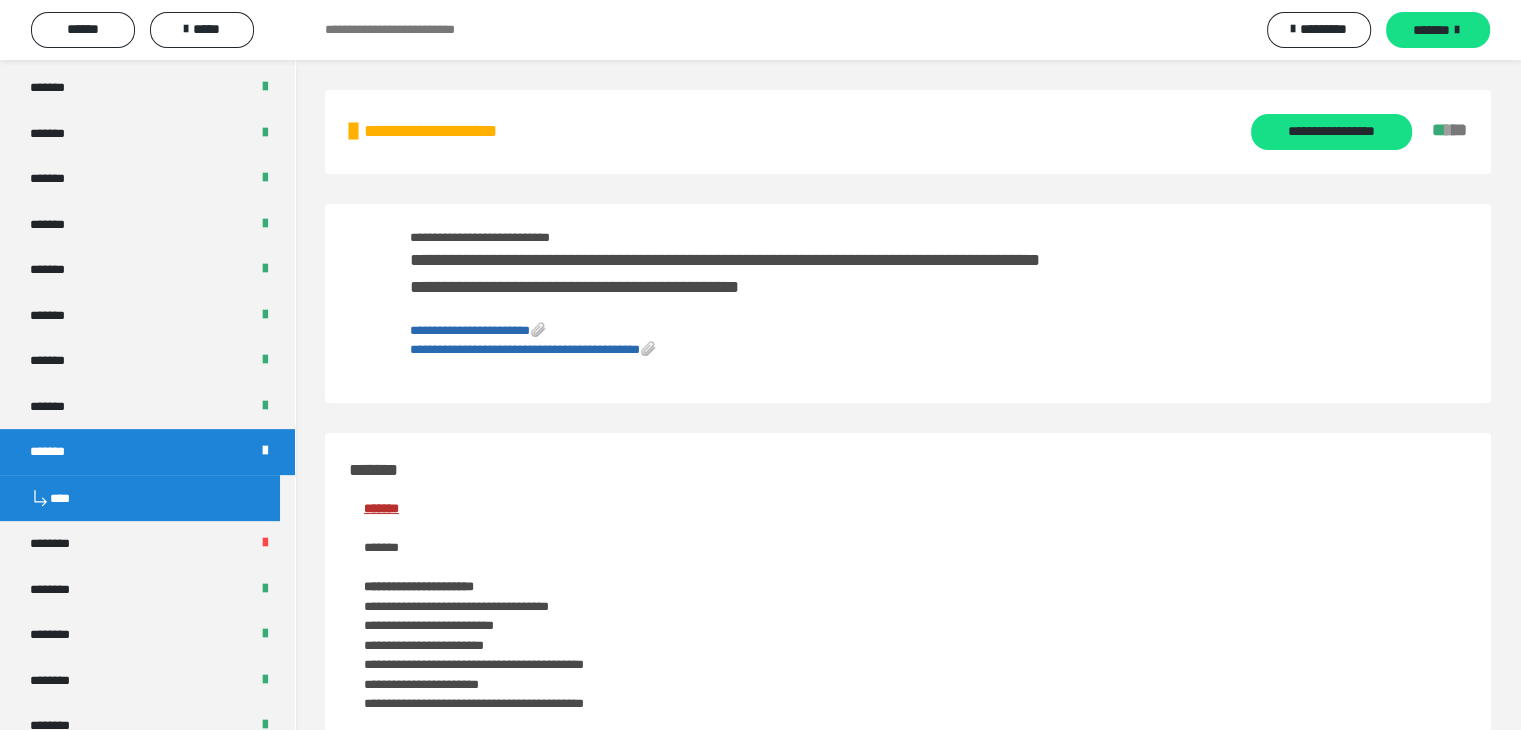 click on "**********" at bounding box center (470, 330) 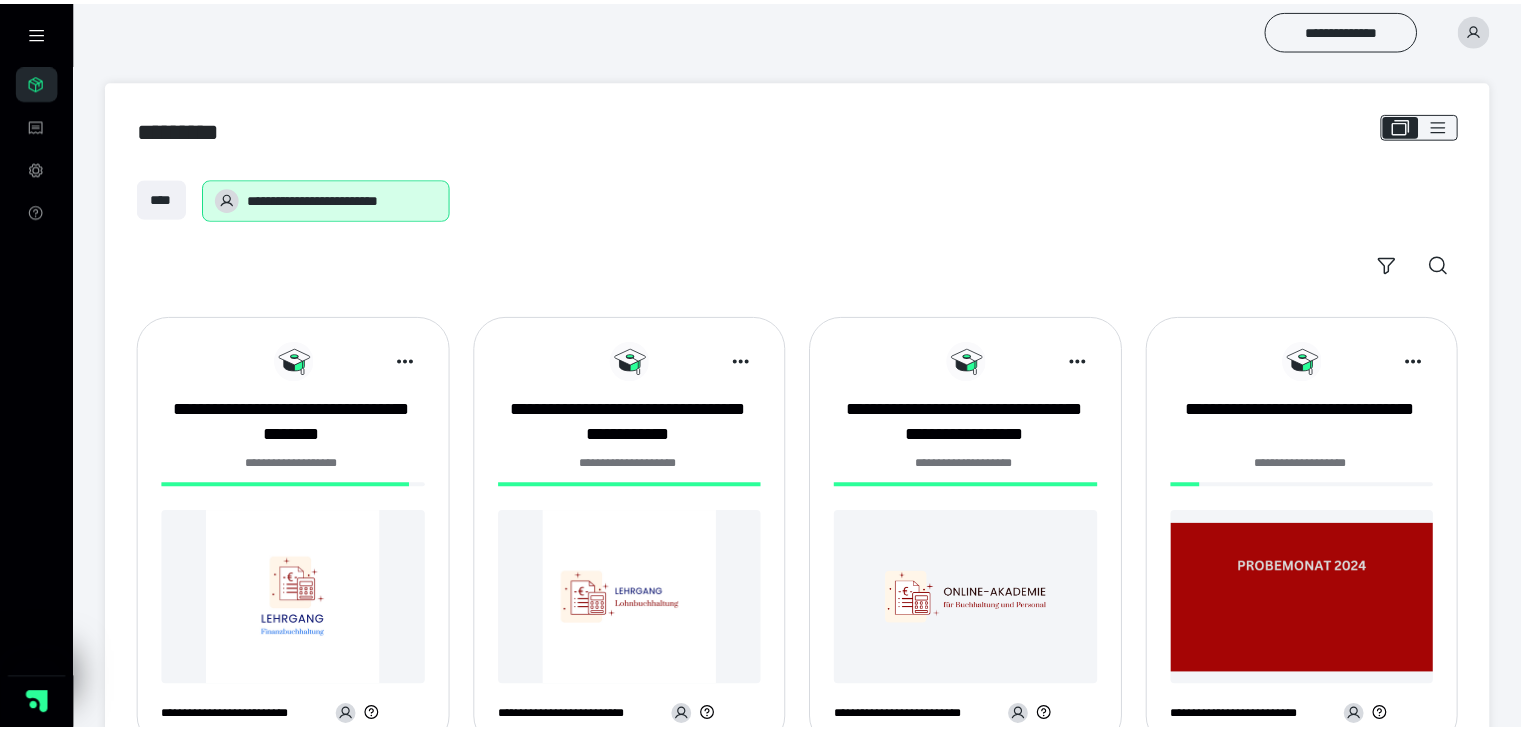 scroll, scrollTop: 0, scrollLeft: 0, axis: both 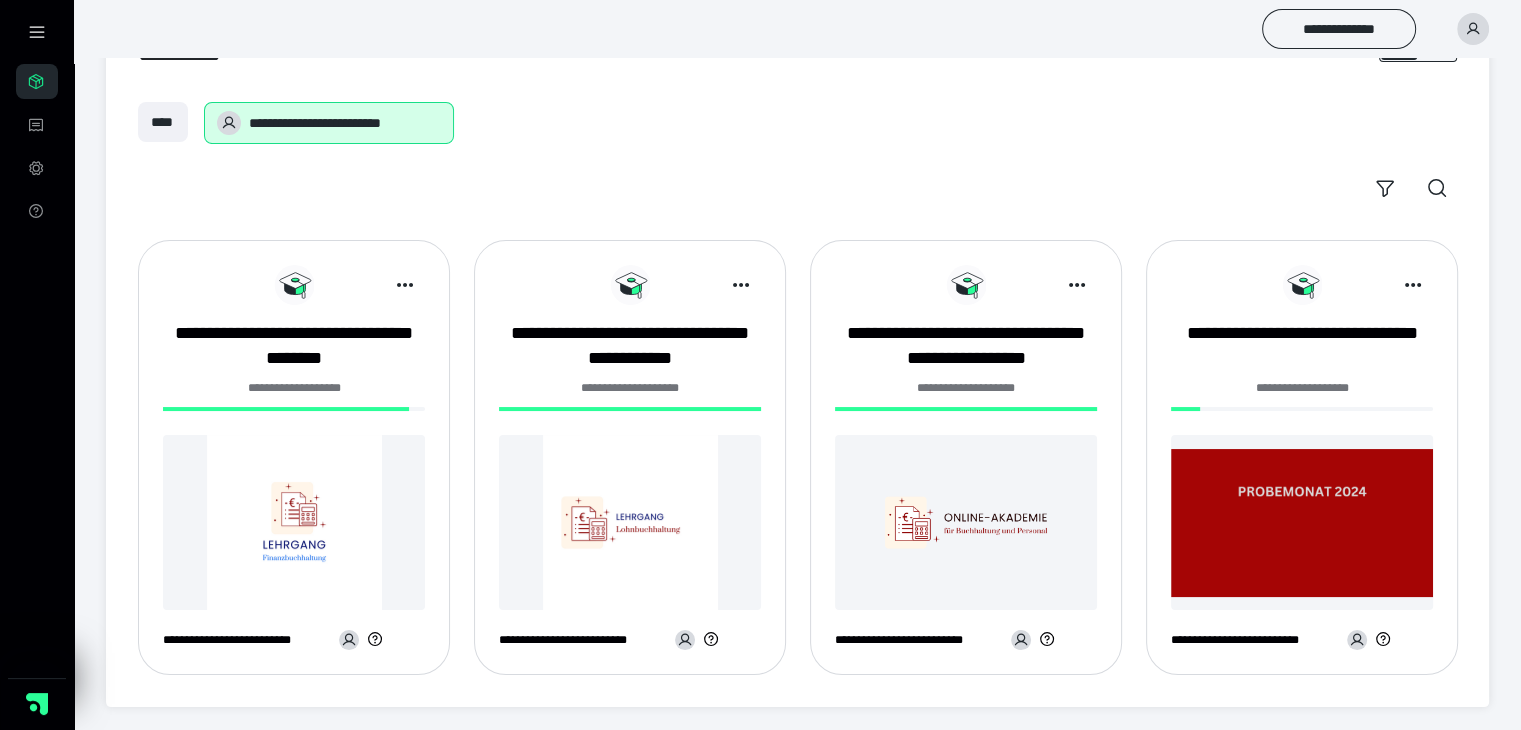 click at bounding box center (294, 522) 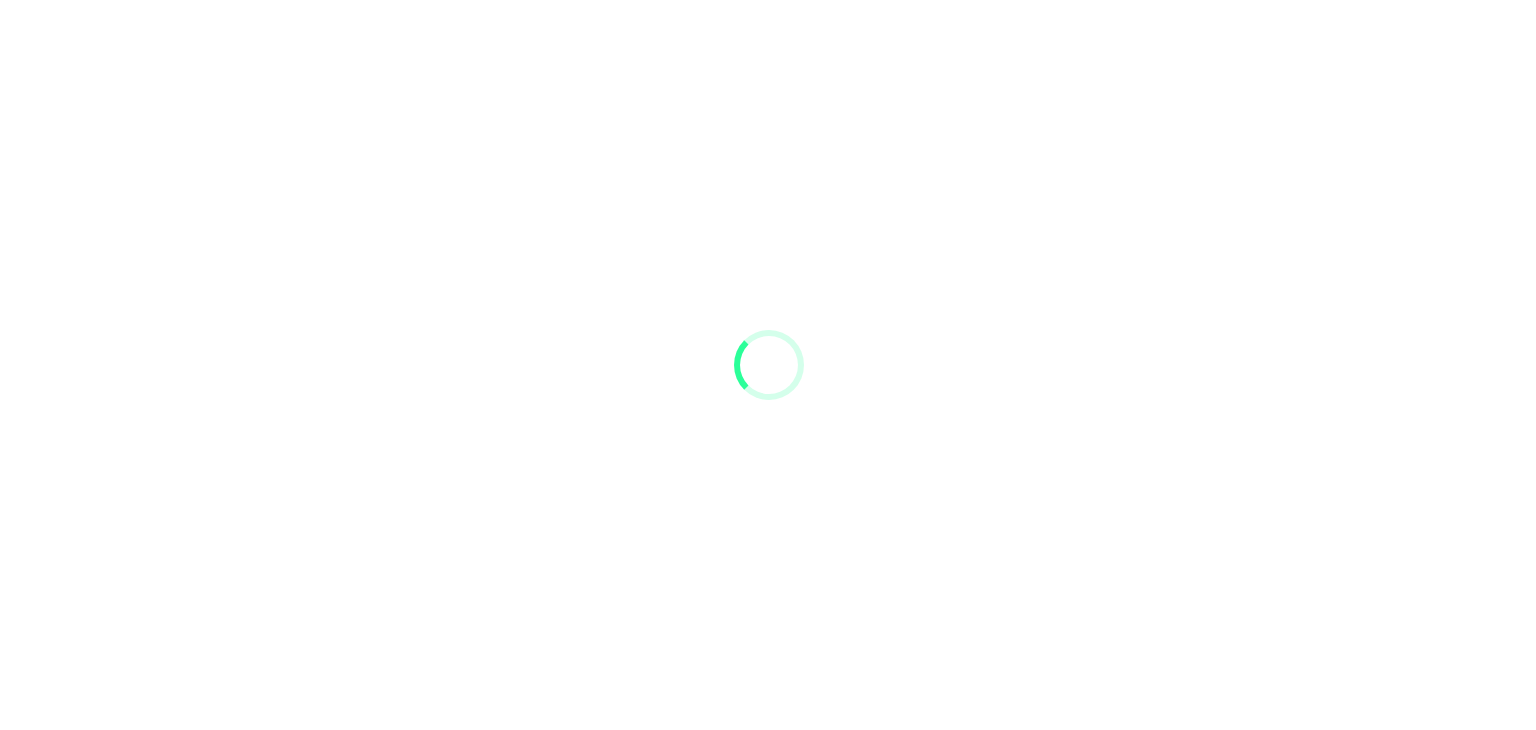 scroll, scrollTop: 0, scrollLeft: 0, axis: both 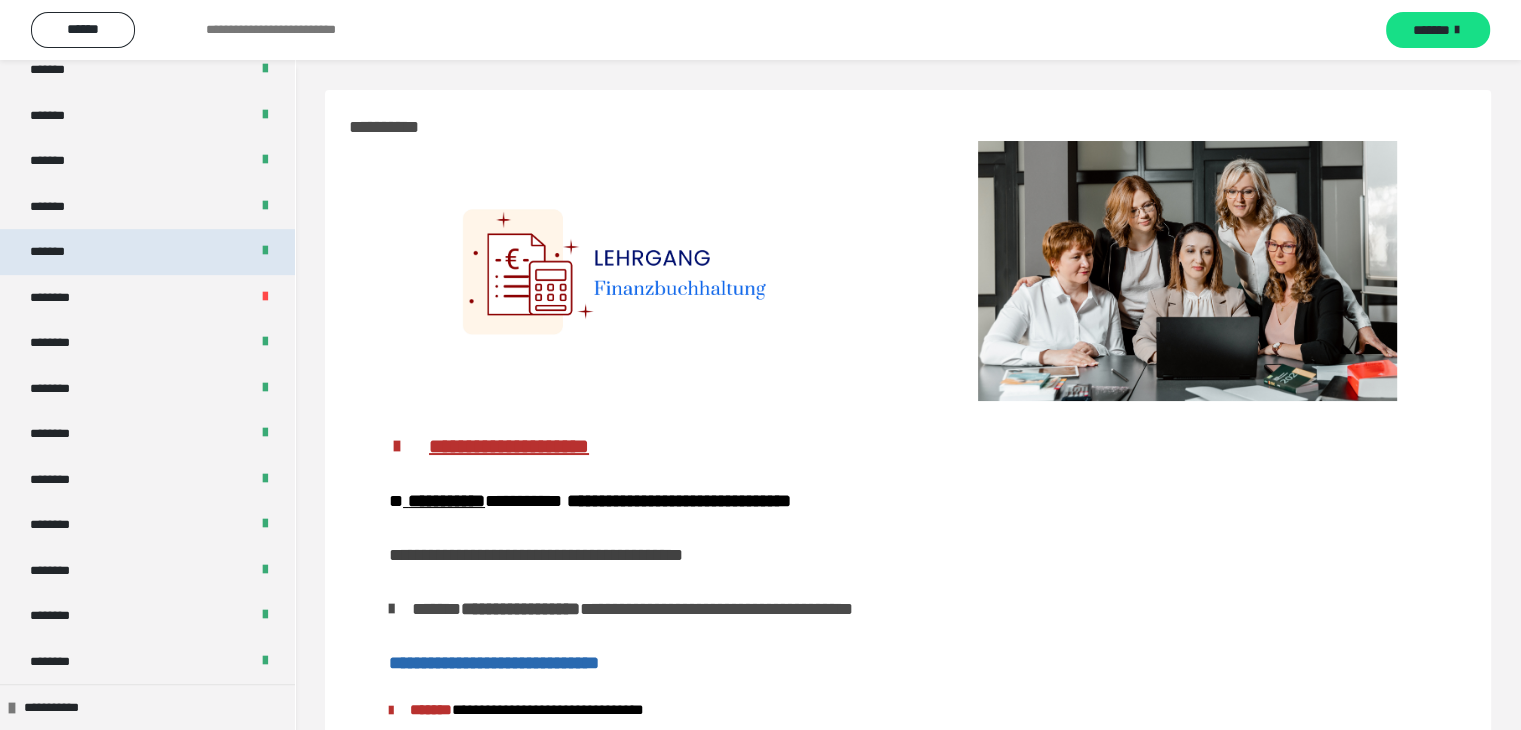 click on "*******" at bounding box center [147, 252] 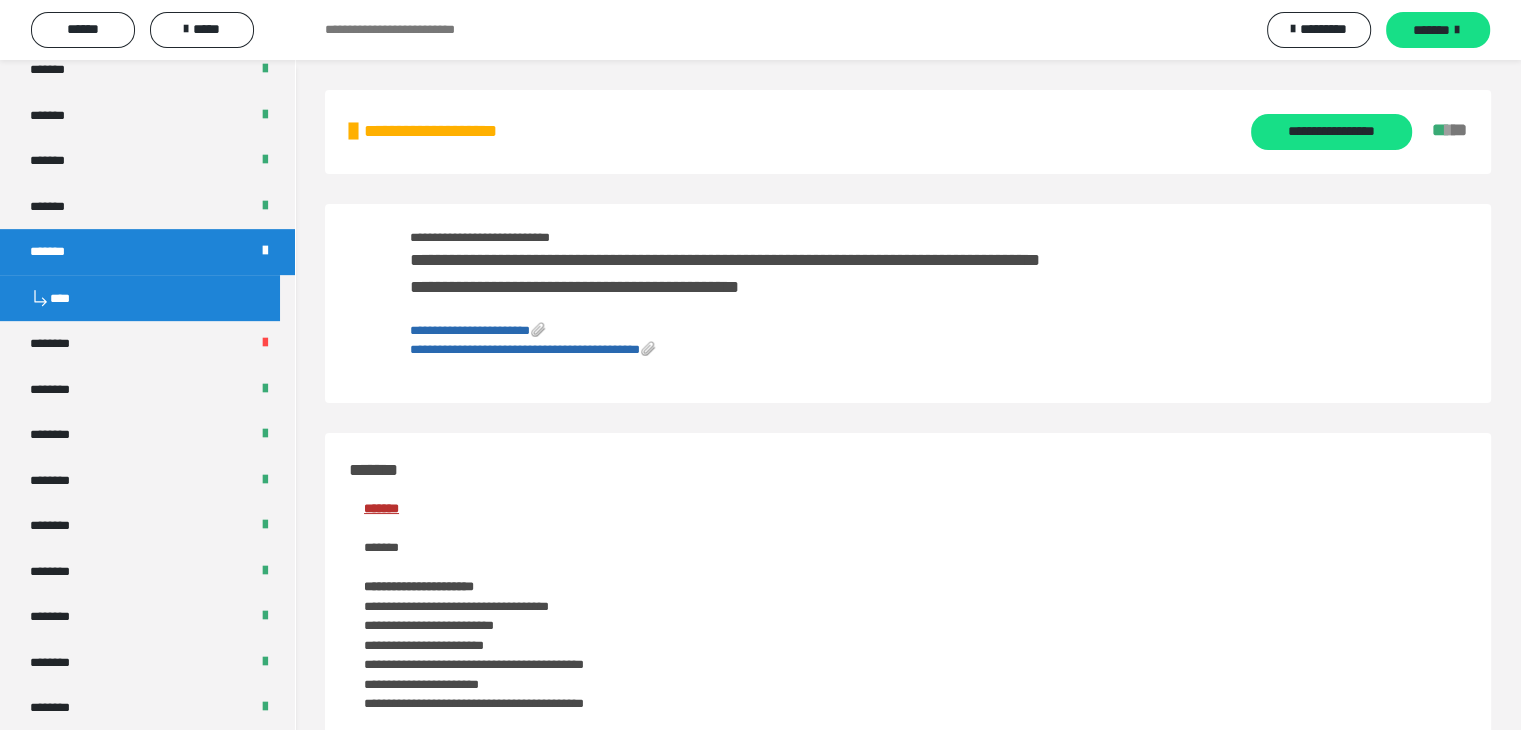 click on "**********" at bounding box center (533, 349) 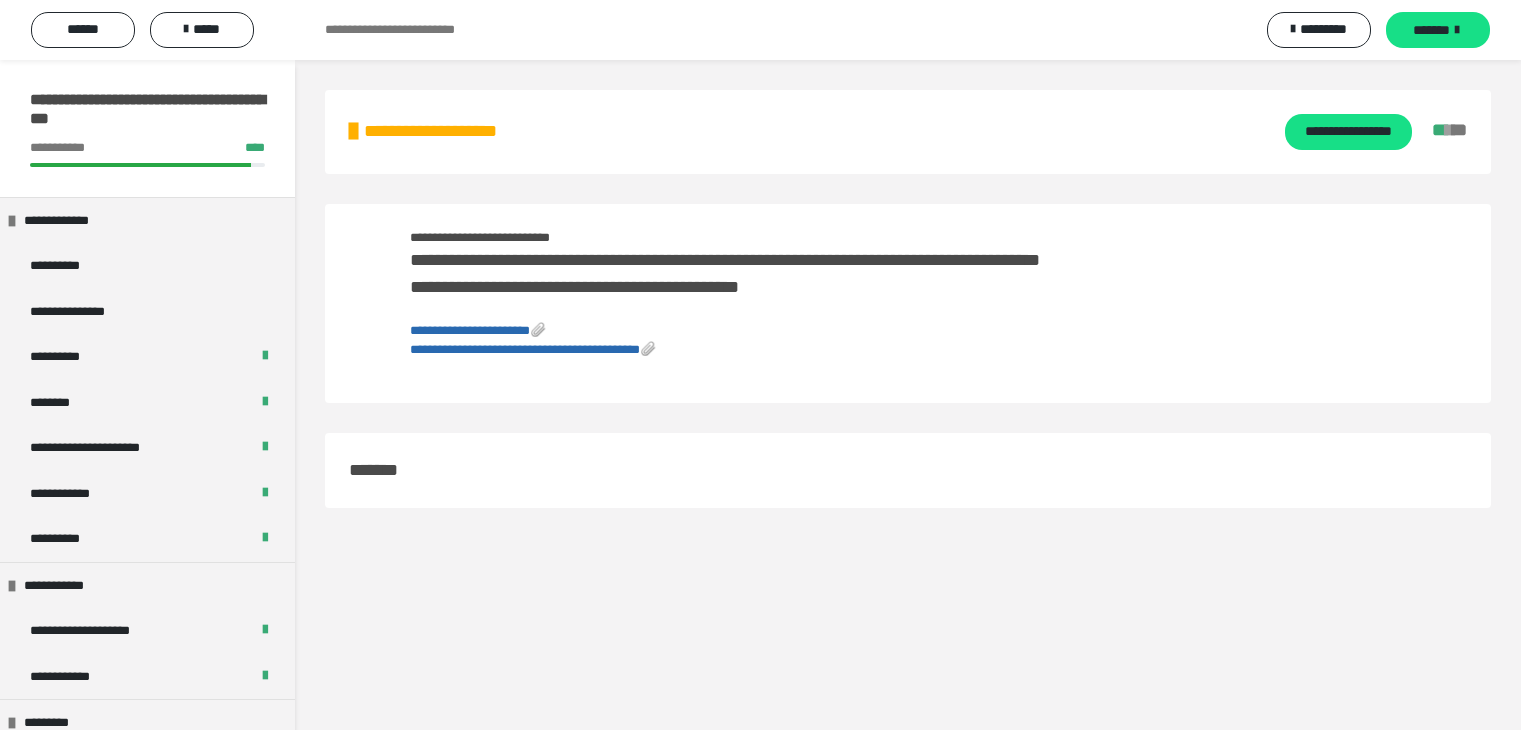 scroll, scrollTop: 0, scrollLeft: 0, axis: both 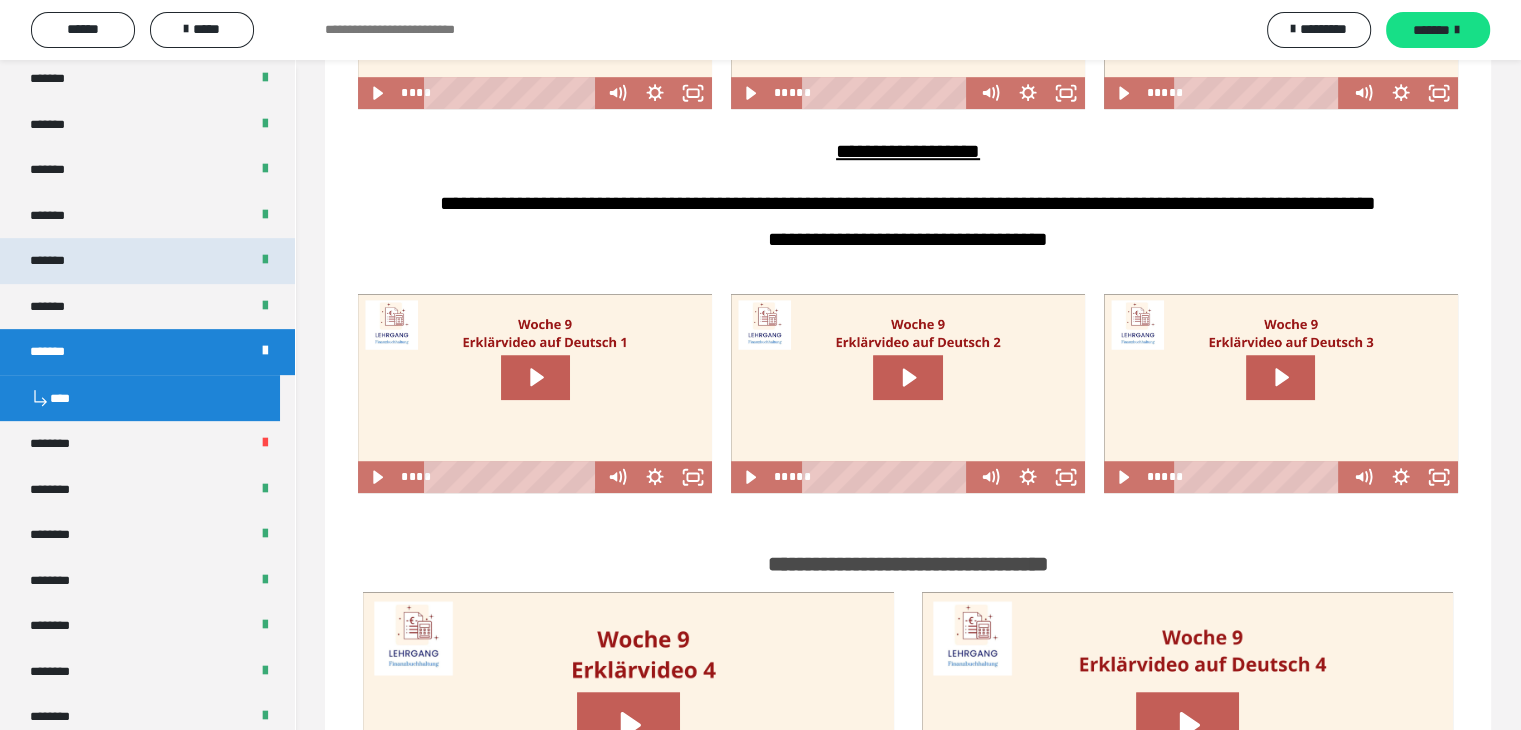 click on "*******" at bounding box center [147, 261] 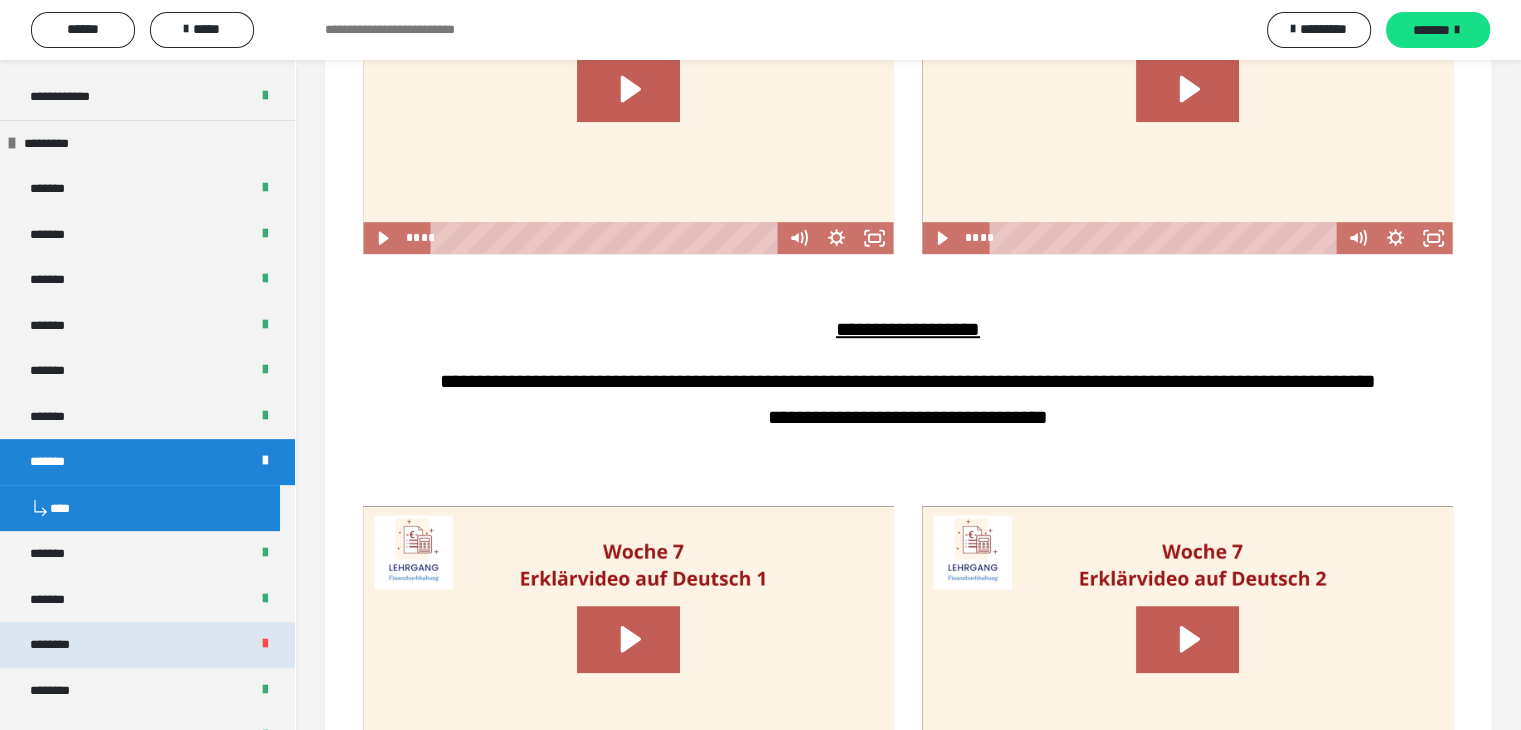 scroll, scrollTop: 574, scrollLeft: 0, axis: vertical 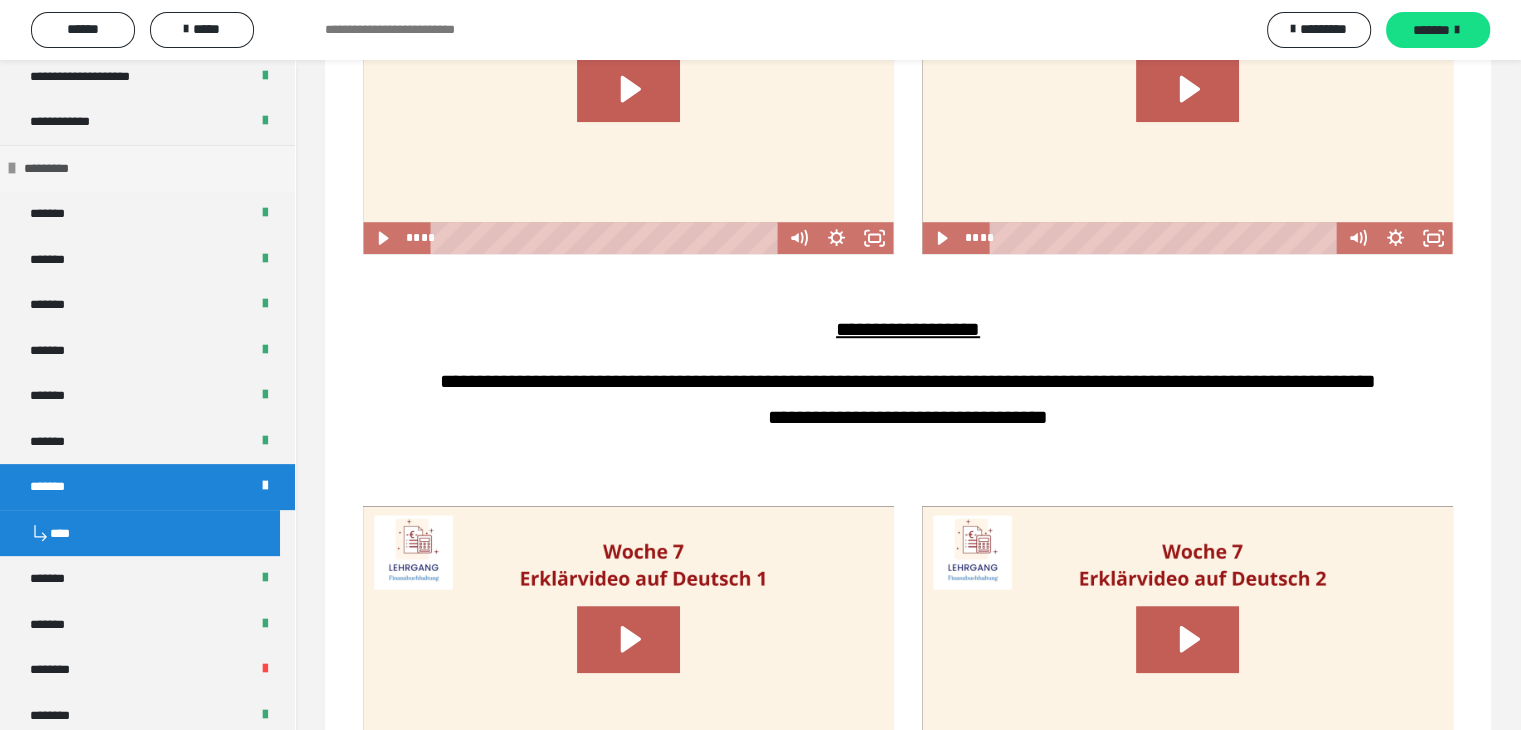 click on "*********" at bounding box center (147, 168) 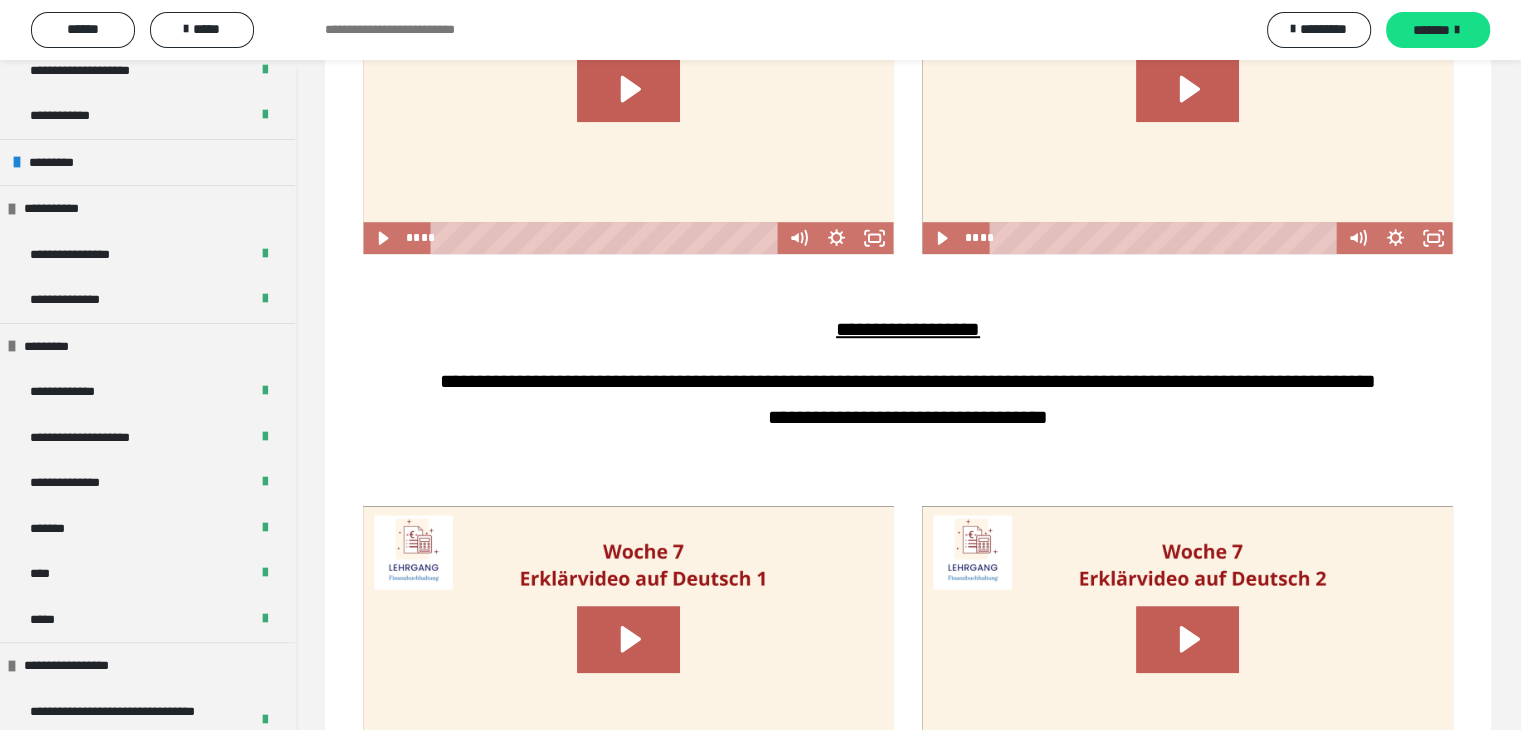 scroll, scrollTop: 500, scrollLeft: 0, axis: vertical 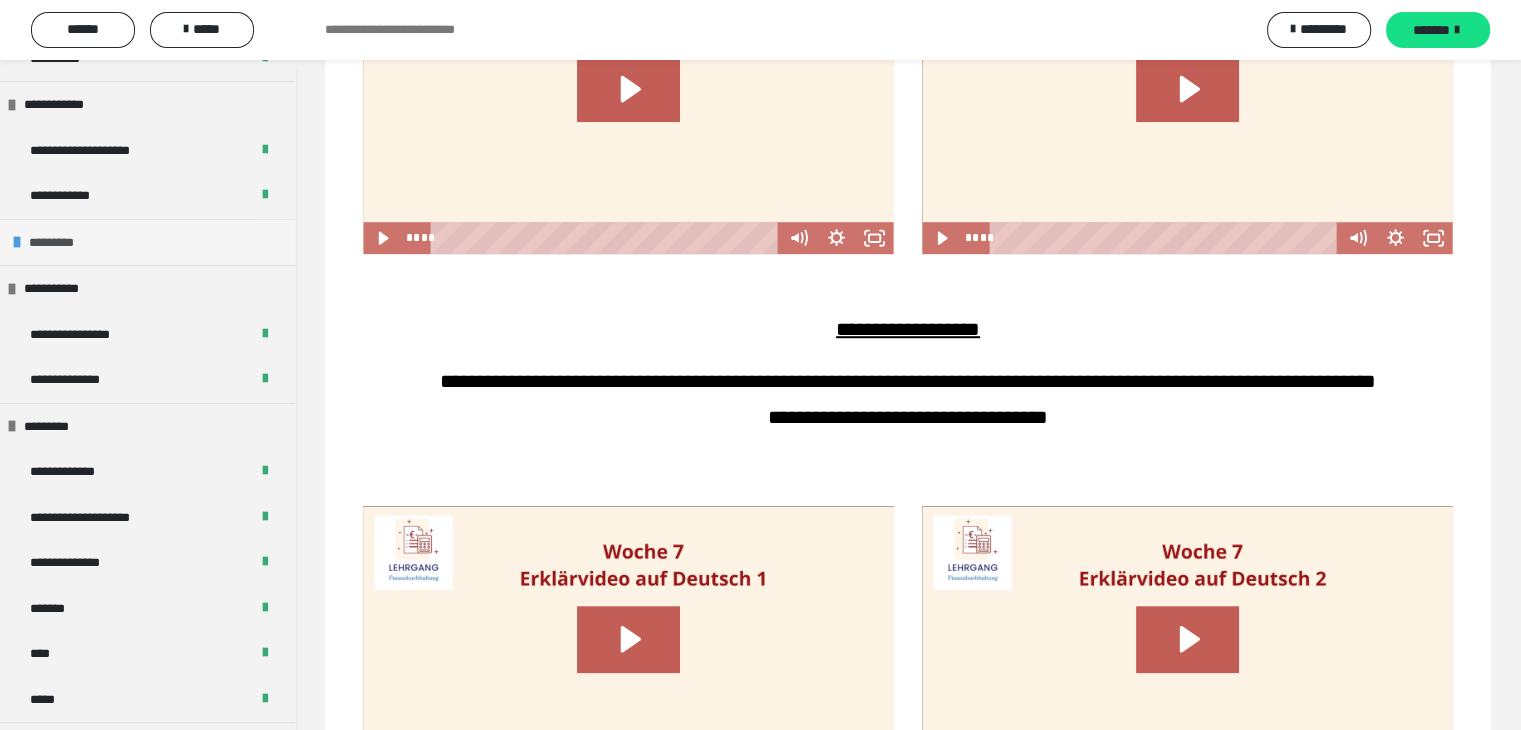 click at bounding box center [17, 242] 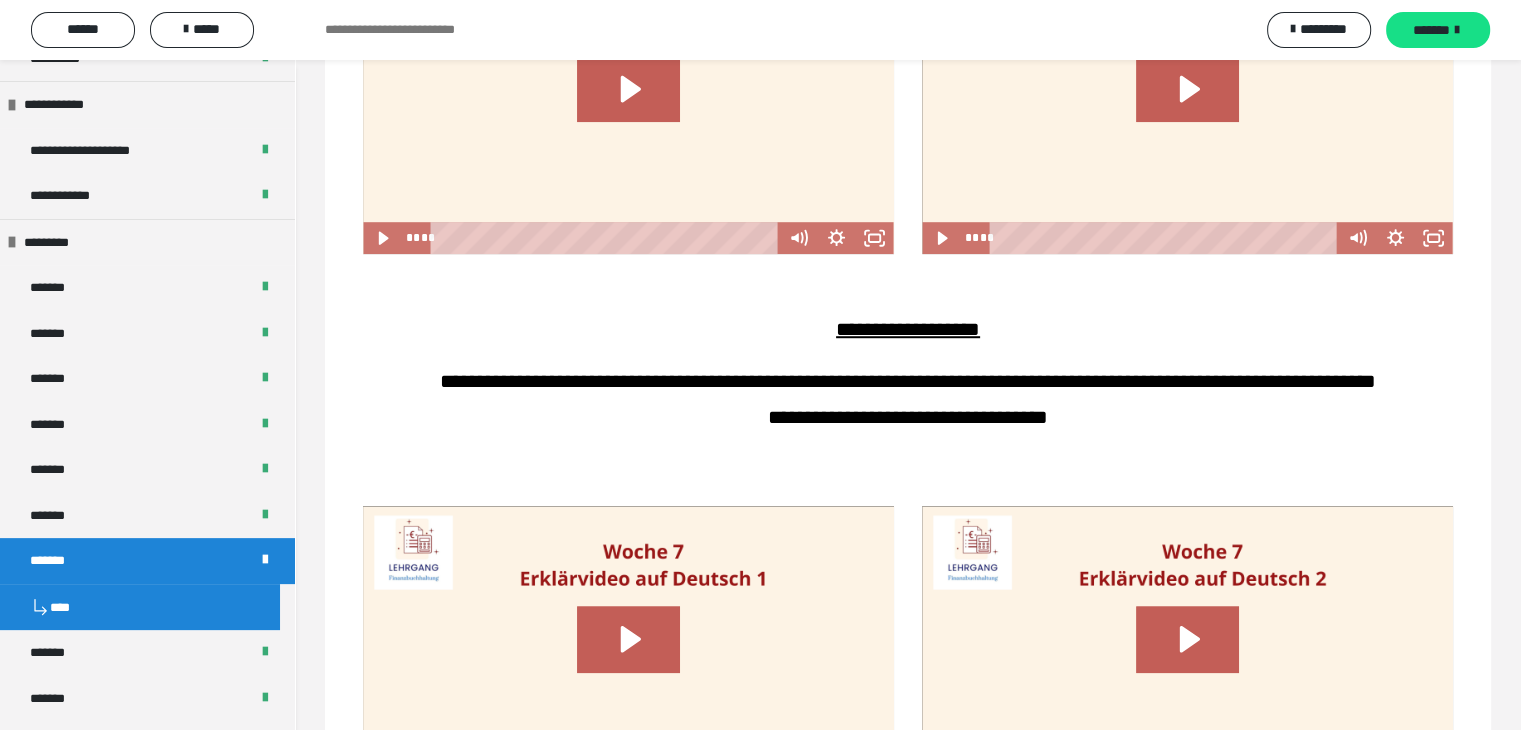 click on "**********" at bounding box center (908, 380) 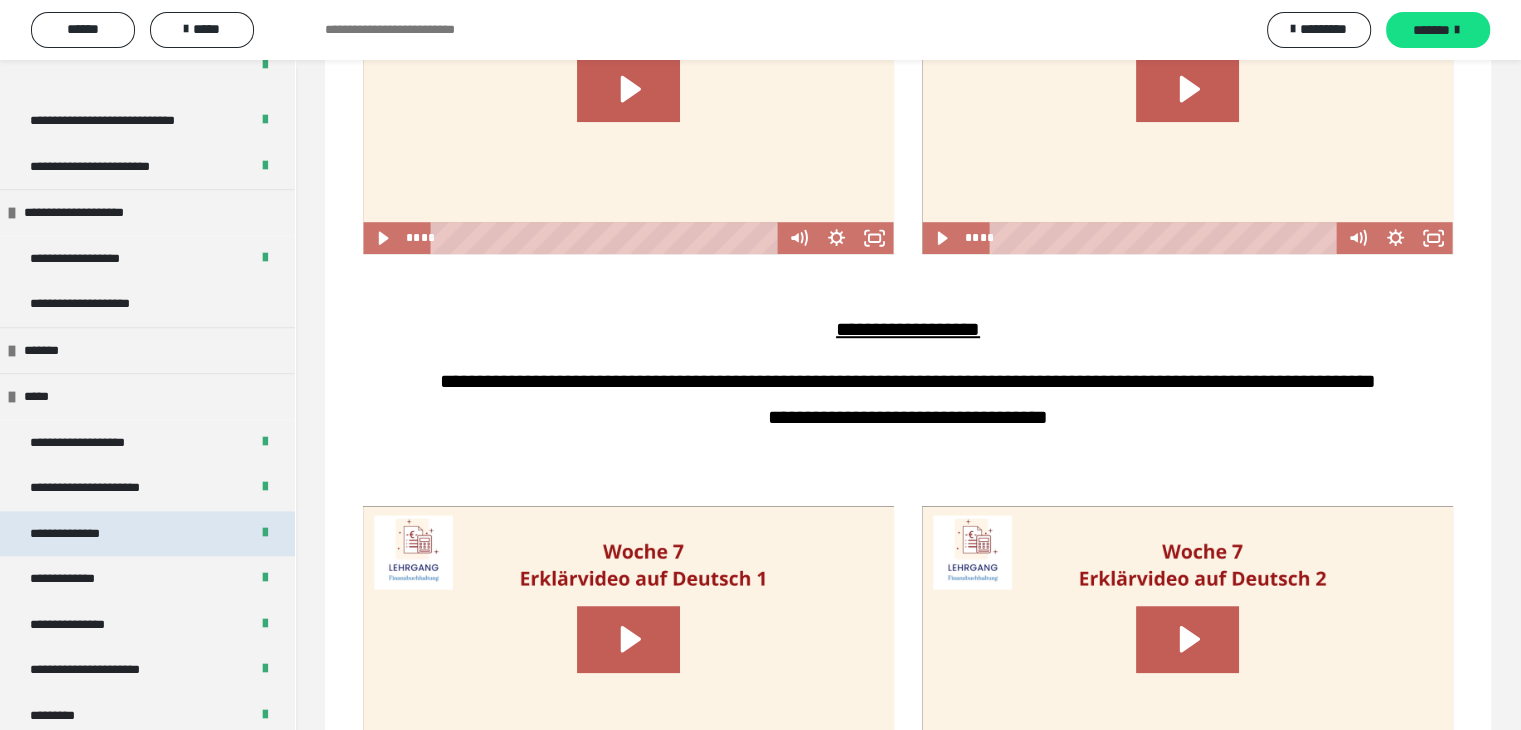 scroll, scrollTop: 2100, scrollLeft: 0, axis: vertical 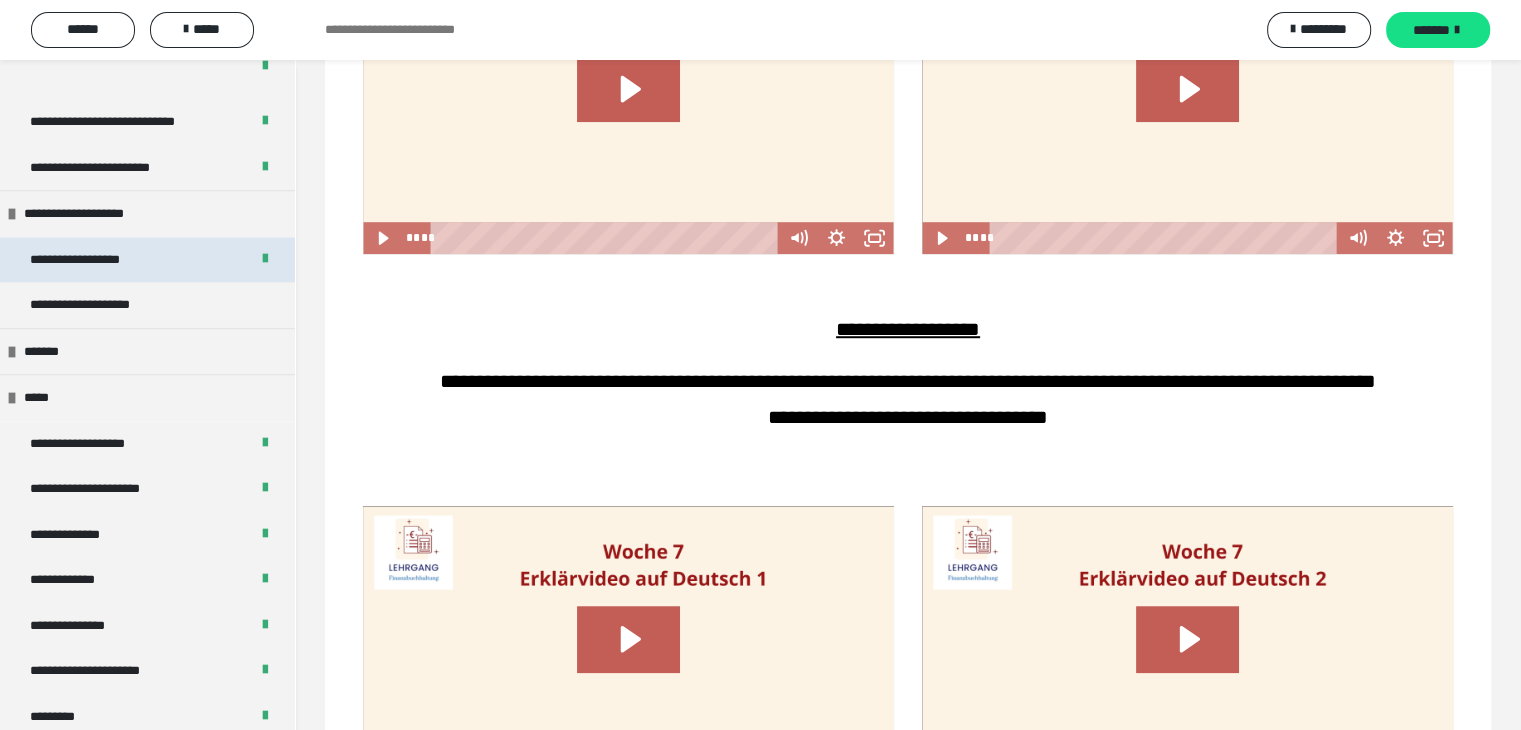 click on "**********" at bounding box center (98, 260) 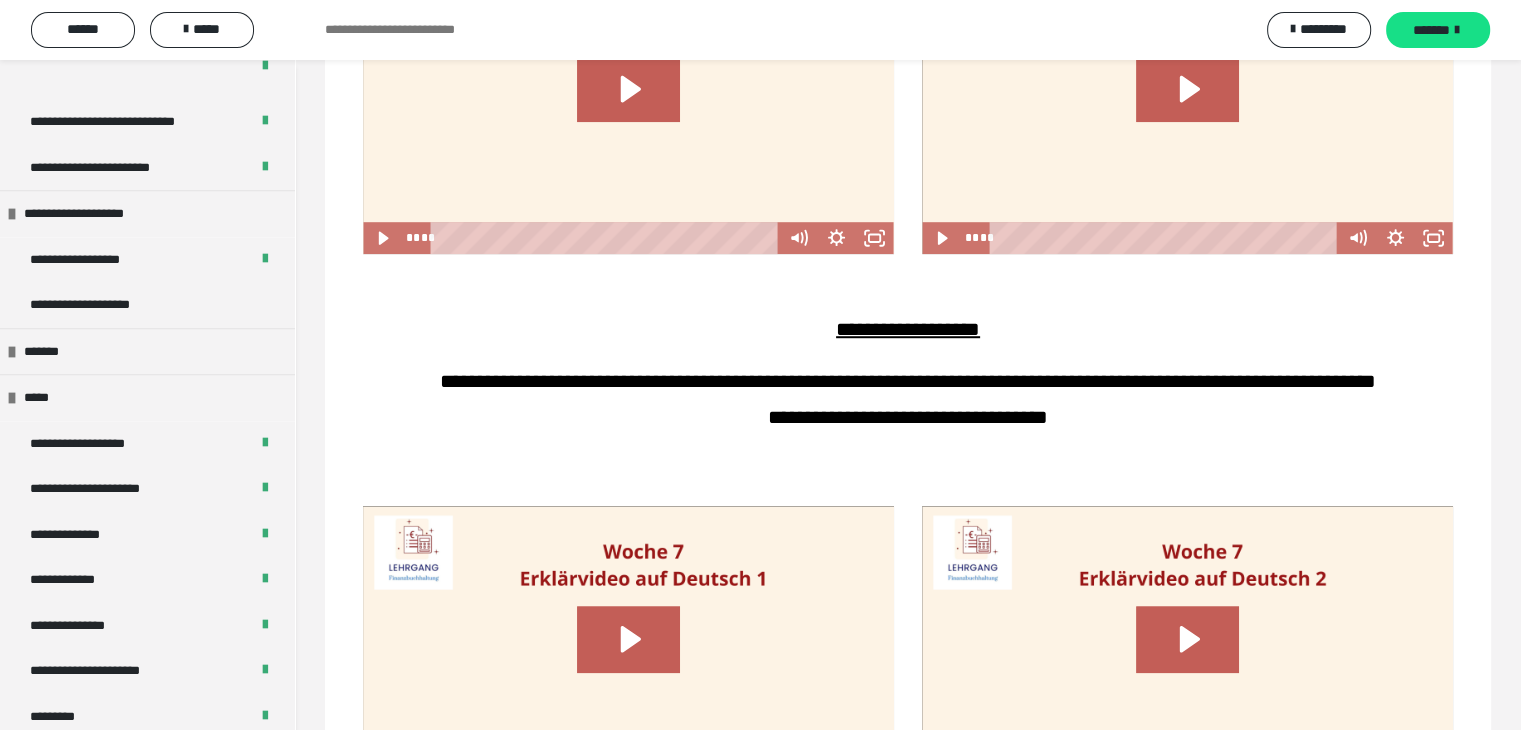 scroll, scrollTop: 956, scrollLeft: 0, axis: vertical 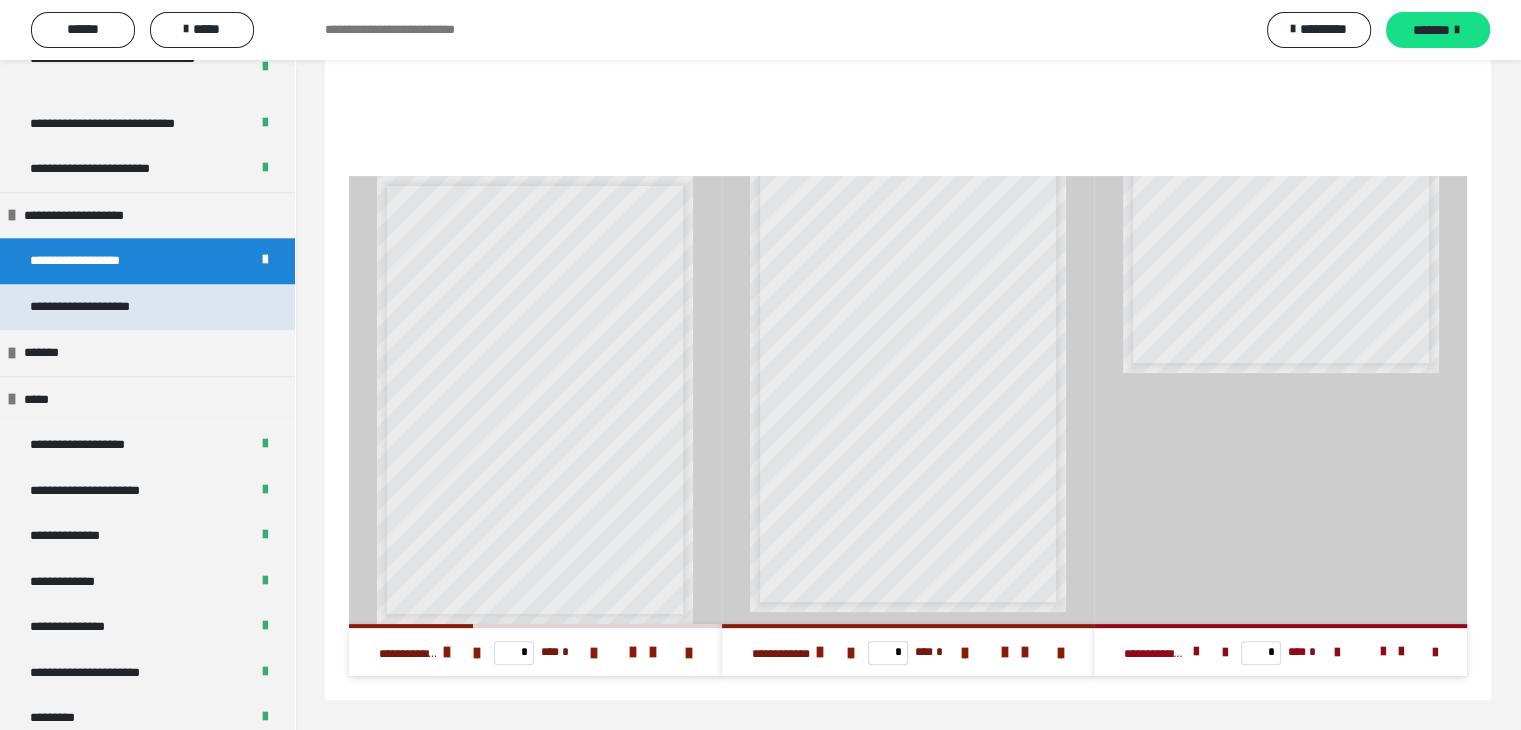 click on "**********" at bounding box center [147, 307] 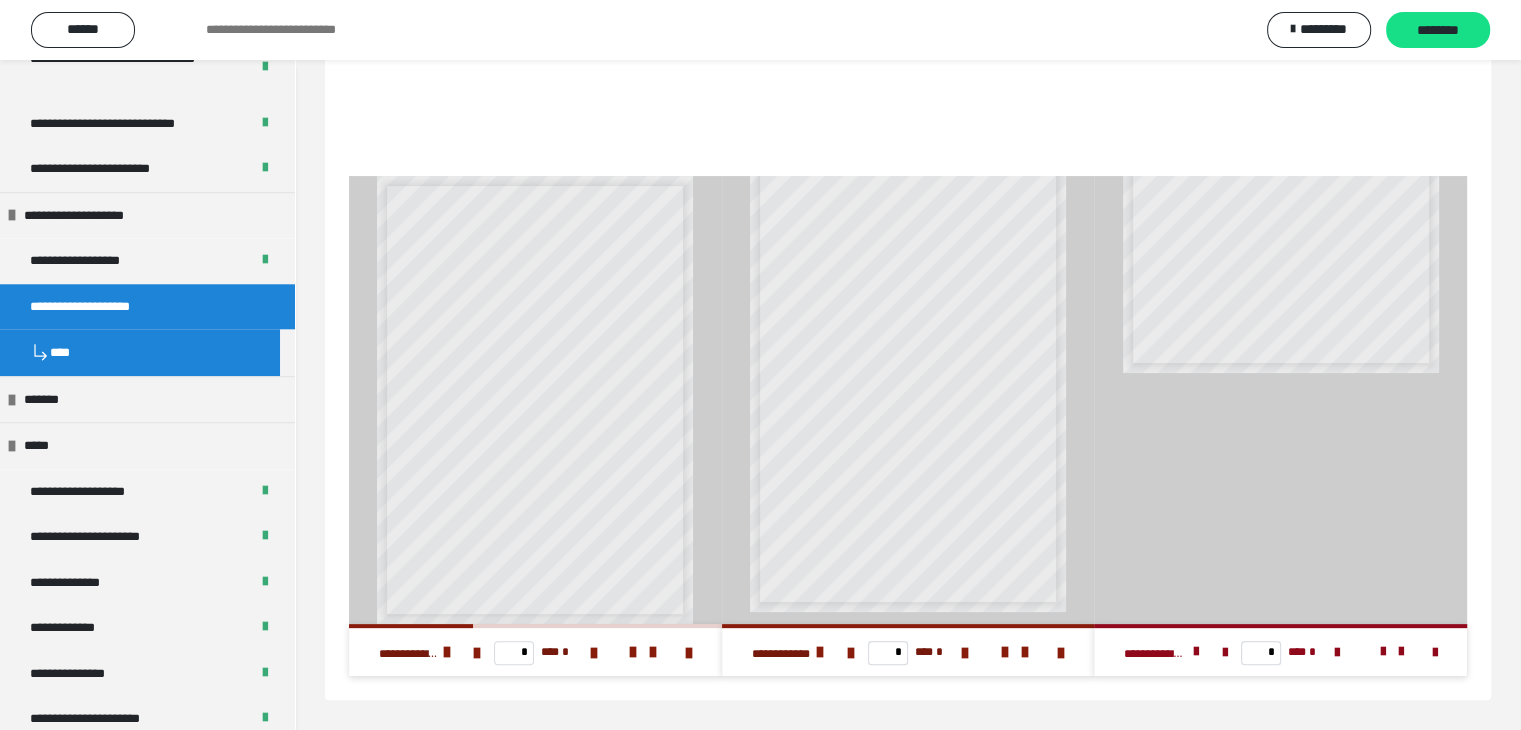 scroll, scrollTop: 60, scrollLeft: 0, axis: vertical 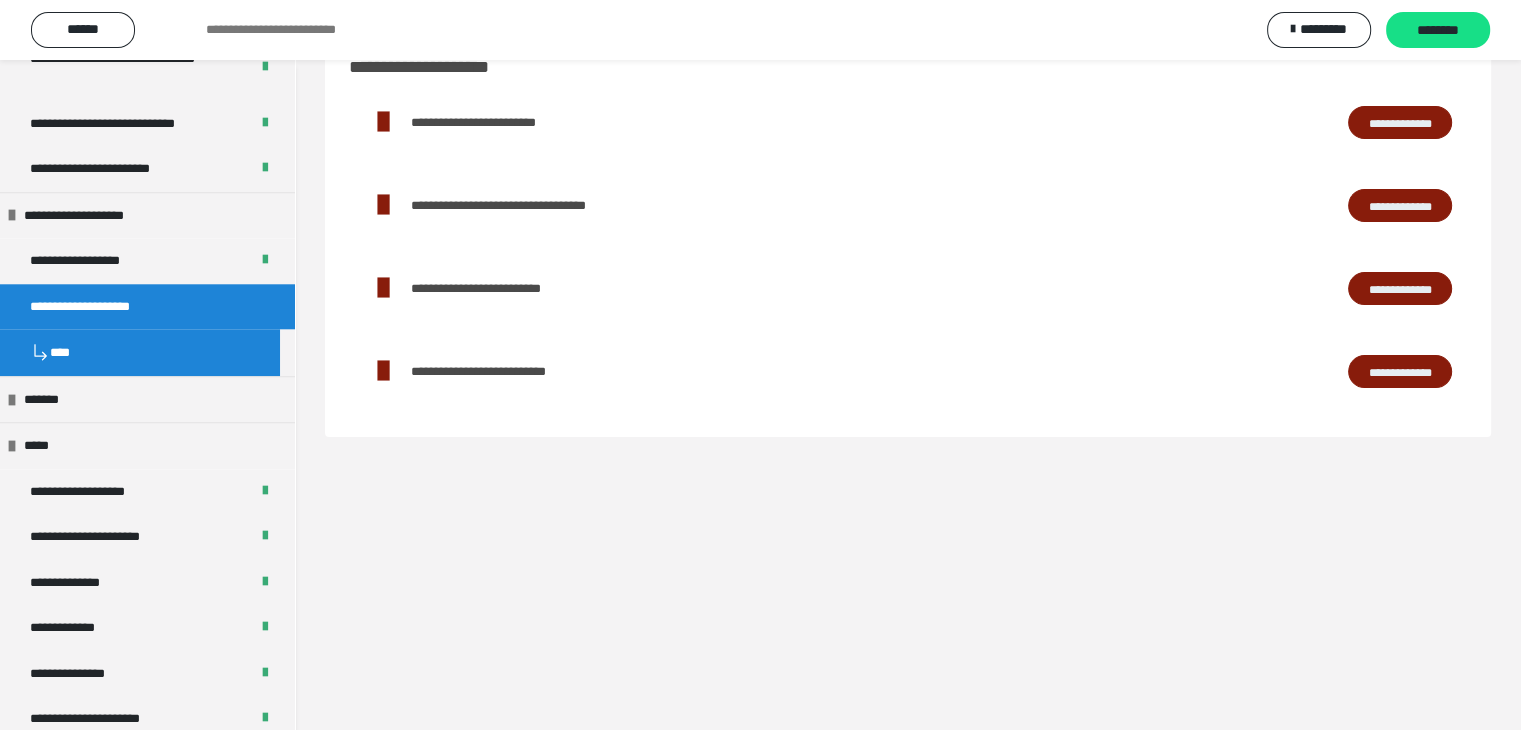 click on "**********" at bounding box center [1400, 123] 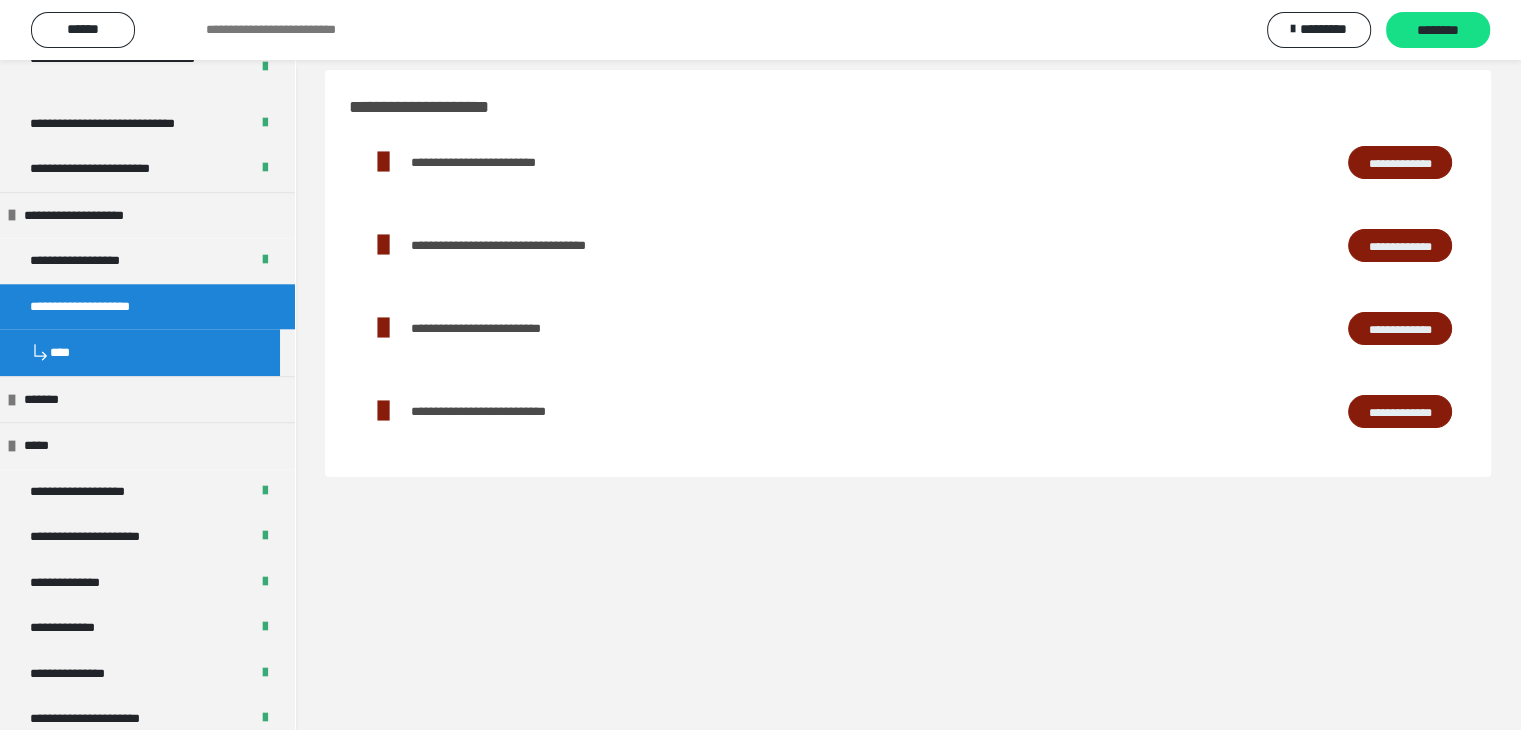 scroll, scrollTop: 0, scrollLeft: 0, axis: both 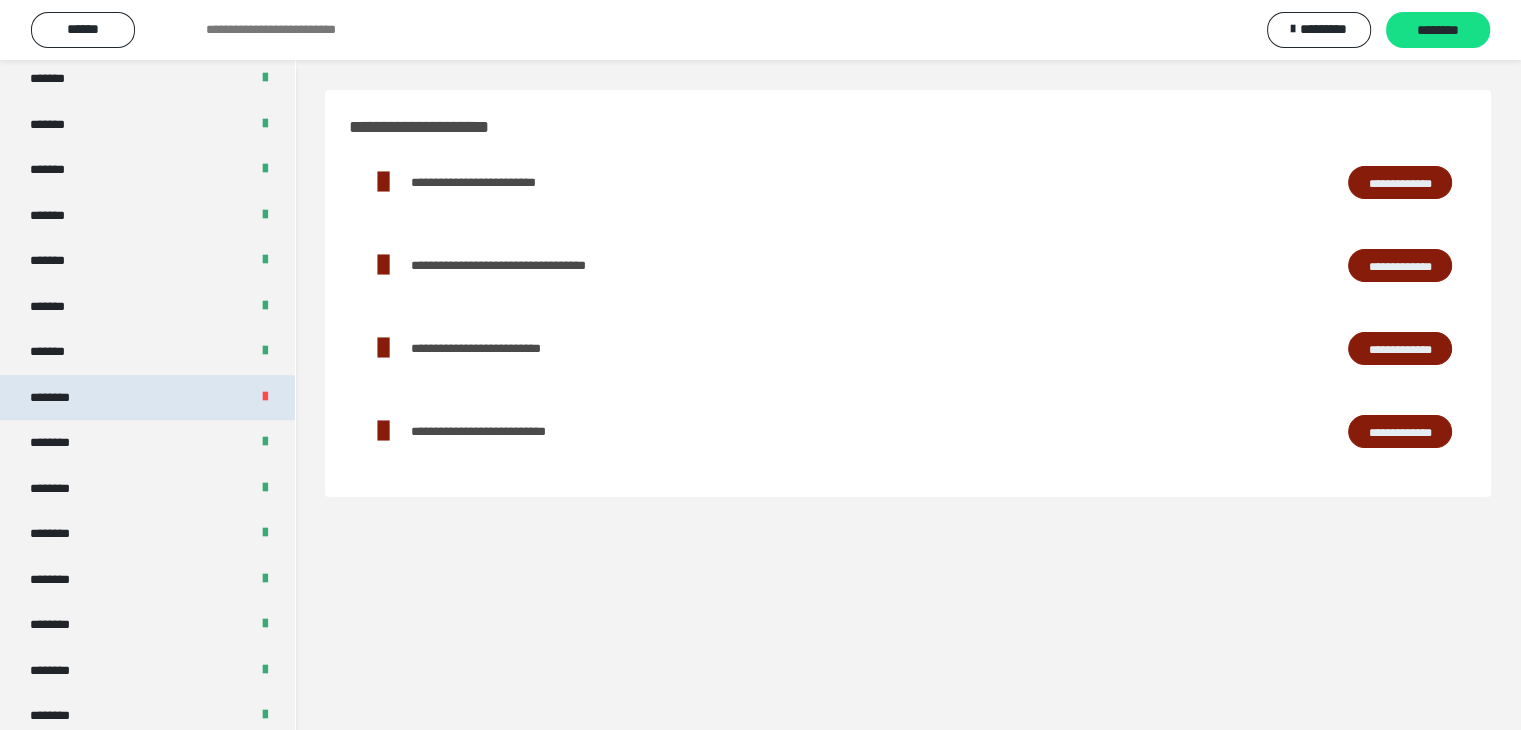 click on "********" at bounding box center (147, 398) 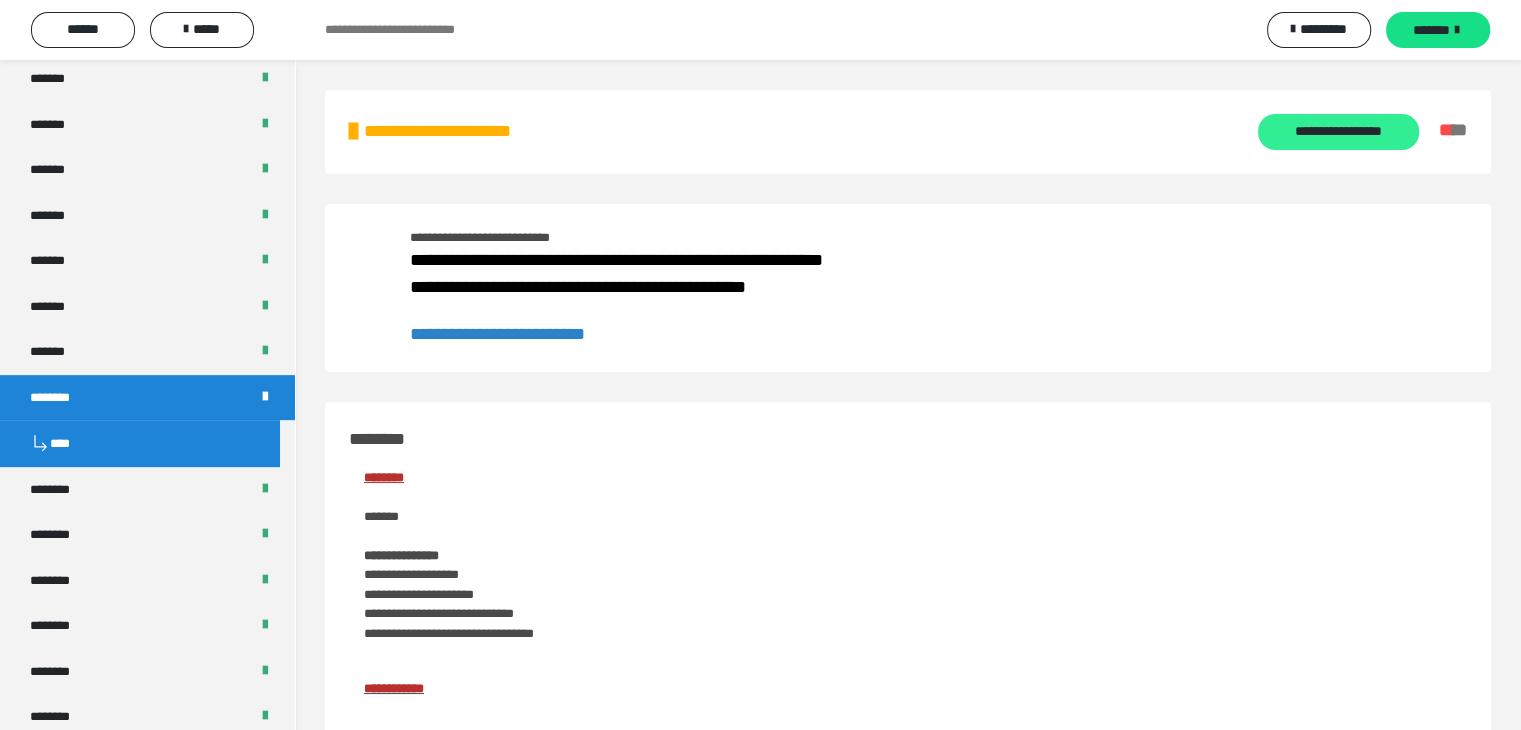 click on "**********" at bounding box center (1338, 132) 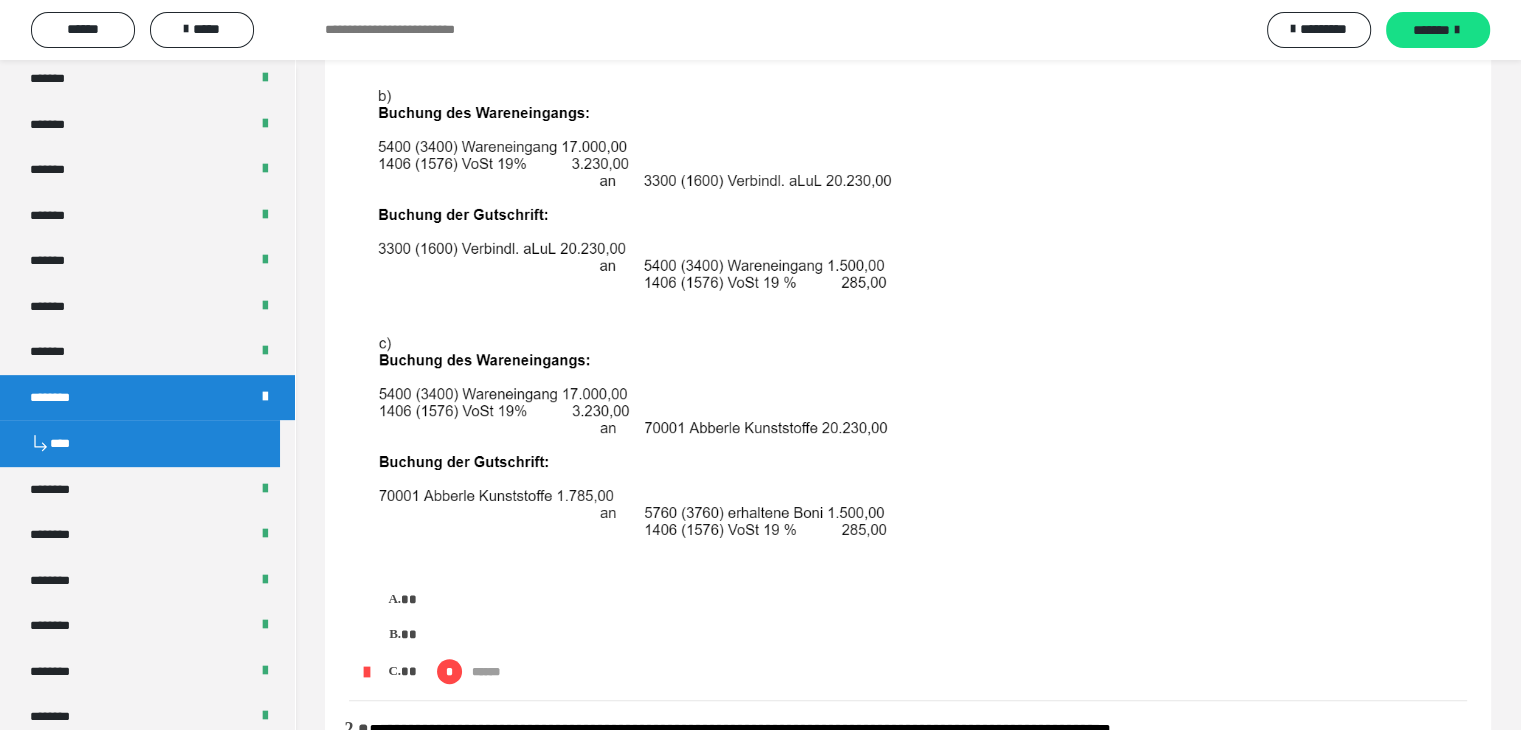 scroll, scrollTop: 0, scrollLeft: 0, axis: both 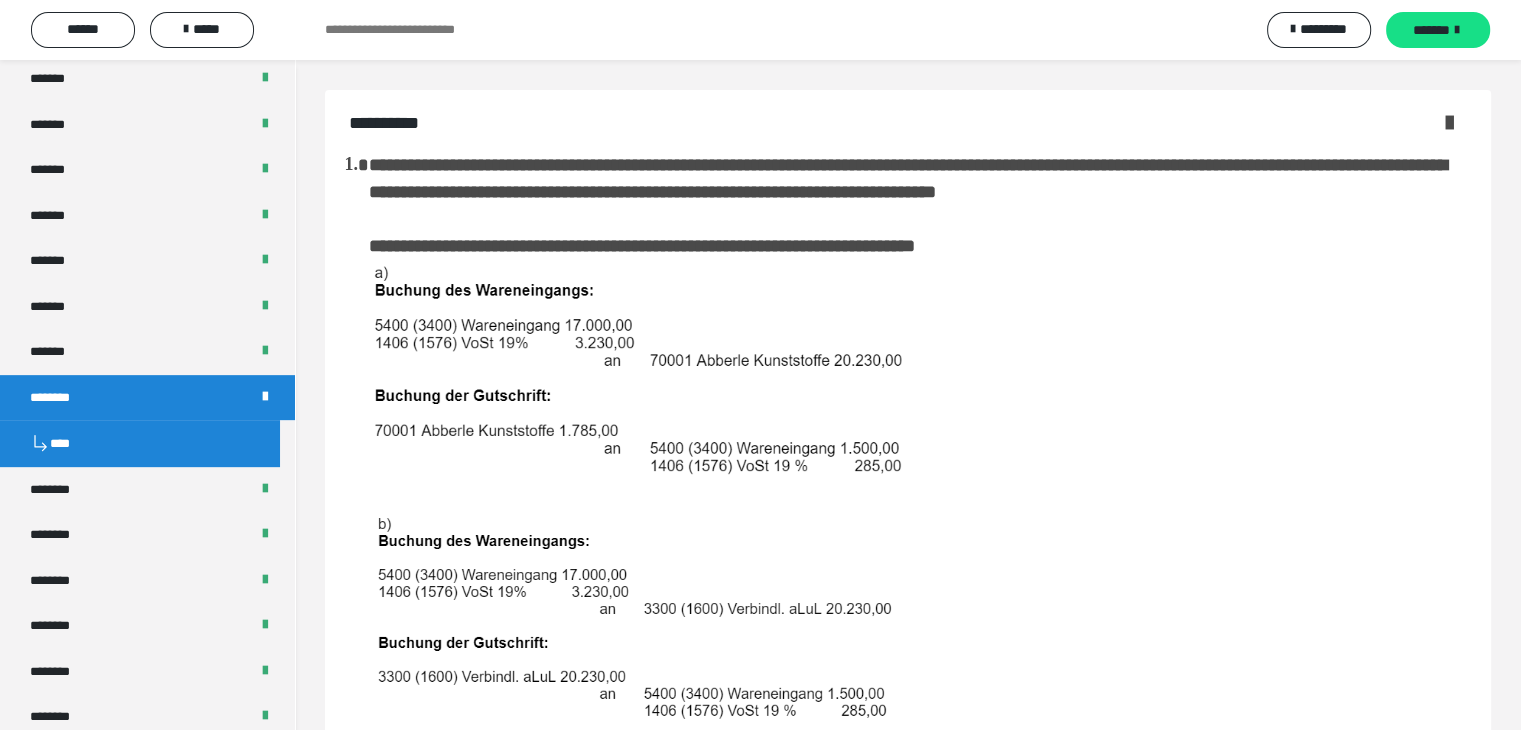 click at bounding box center (1449, 122) 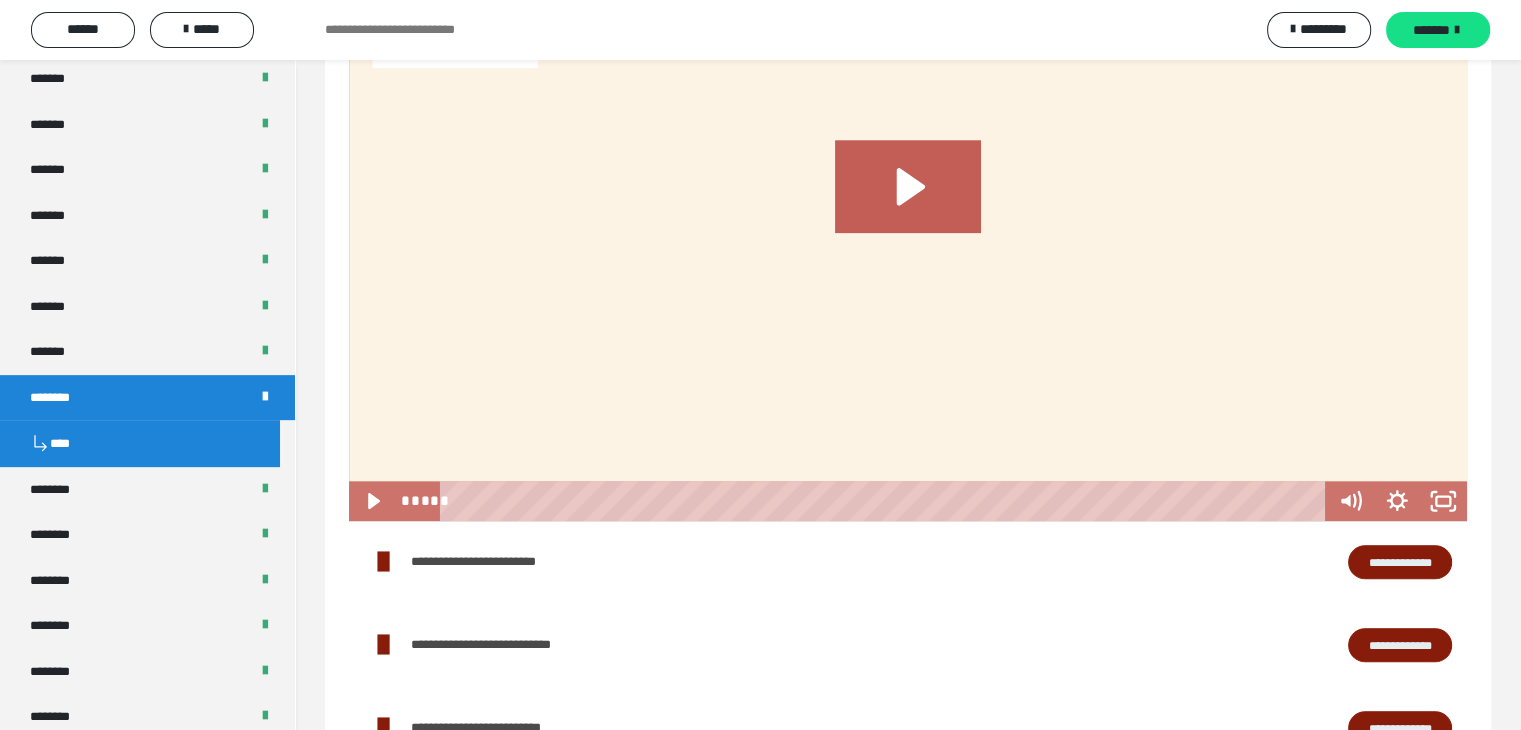 scroll, scrollTop: 2000, scrollLeft: 0, axis: vertical 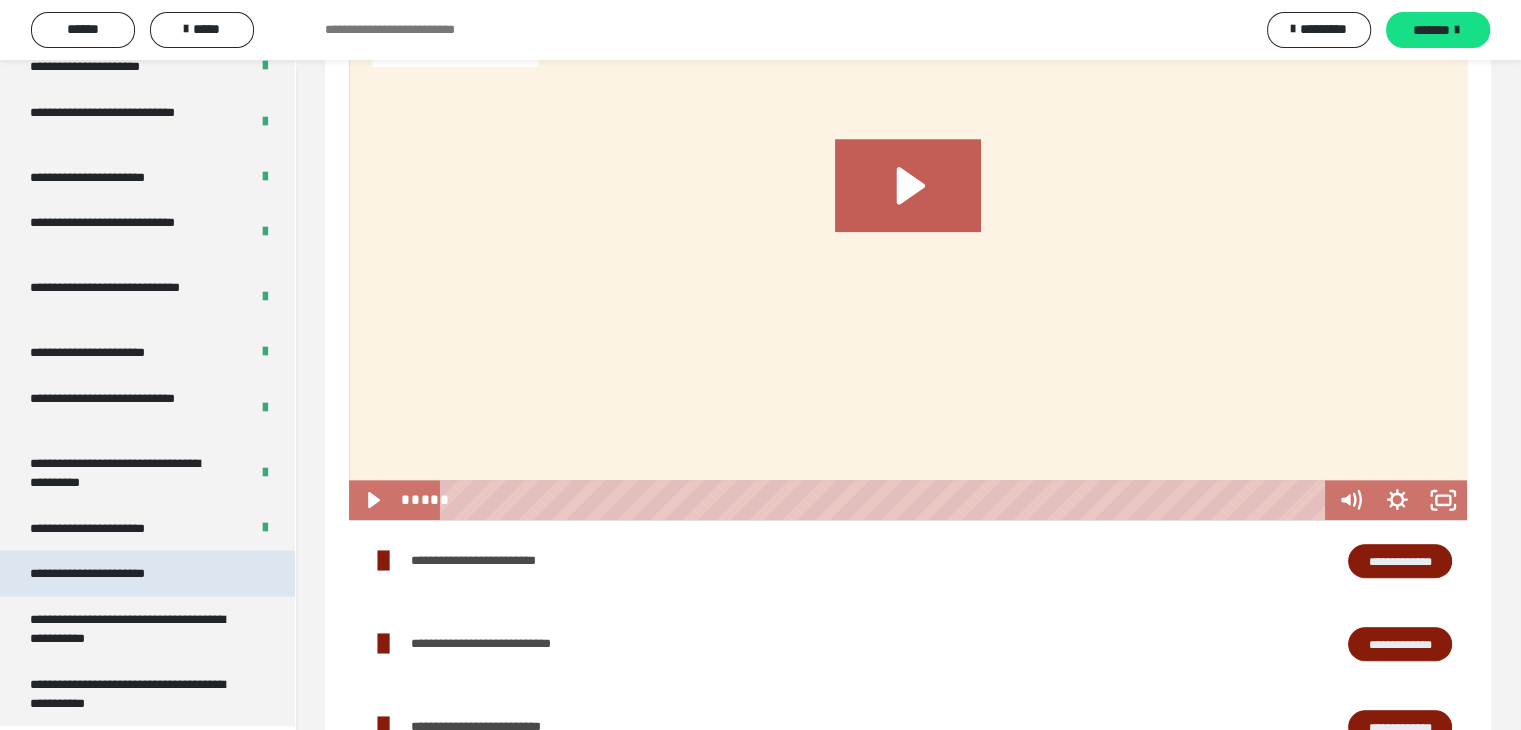 click on "**********" at bounding box center (147, 574) 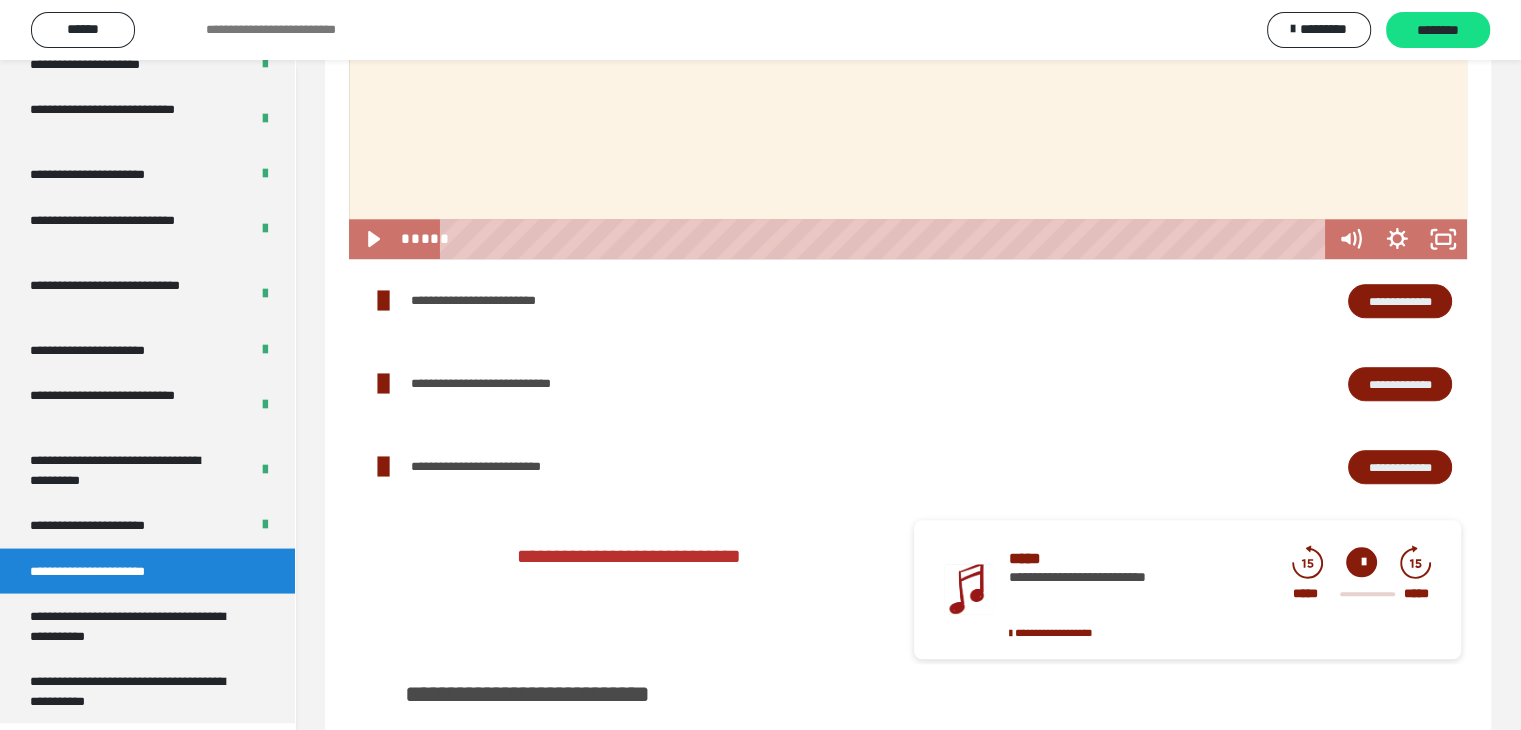 scroll, scrollTop: 1688, scrollLeft: 0, axis: vertical 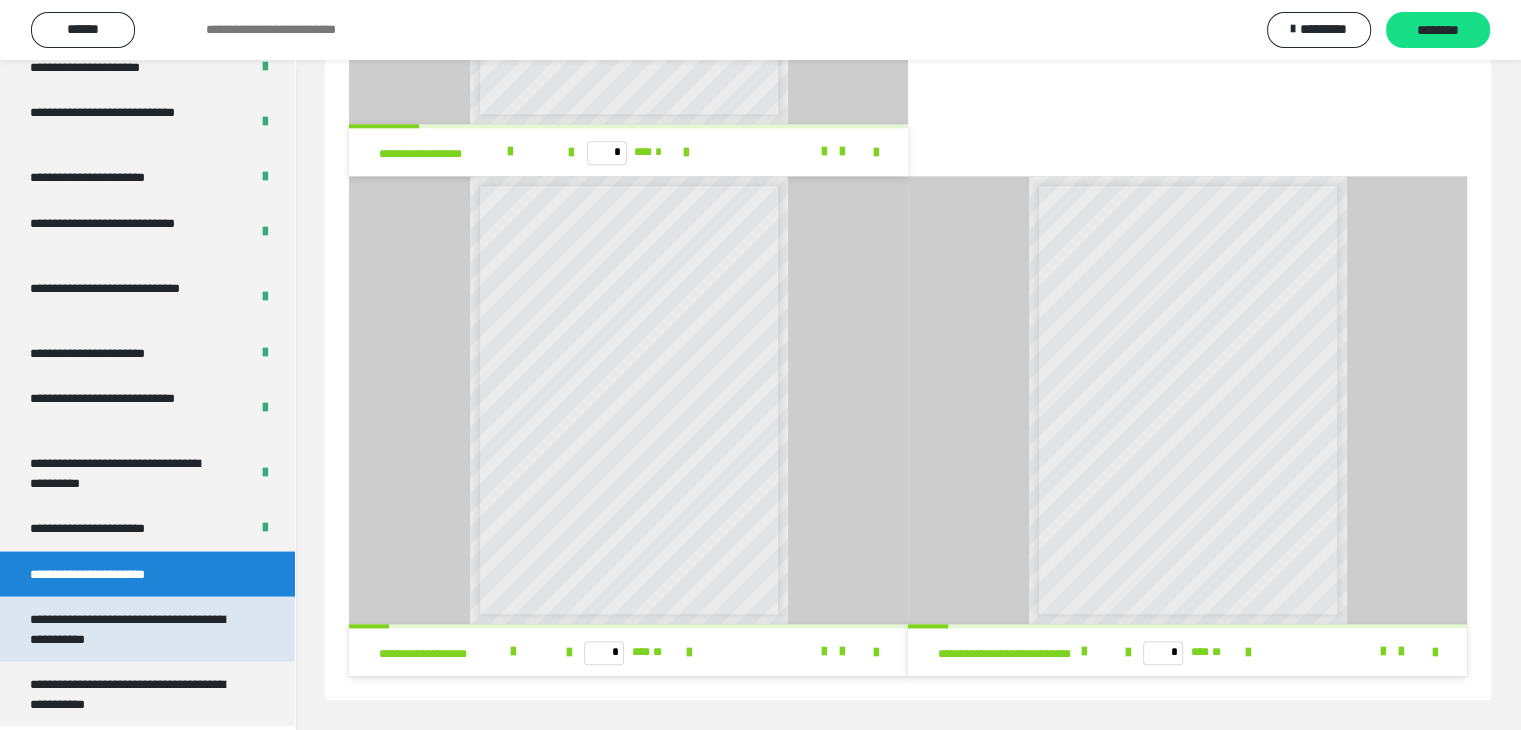 click on "**********" at bounding box center (132, 628) 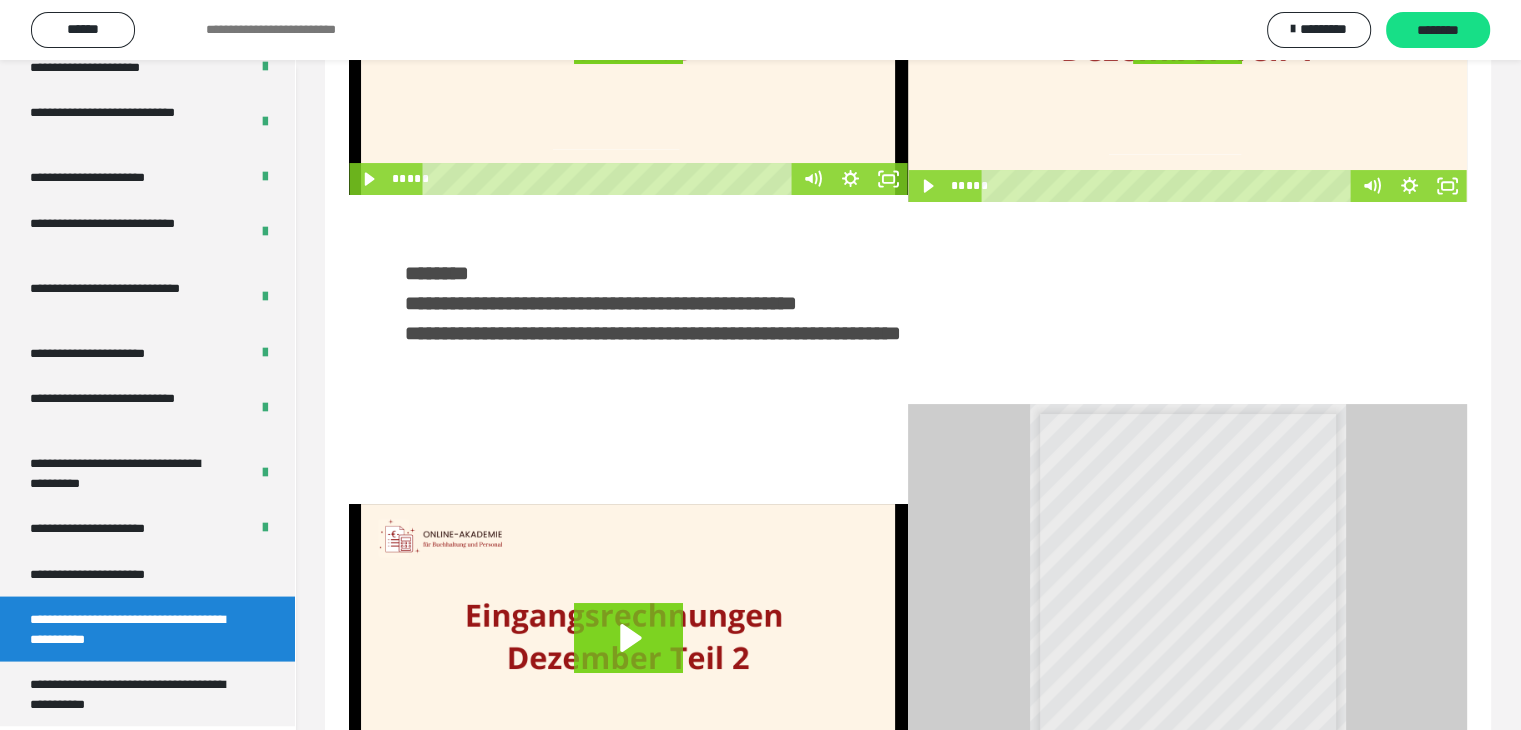scroll, scrollTop: 481, scrollLeft: 0, axis: vertical 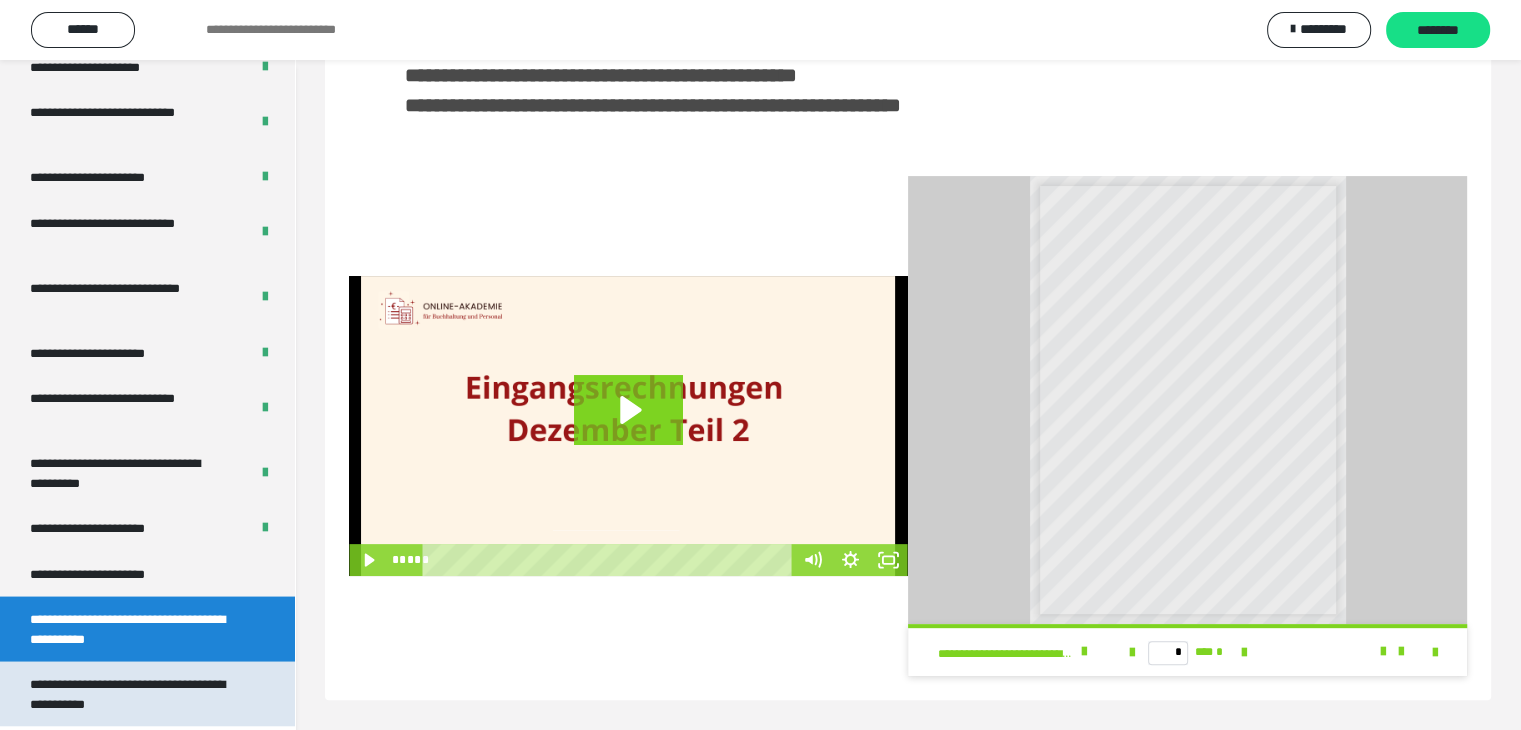 click on "**********" at bounding box center [132, 693] 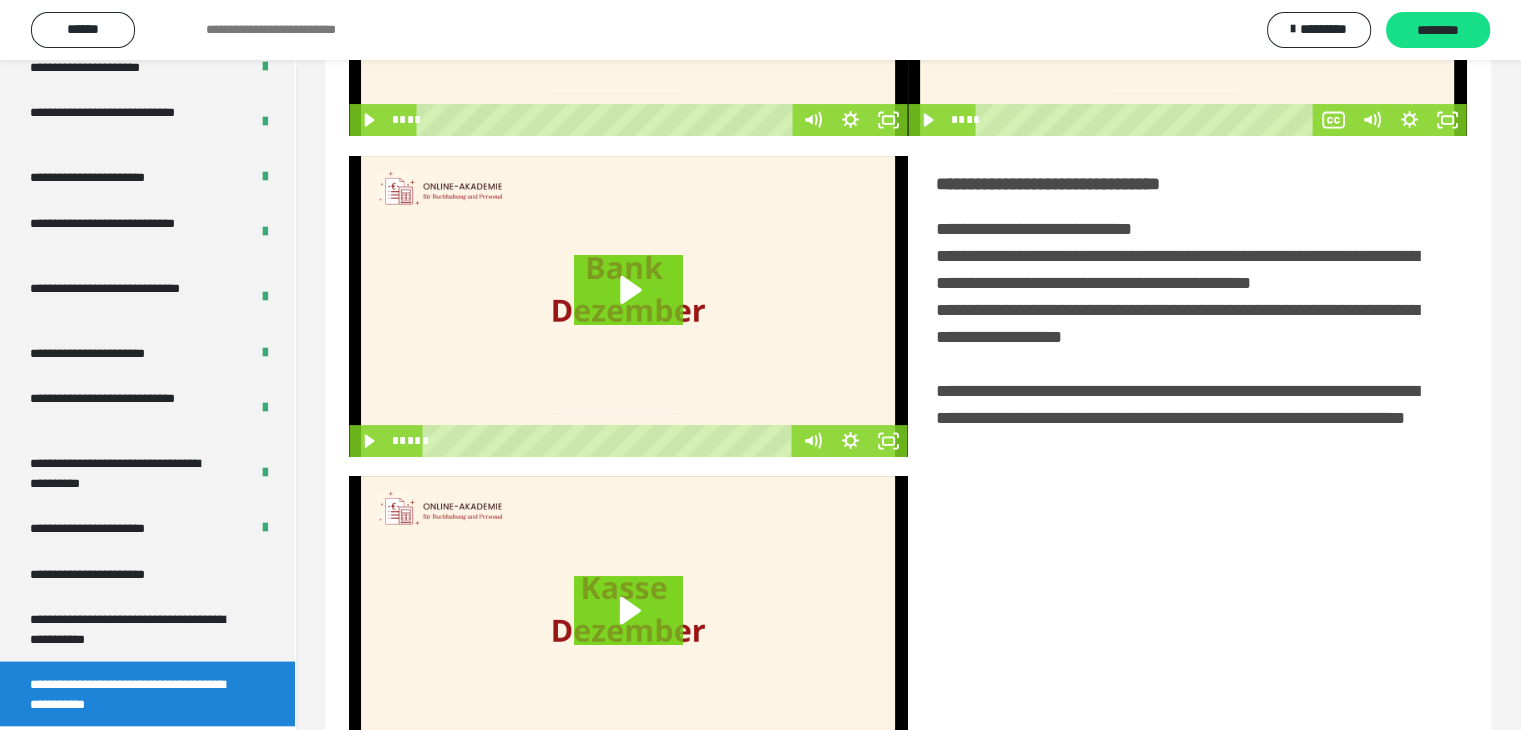 scroll, scrollTop: 0, scrollLeft: 0, axis: both 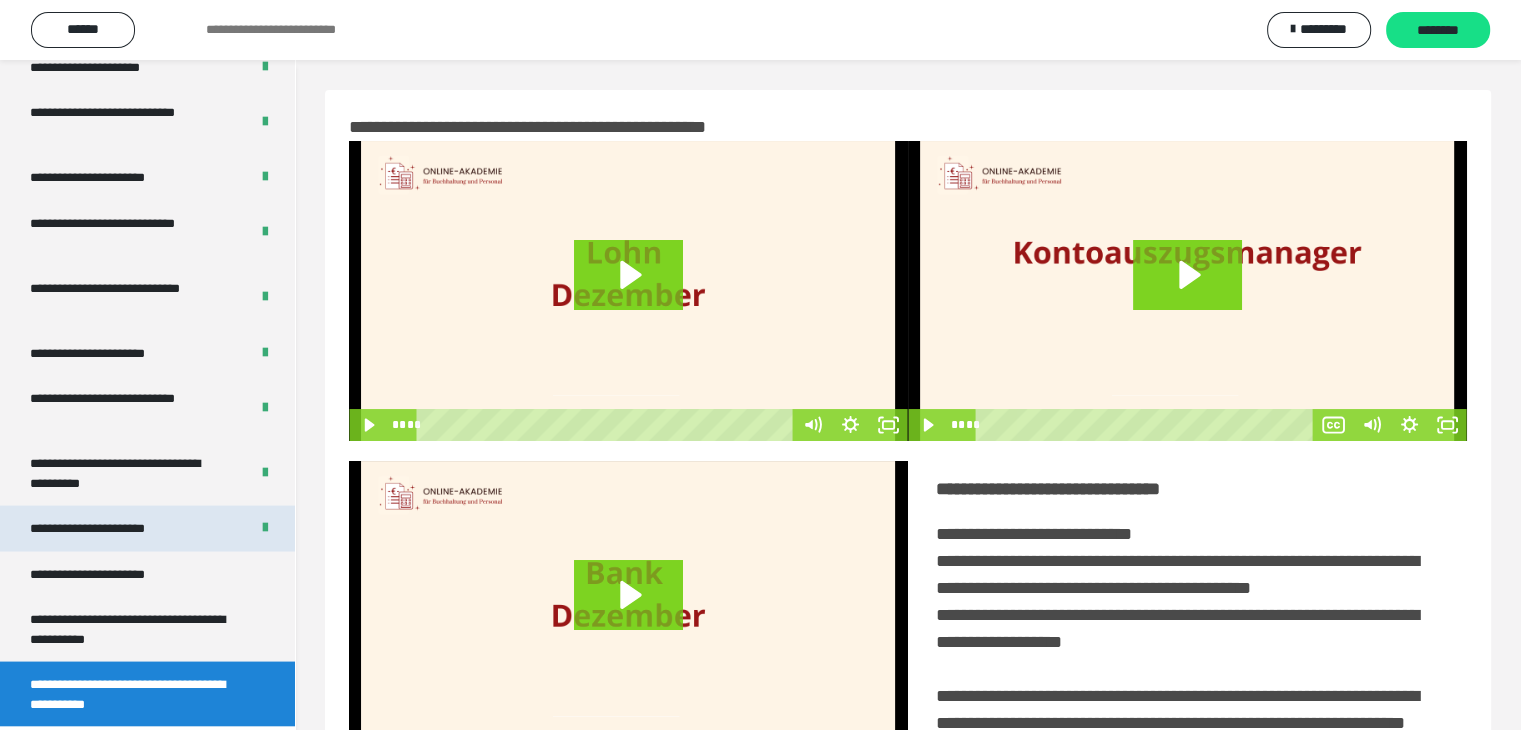 click on "**********" at bounding box center (110, 528) 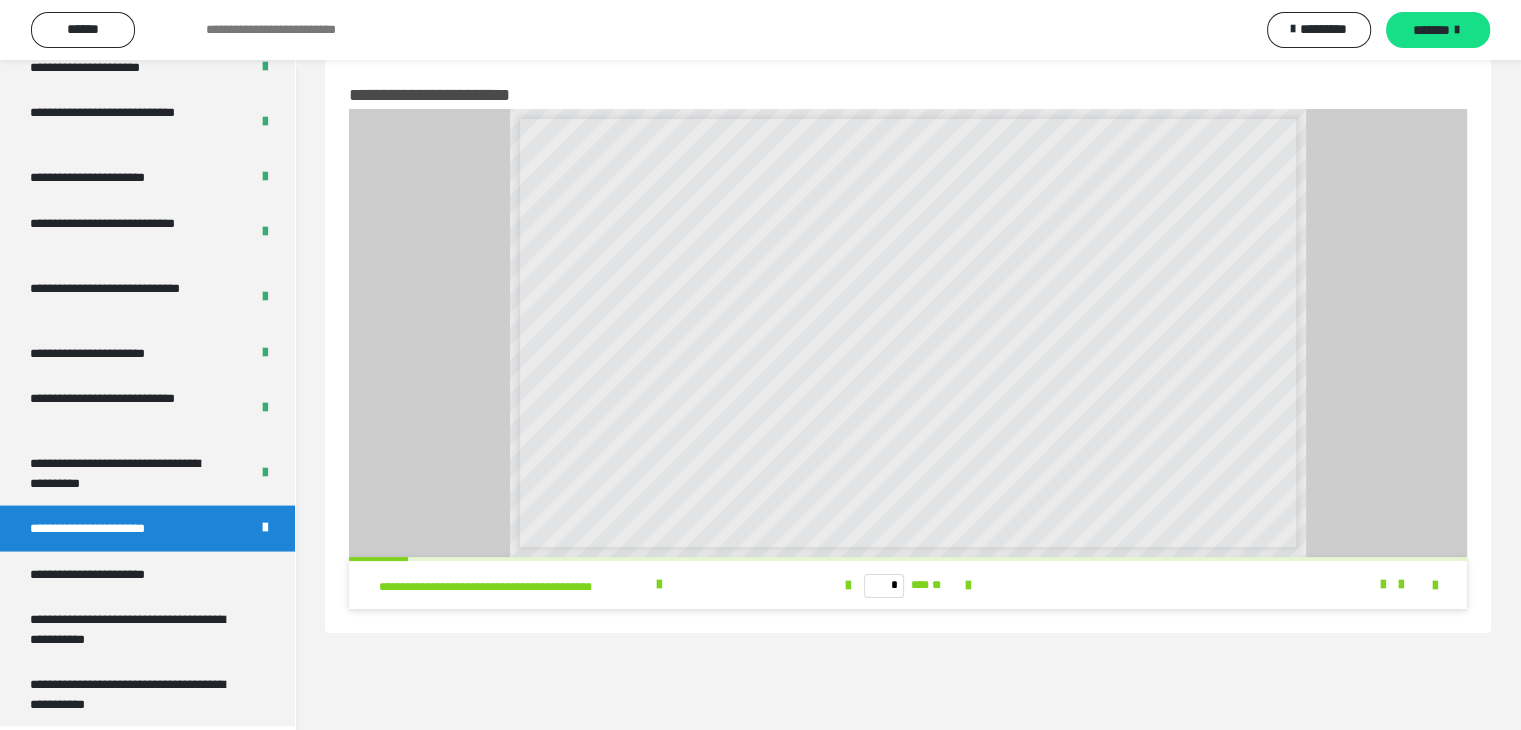 scroll, scrollTop: 60, scrollLeft: 0, axis: vertical 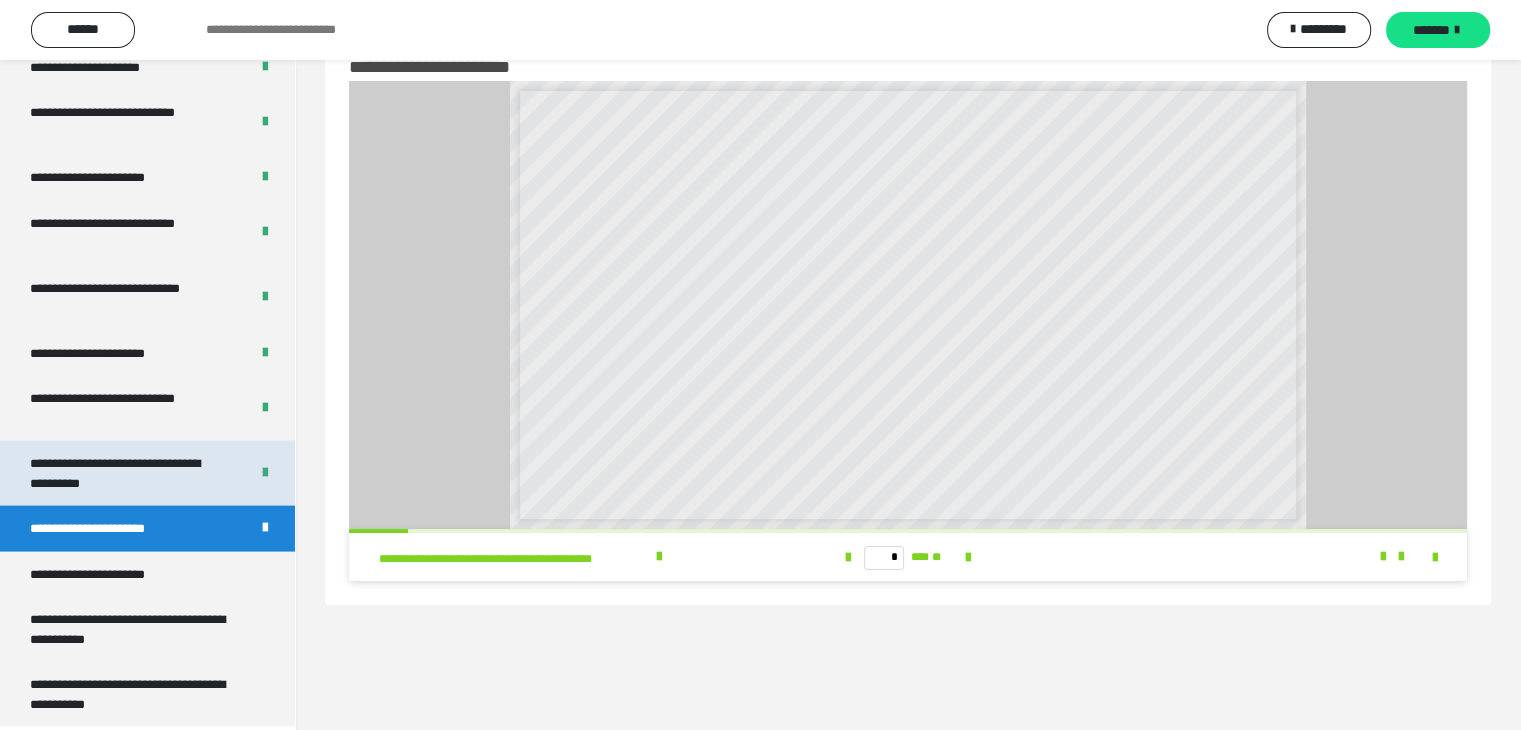 click on "**********" at bounding box center [124, 472] 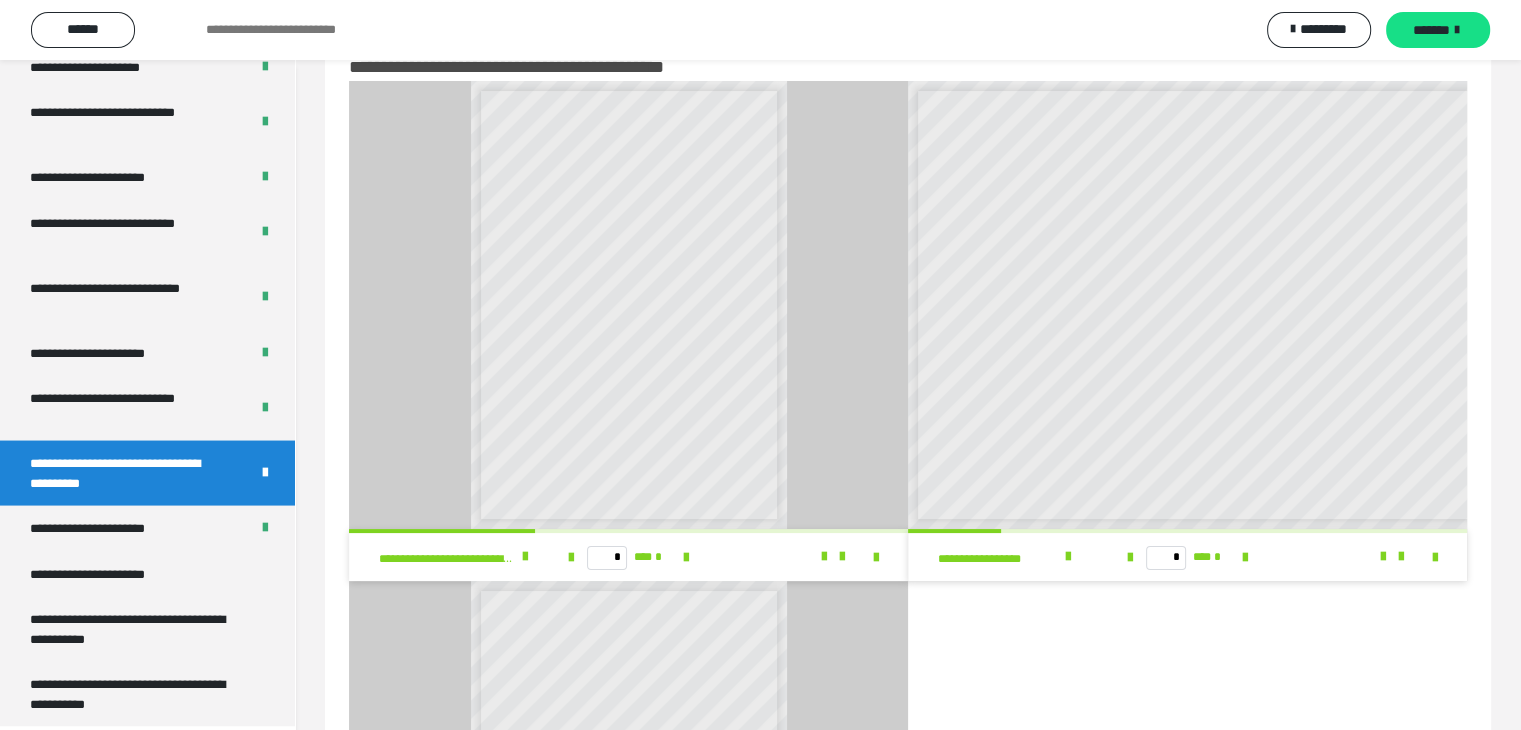 scroll, scrollTop: 8, scrollLeft: 0, axis: vertical 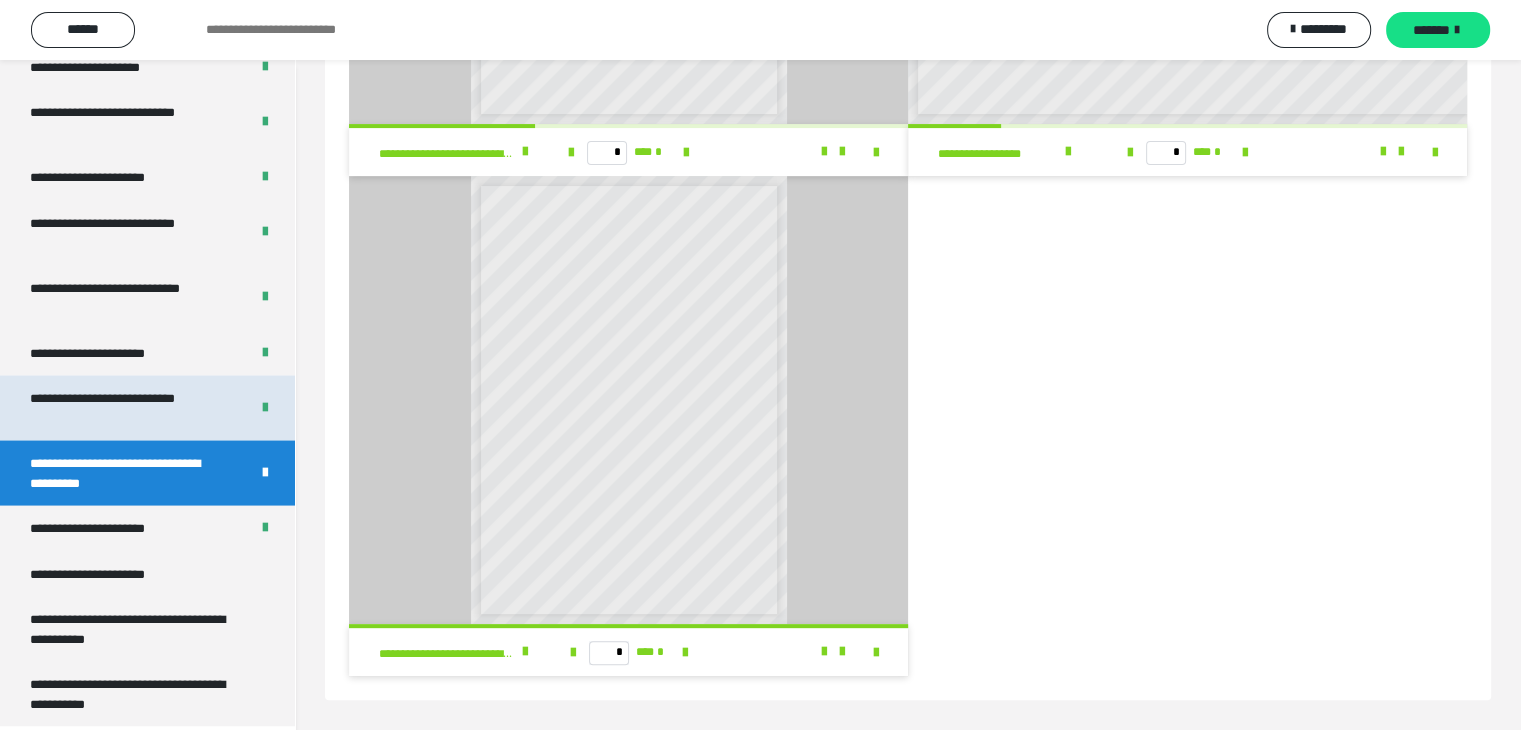 click on "**********" at bounding box center (124, 407) 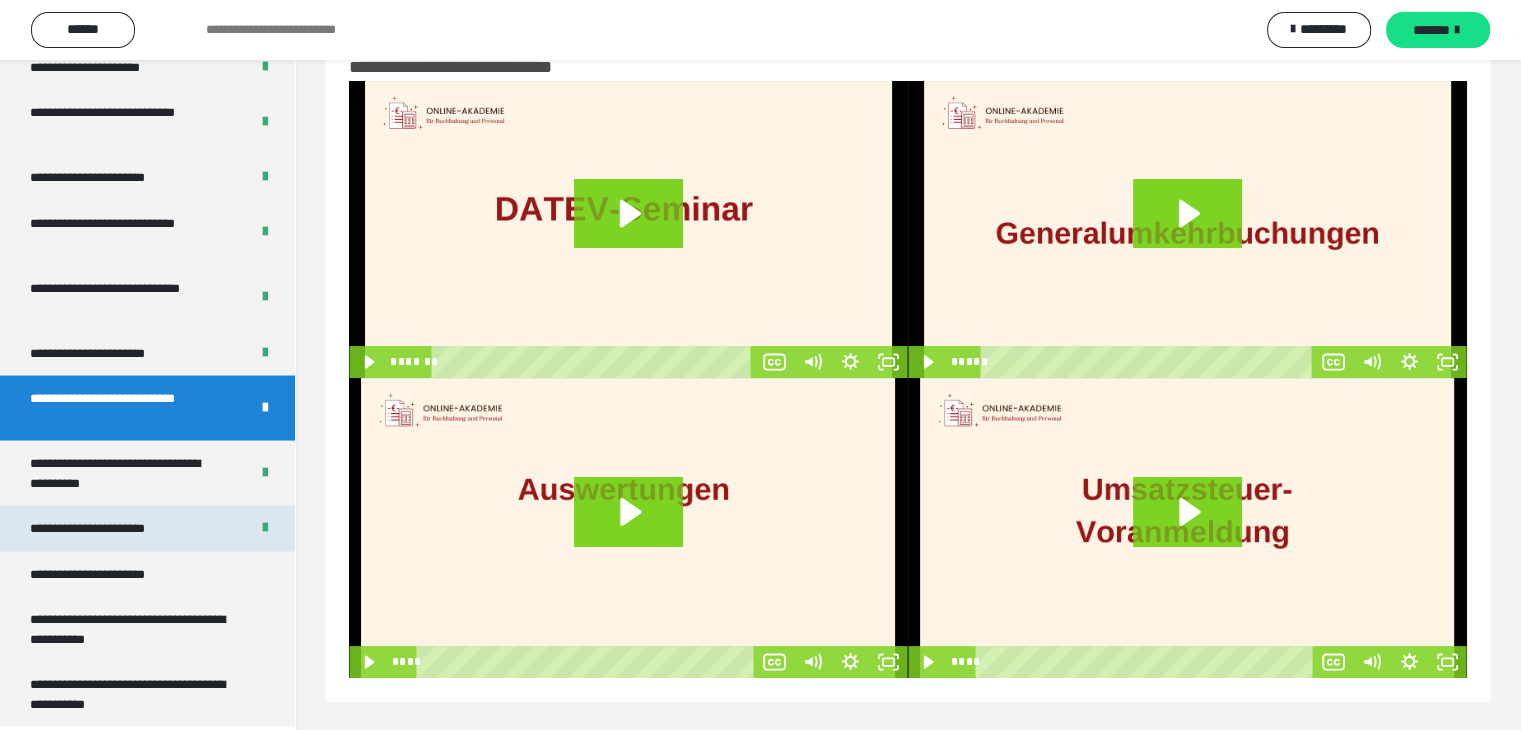 scroll, scrollTop: 62, scrollLeft: 0, axis: vertical 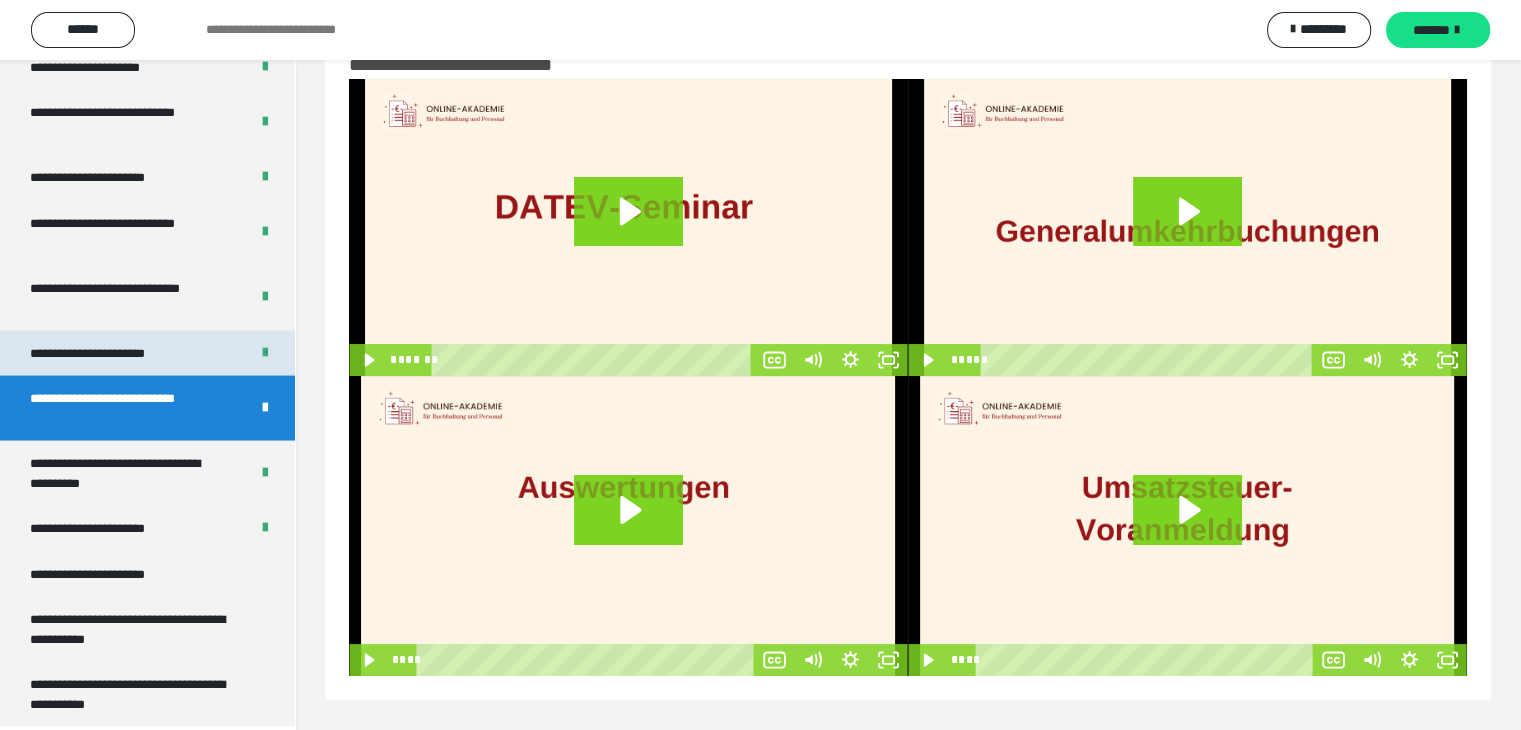 click on "**********" at bounding box center (109, 353) 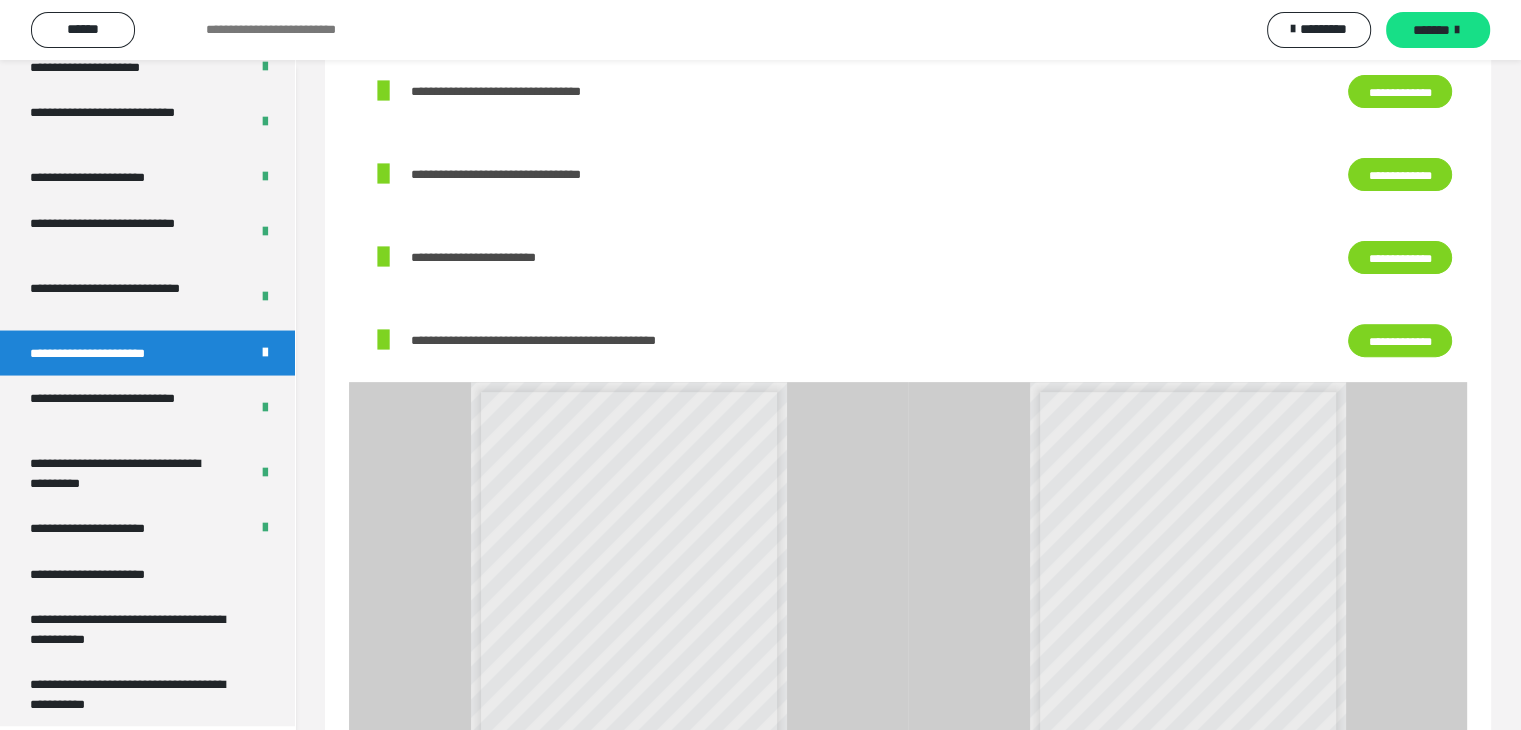 scroll, scrollTop: 0, scrollLeft: 0, axis: both 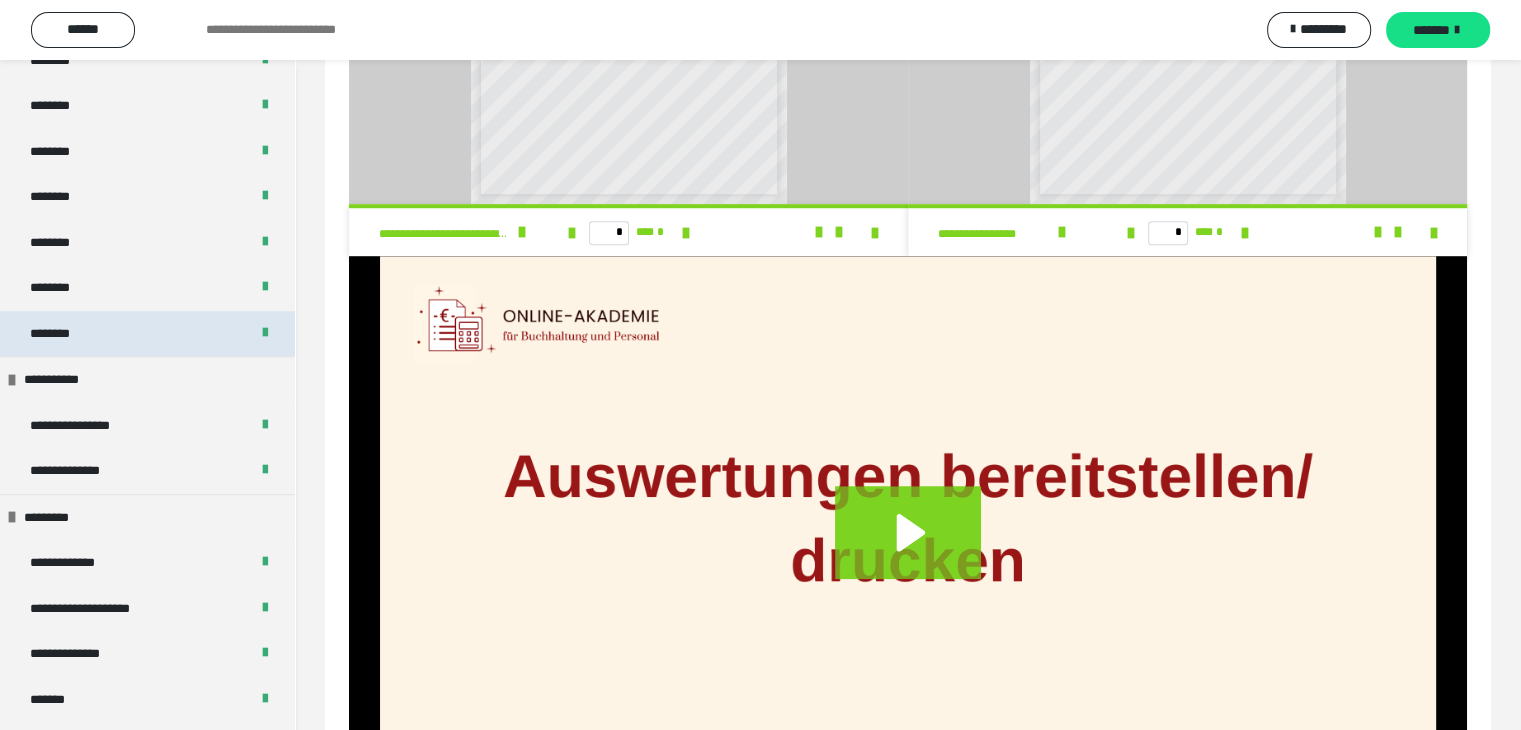 click on "********" at bounding box center [61, 334] 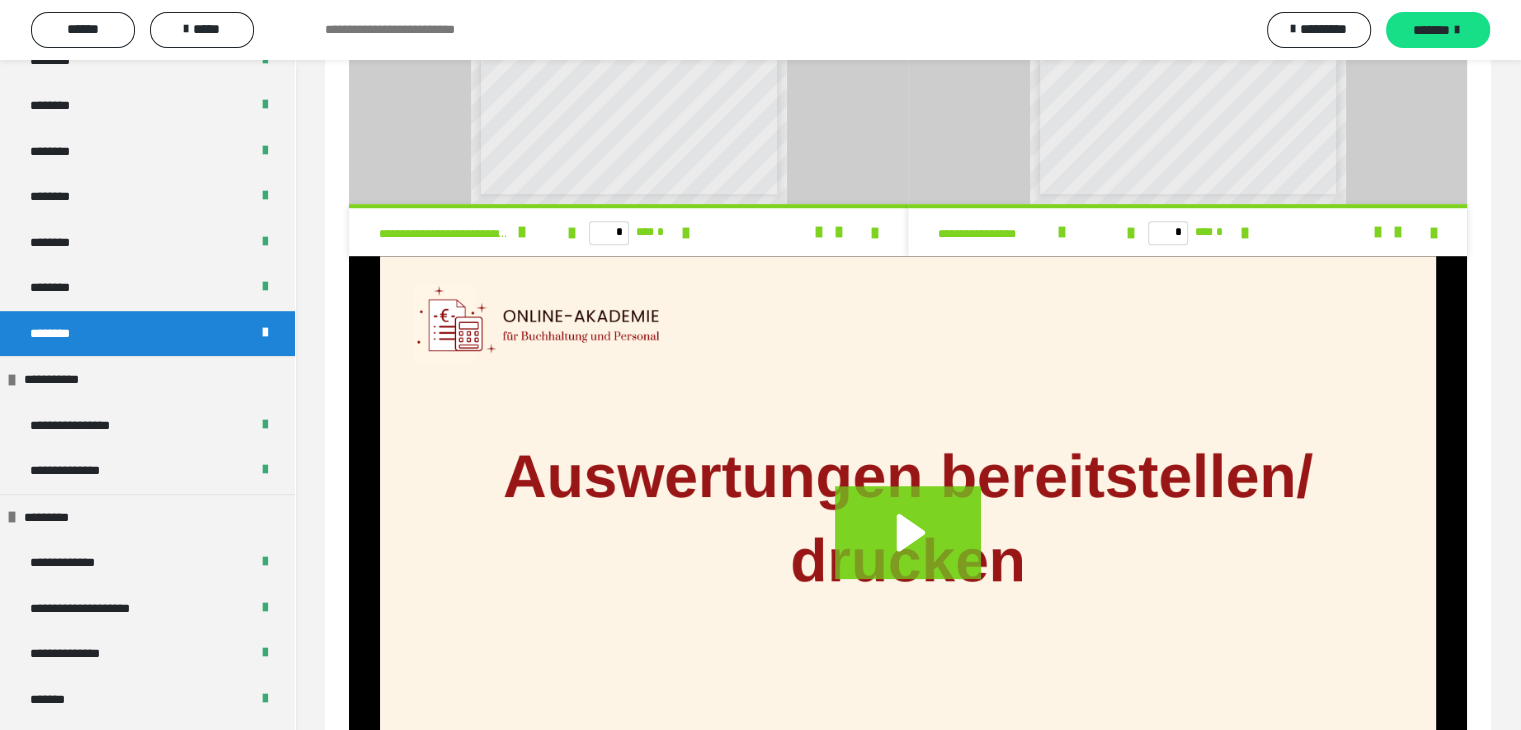 scroll, scrollTop: 311, scrollLeft: 0, axis: vertical 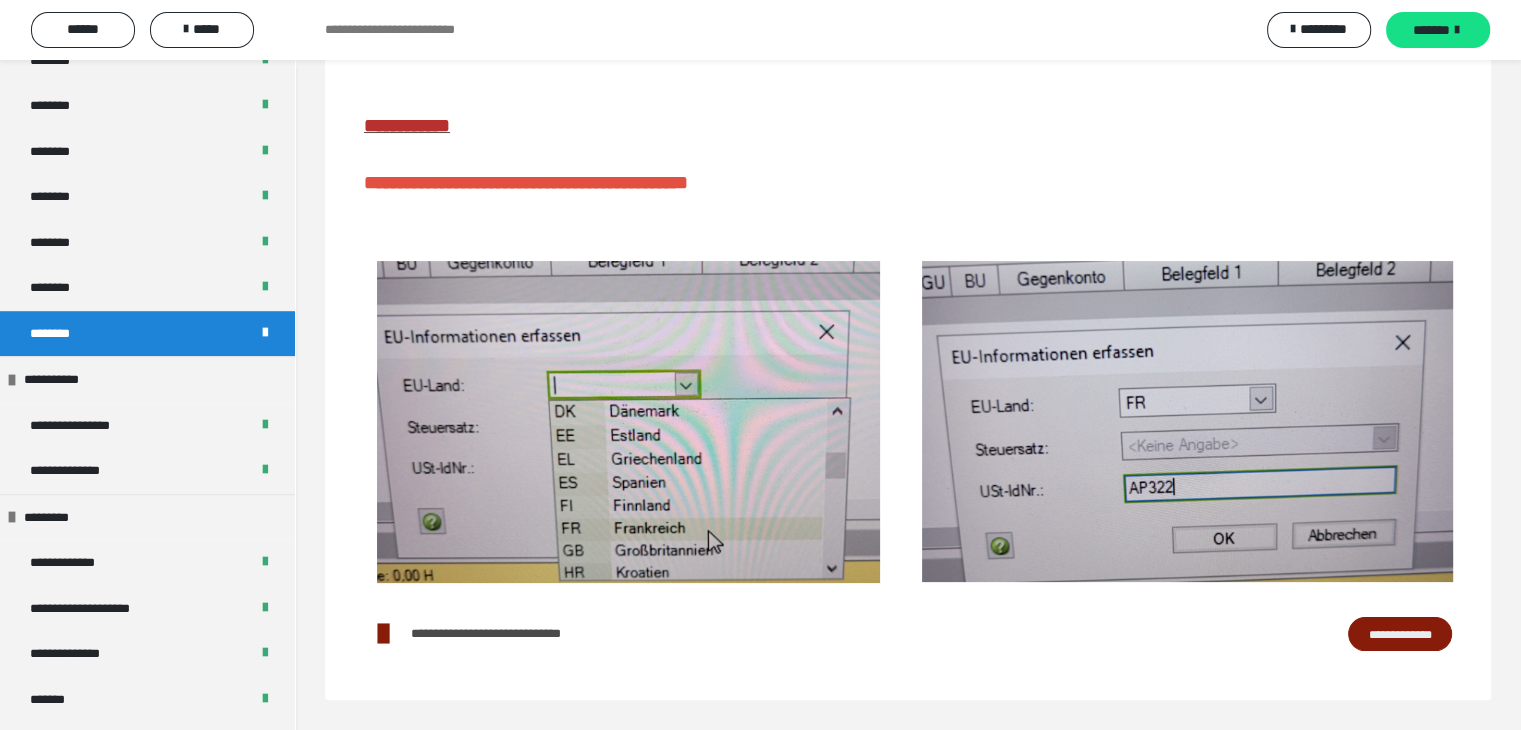click on "**********" at bounding box center (1400, 634) 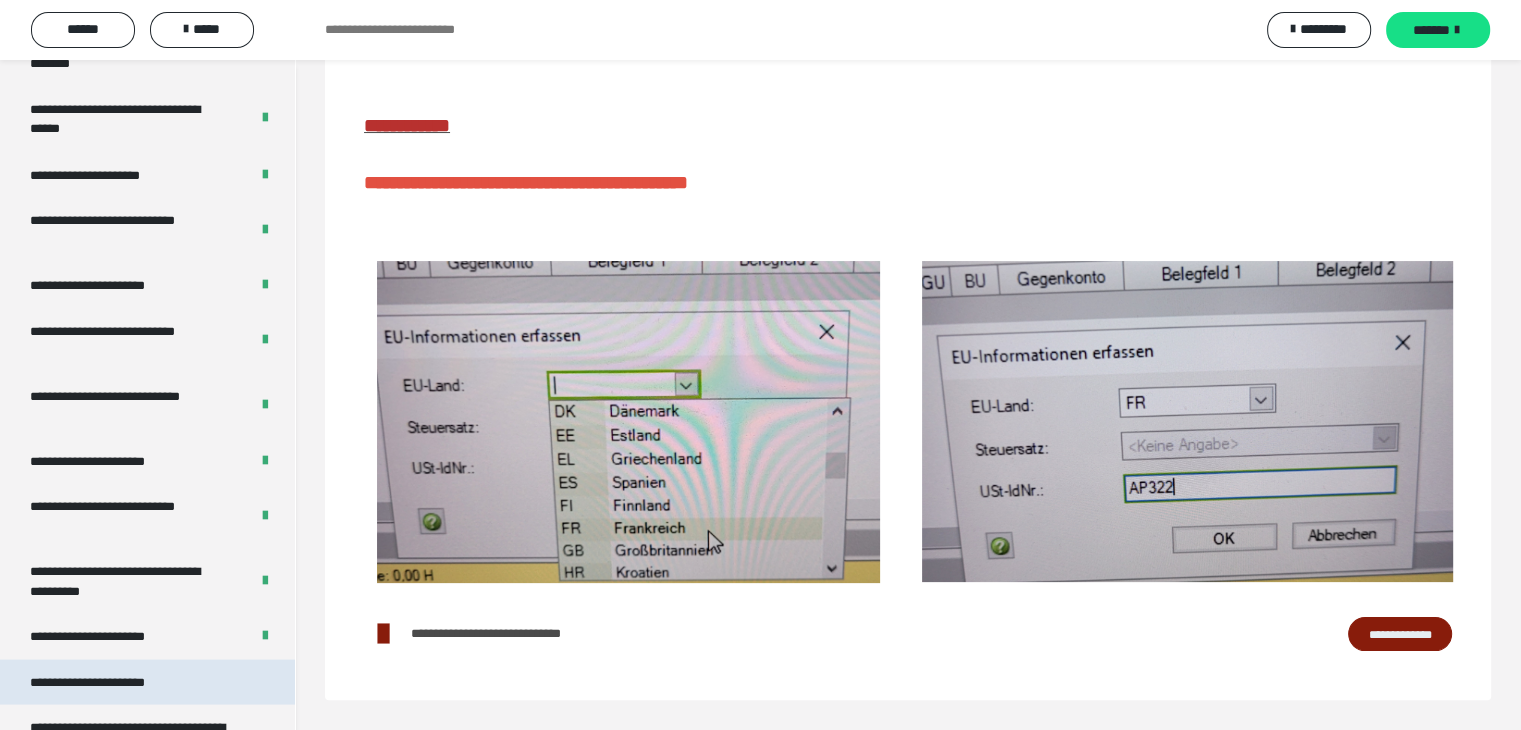 scroll, scrollTop: 3828, scrollLeft: 0, axis: vertical 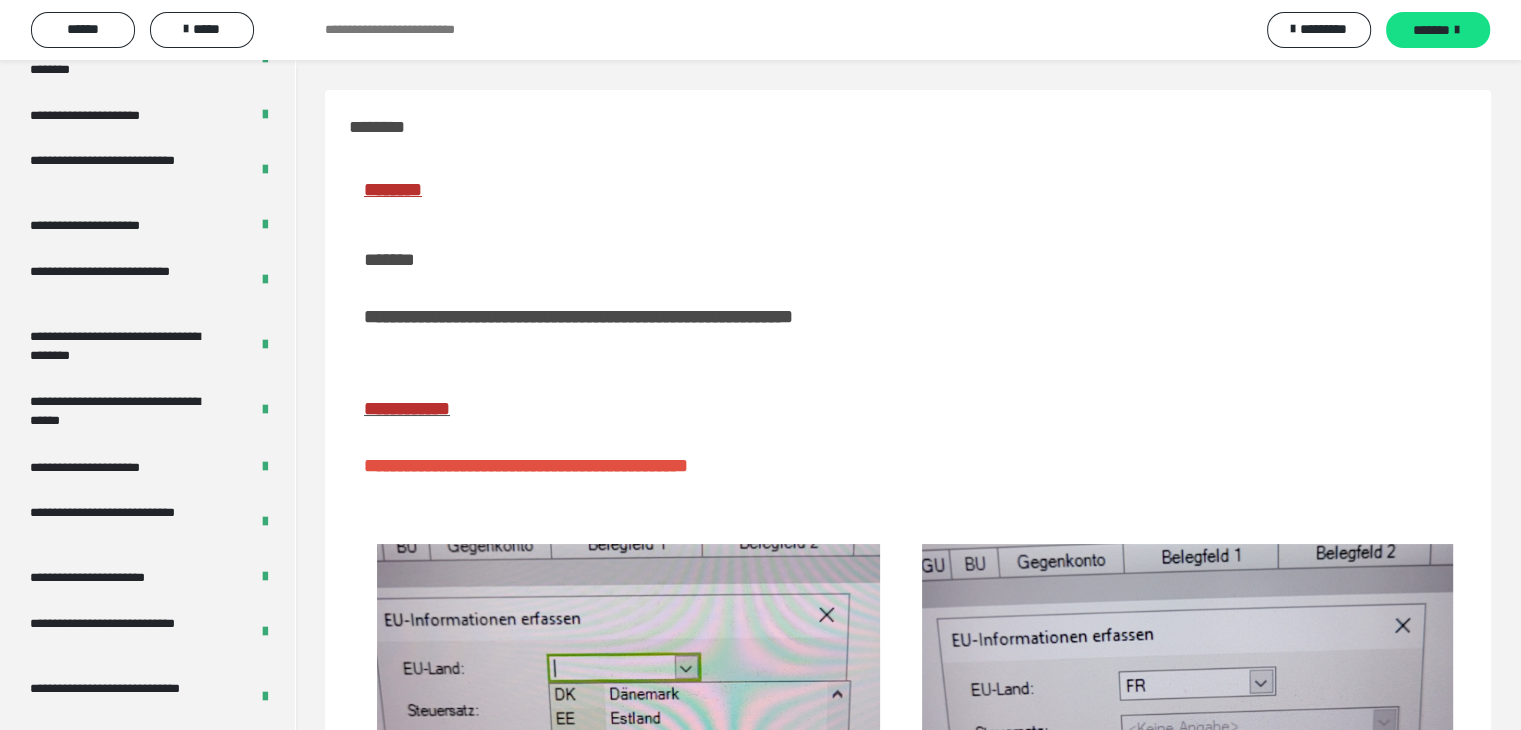 click on "**********" at bounding box center [407, 408] 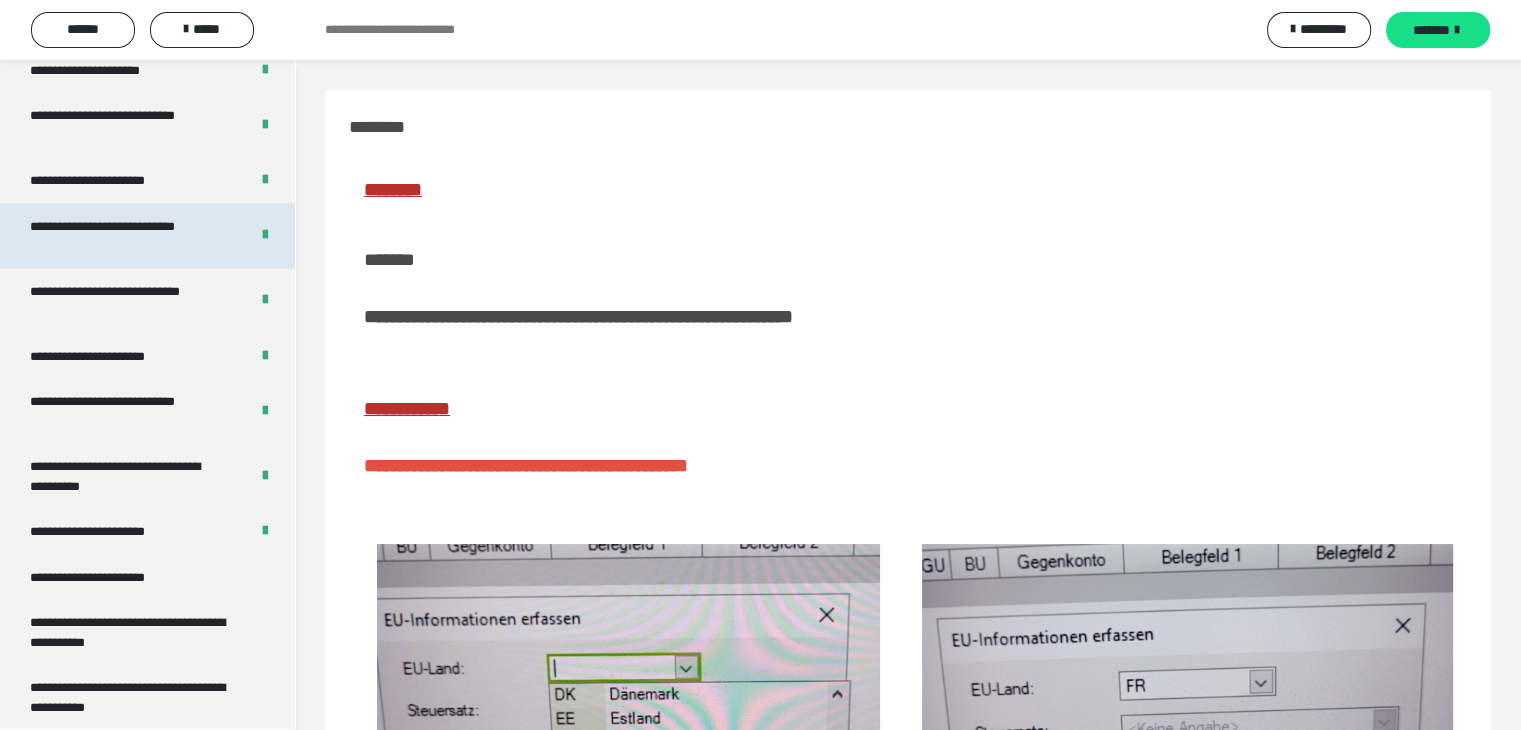 scroll, scrollTop: 3828, scrollLeft: 0, axis: vertical 